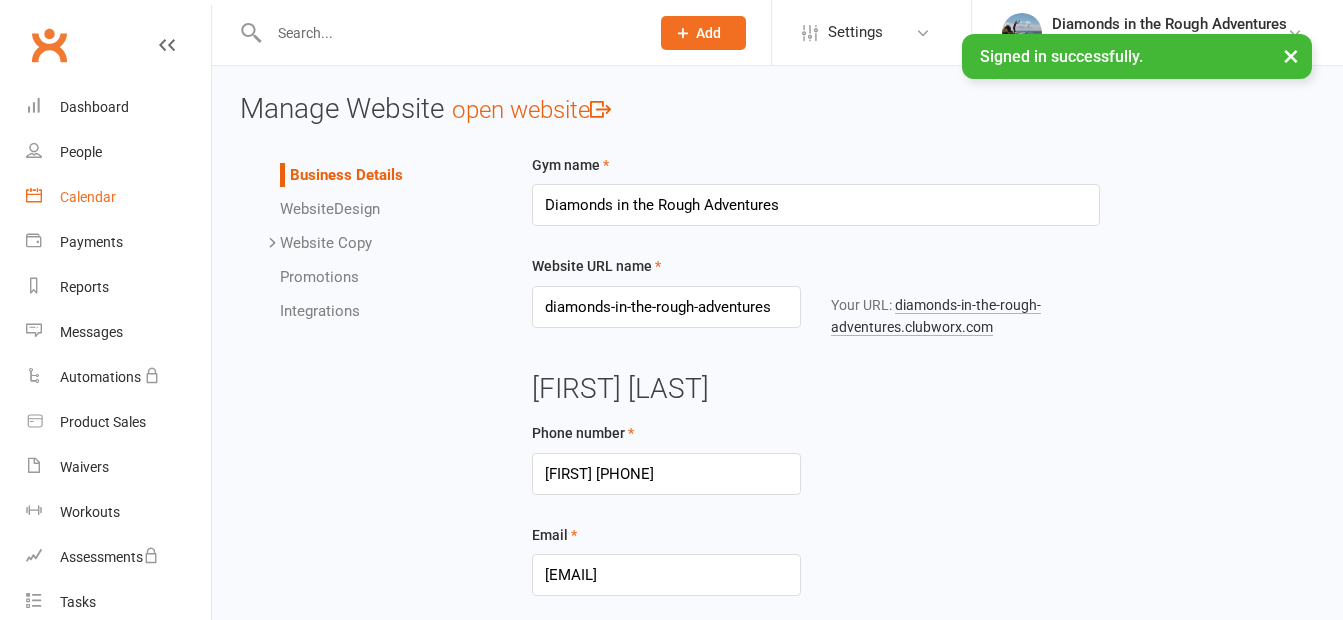 scroll, scrollTop: 0, scrollLeft: 0, axis: both 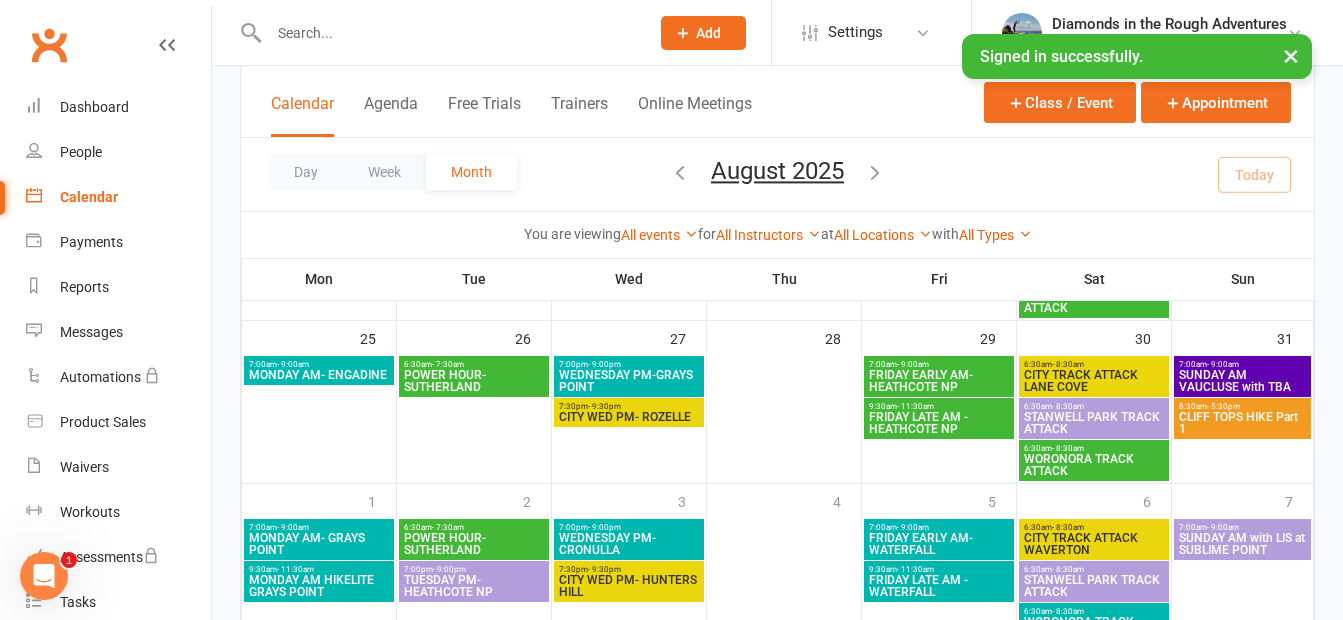 click on "CLIFF TOPS HIKE Part 1" at bounding box center [1242, 423] 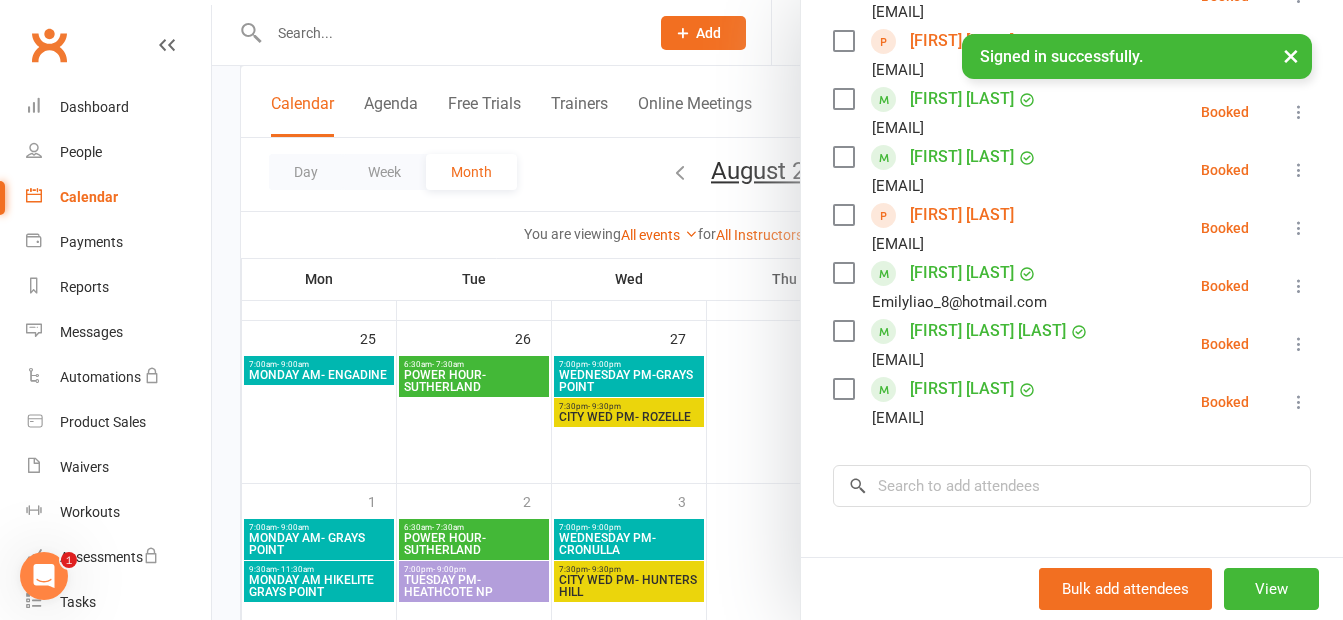 scroll, scrollTop: 700, scrollLeft: 0, axis: vertical 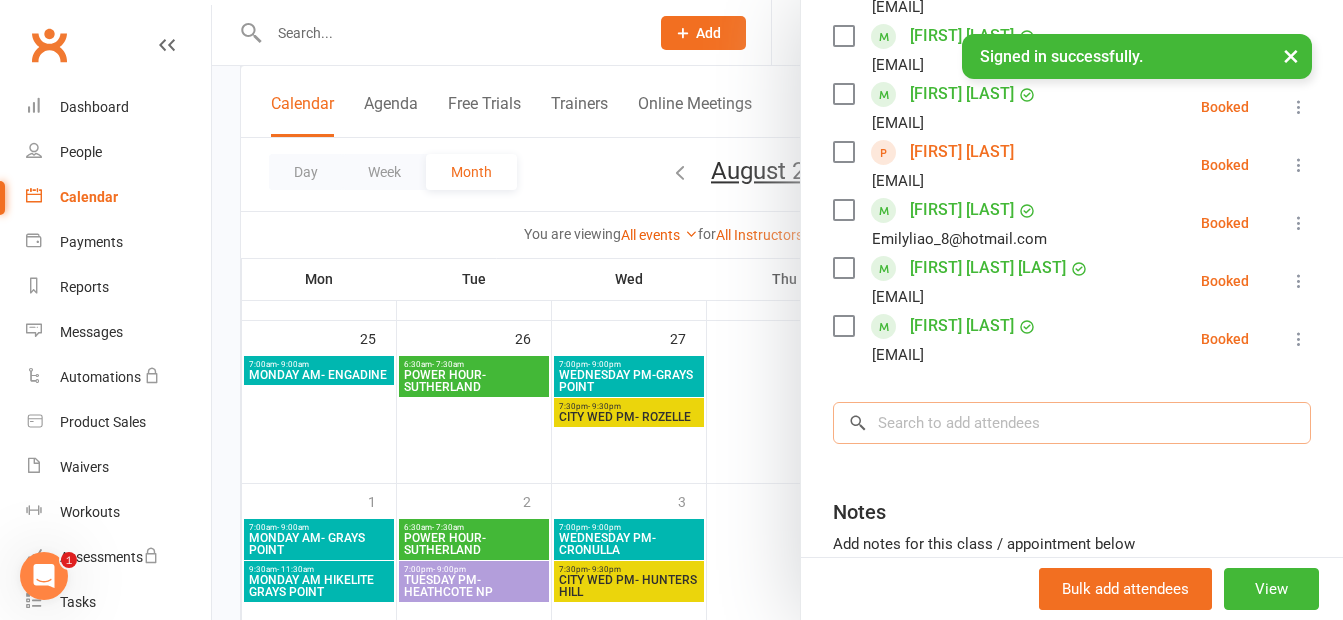 click at bounding box center [1072, 423] 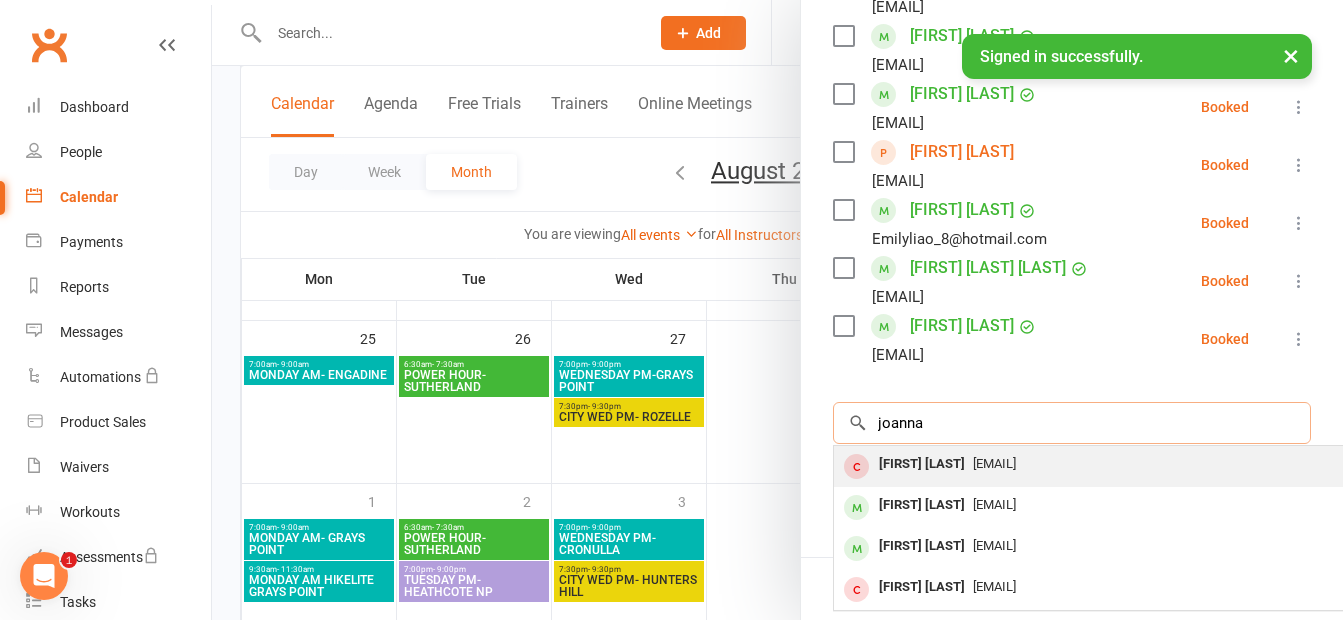 type on "joanna" 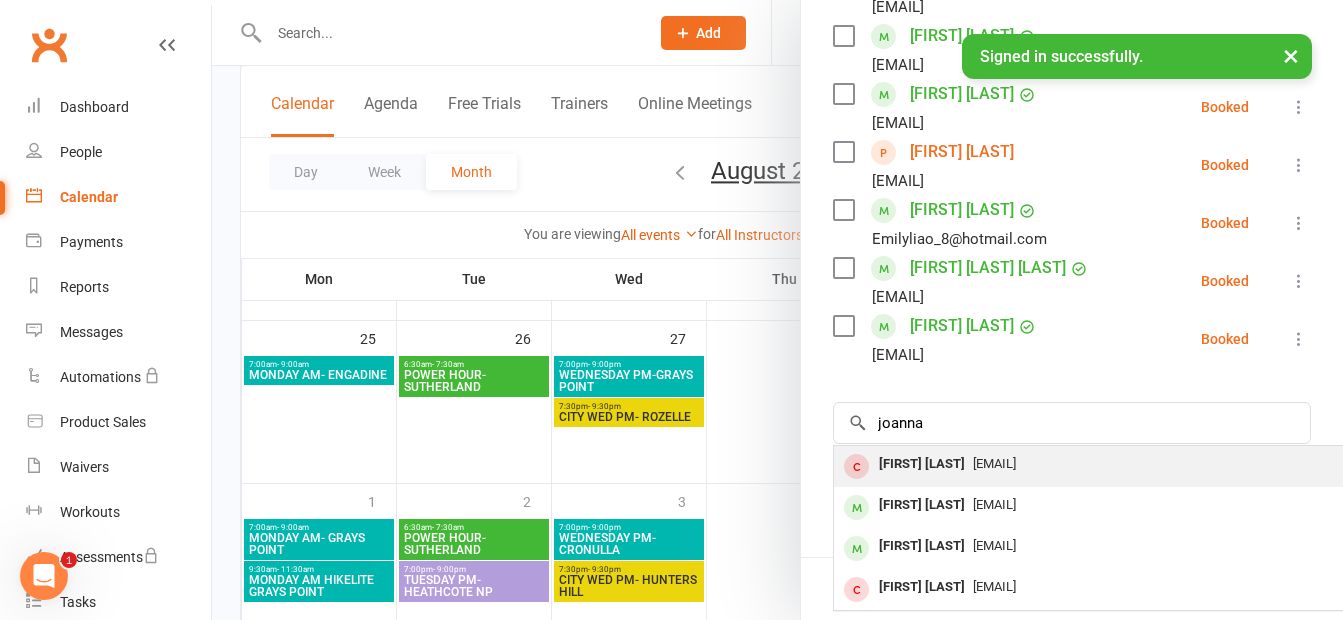 click on "[FIRST] [LAST]" at bounding box center (922, 464) 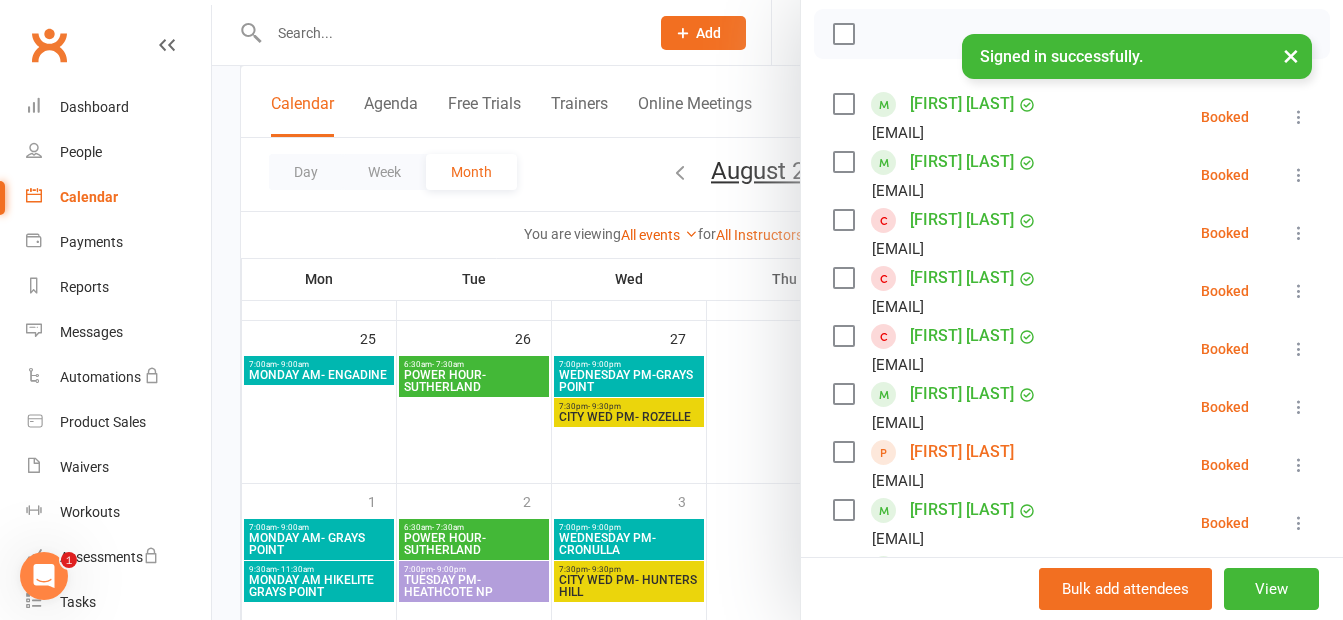 scroll, scrollTop: 300, scrollLeft: 0, axis: vertical 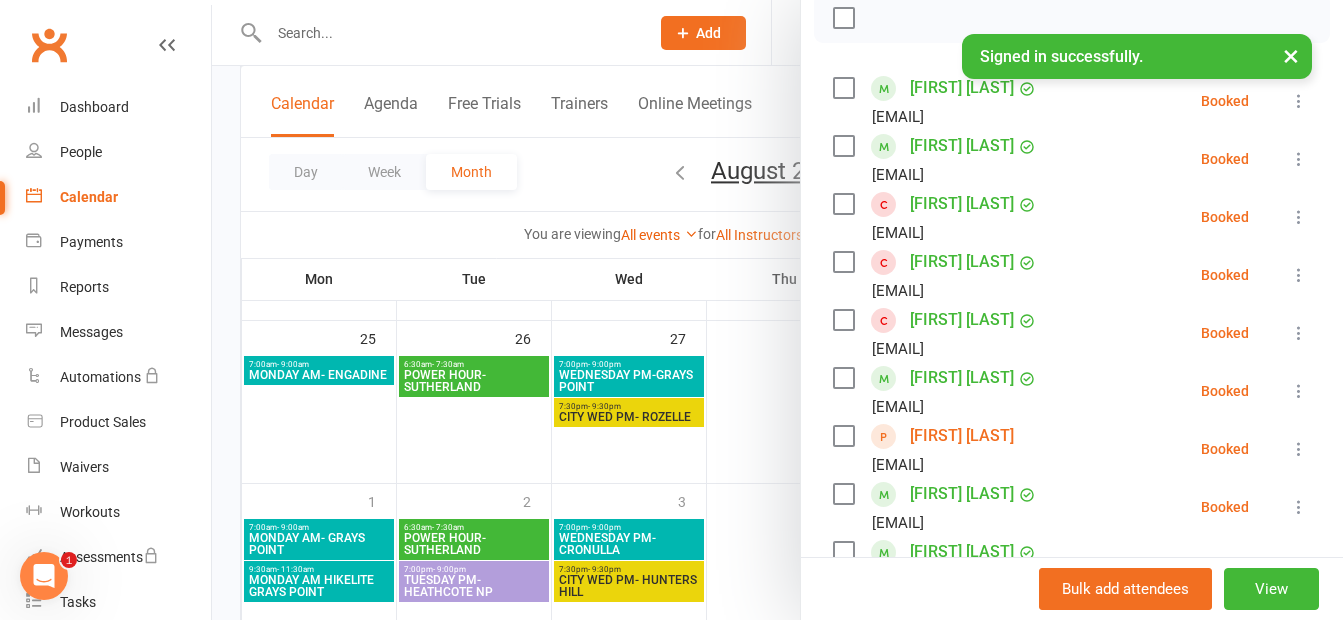 click at bounding box center (777, 310) 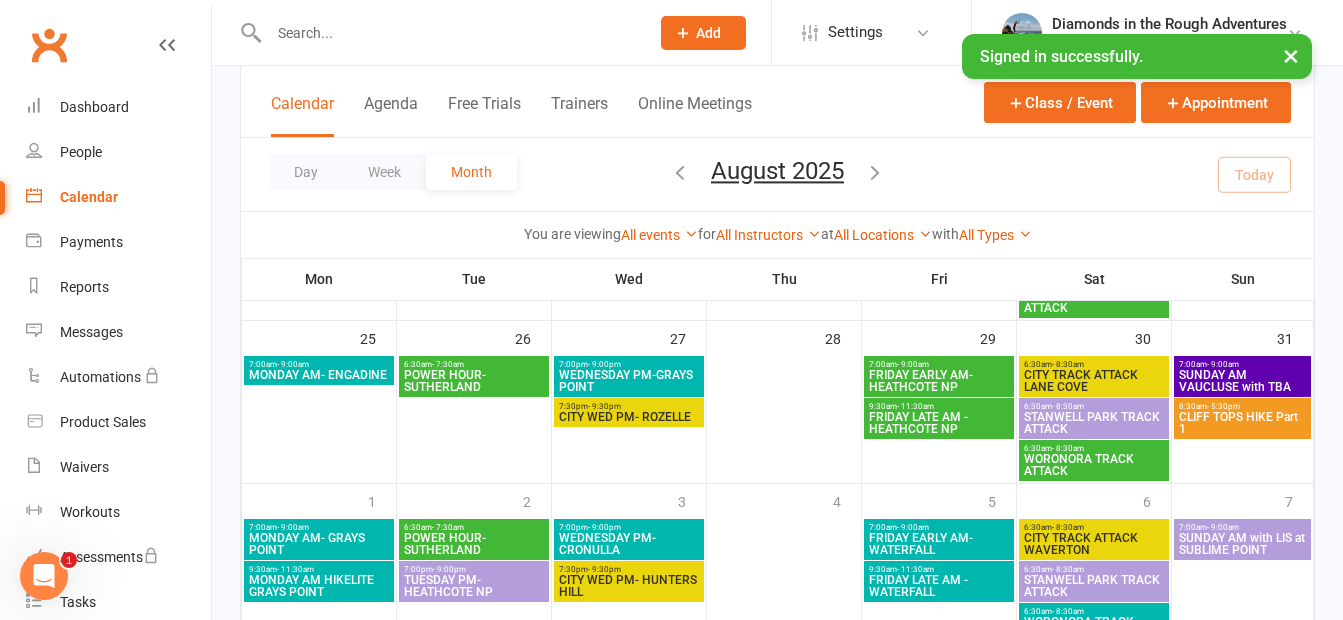 click on "CLIFF TOPS HIKE Part 1" at bounding box center [1242, 423] 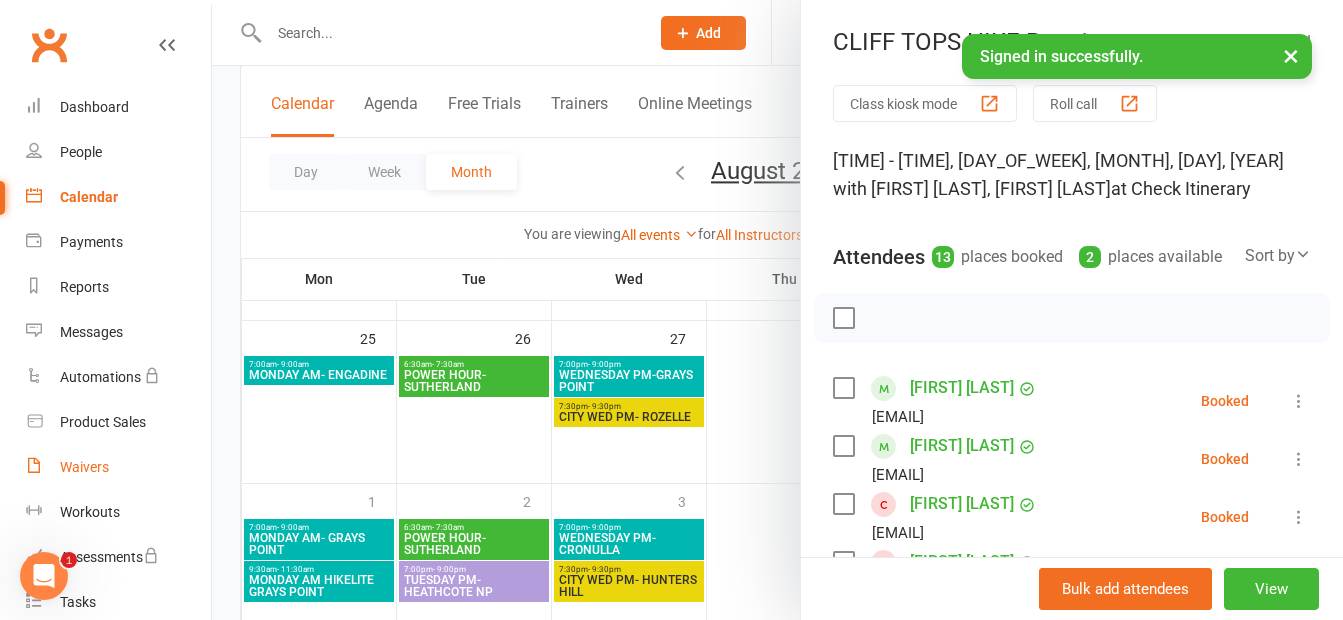click on "Waivers" at bounding box center (84, 467) 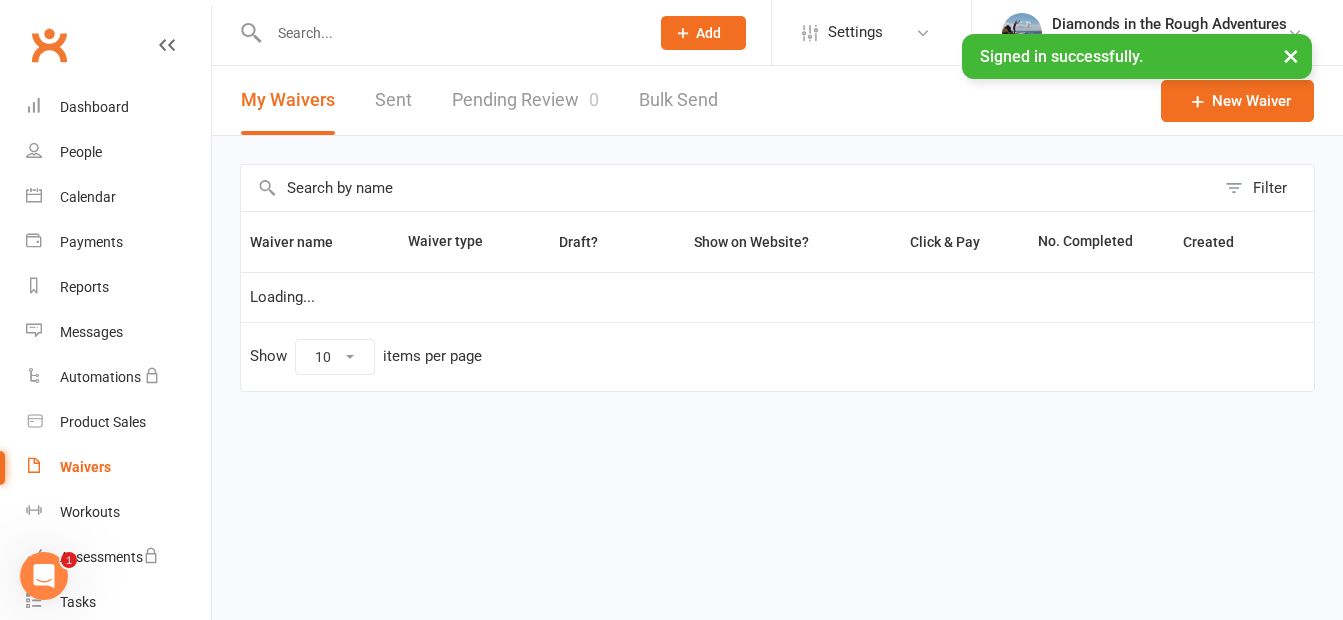 scroll, scrollTop: 0, scrollLeft: 0, axis: both 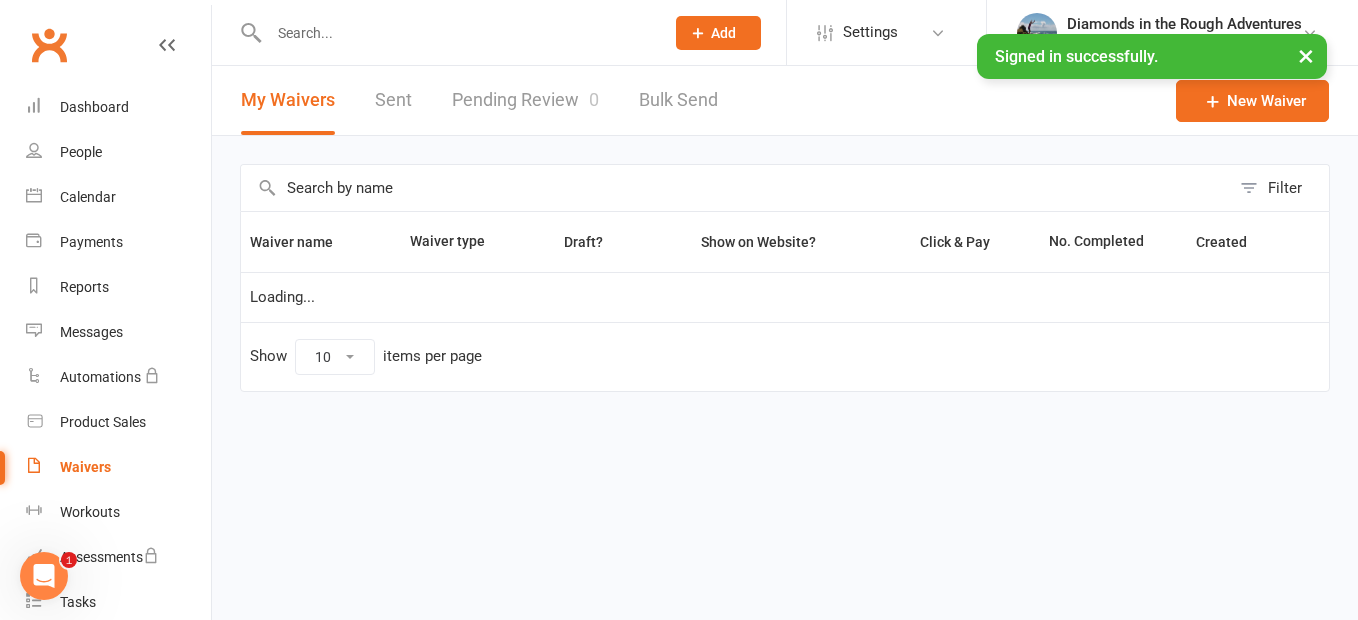 select on "25" 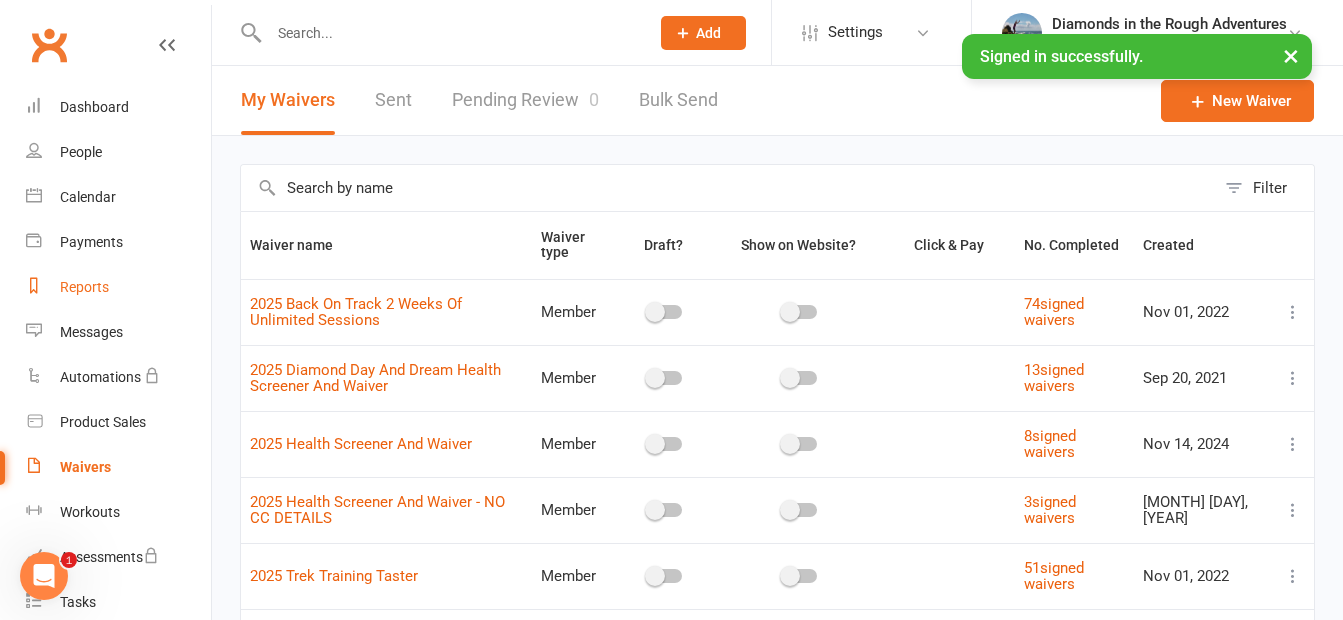 click on "Reports" at bounding box center [84, 287] 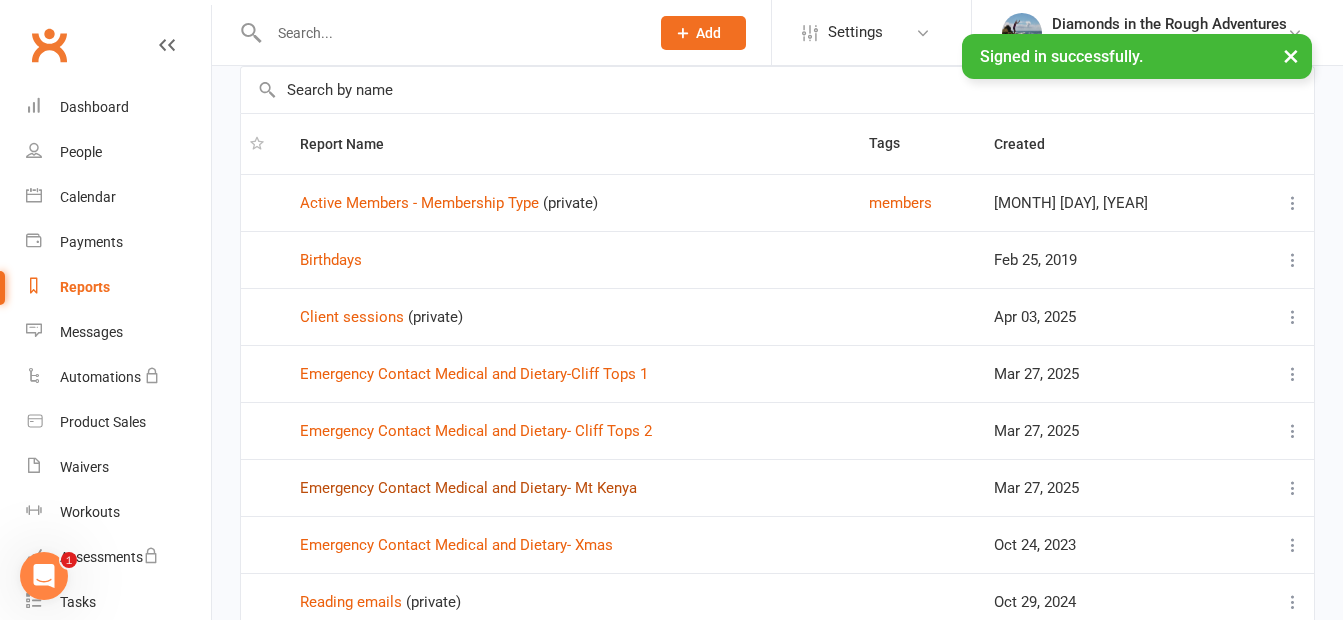 scroll, scrollTop: 200, scrollLeft: 0, axis: vertical 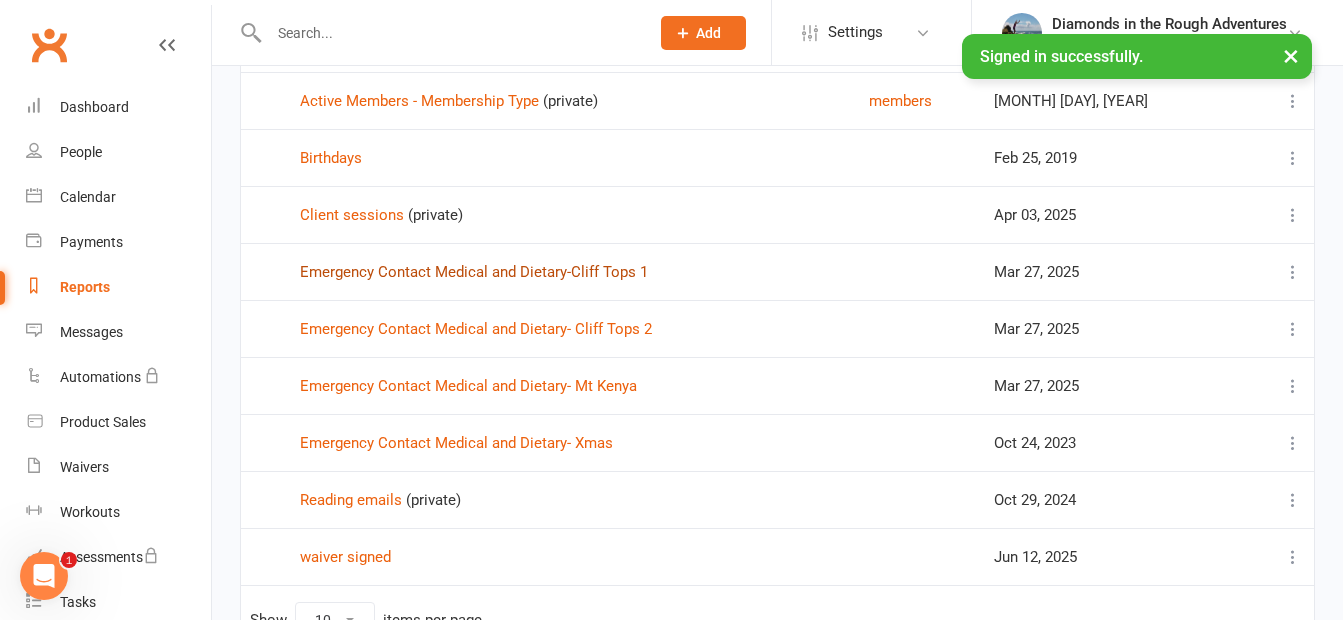 click on "Emergency Contact Medical and Dietary-Cliff Tops 1" at bounding box center (474, 272) 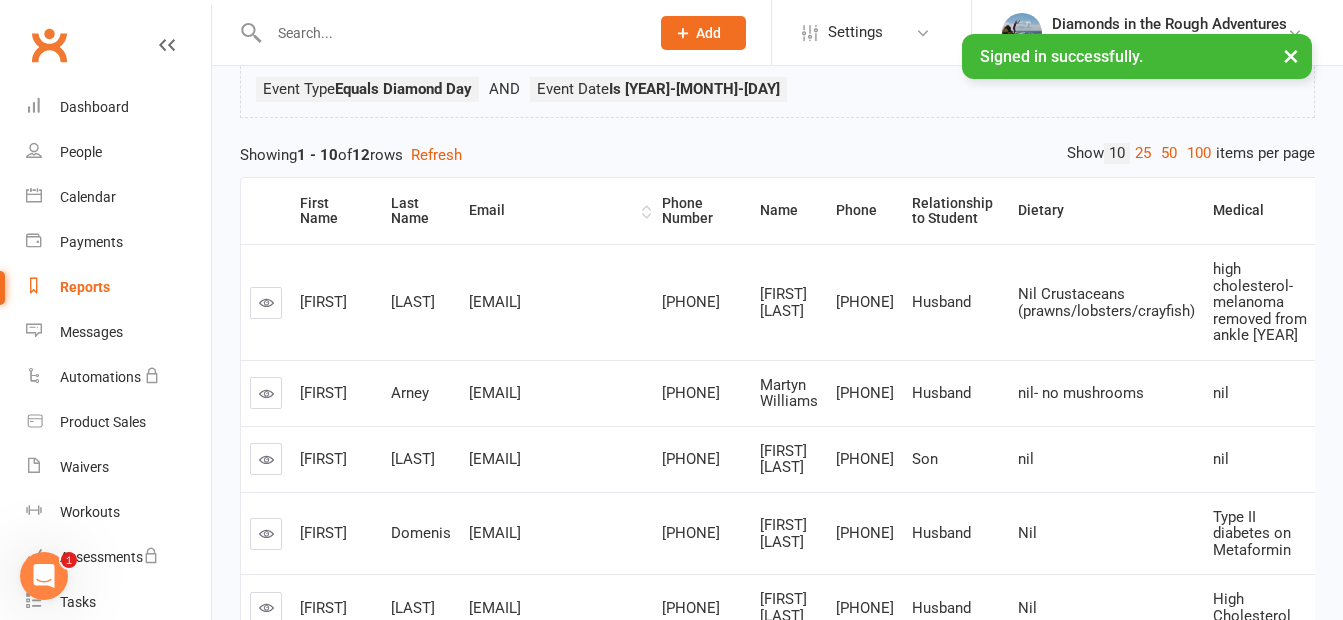 scroll, scrollTop: 200, scrollLeft: 0, axis: vertical 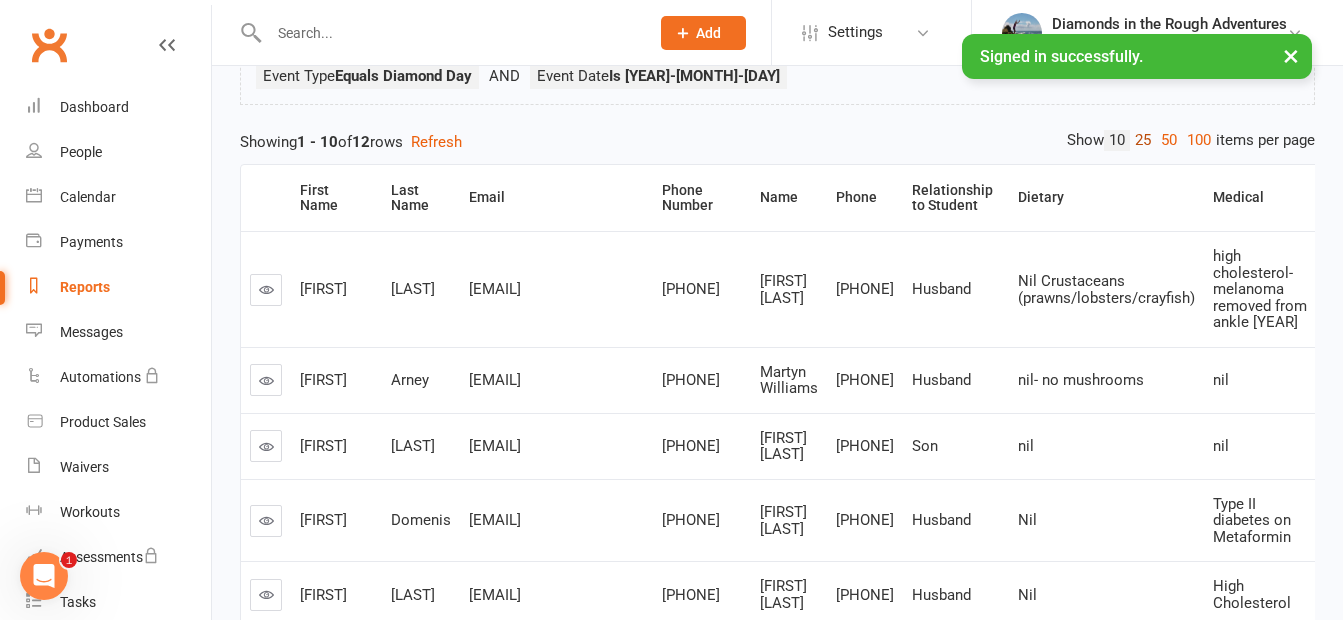 click on "25" at bounding box center (1143, 140) 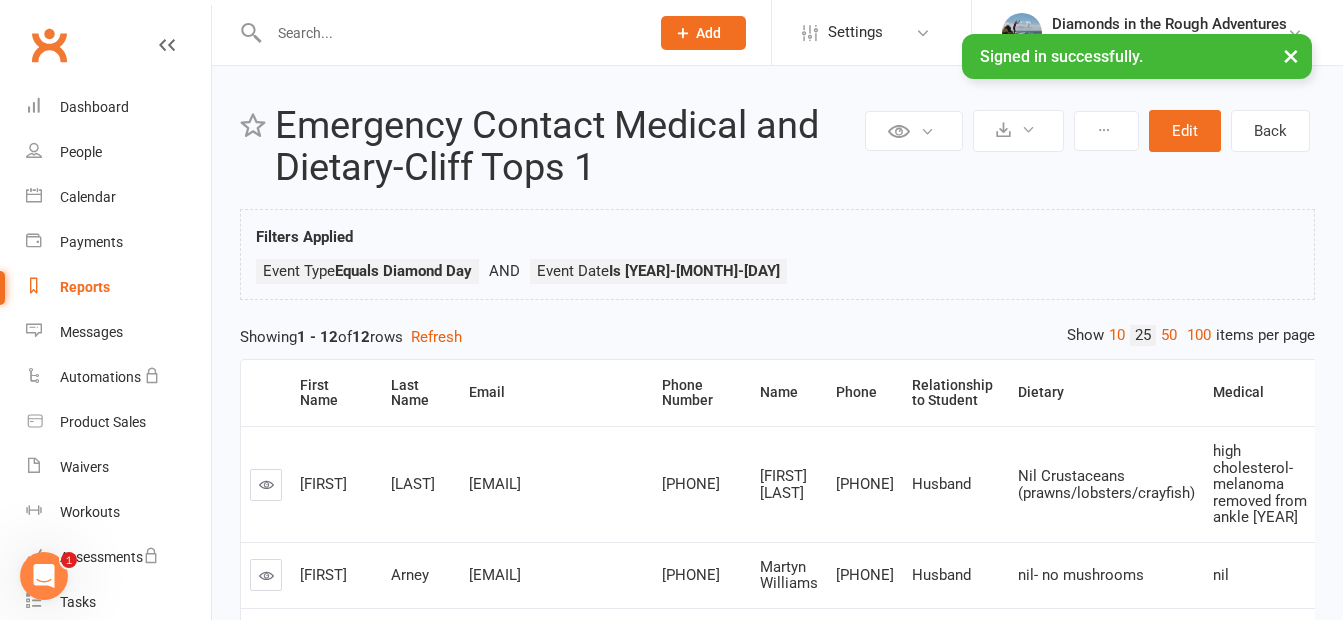 scroll, scrollTop: 0, scrollLeft: 0, axis: both 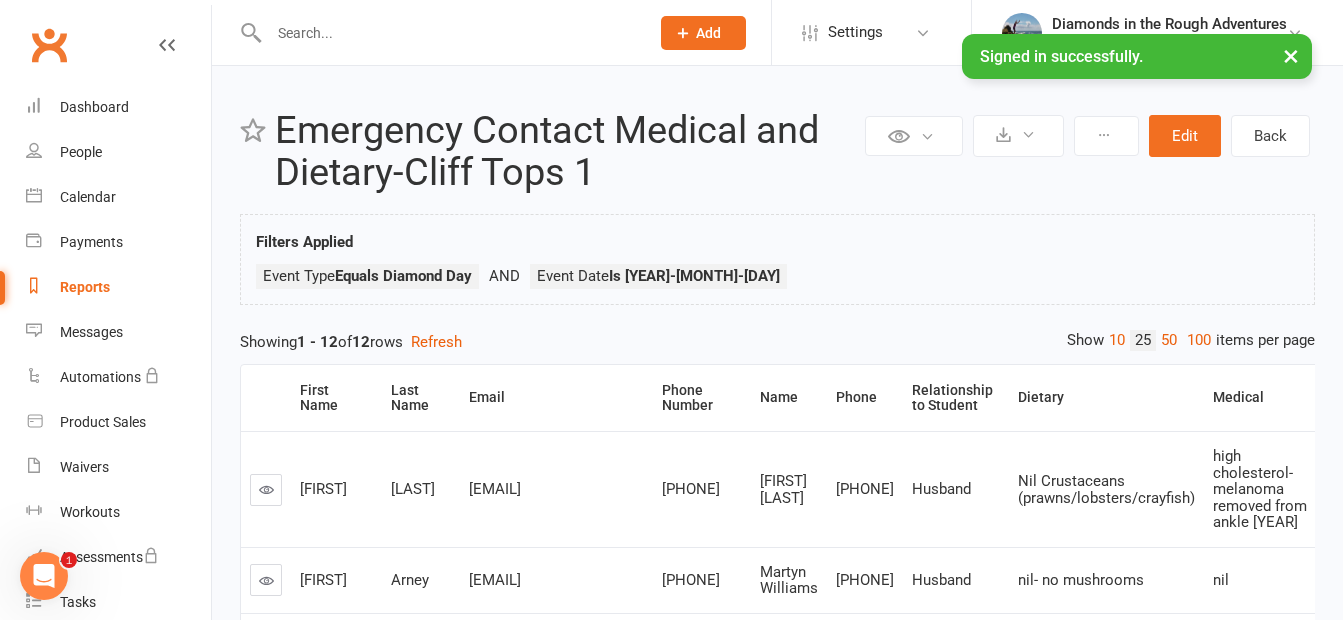 click on "Event Type  Equals Diamond Day Event Date  Is 2025-08-31
Booking > Event Date Is 2025-08-31" at bounding box center (777, 281) 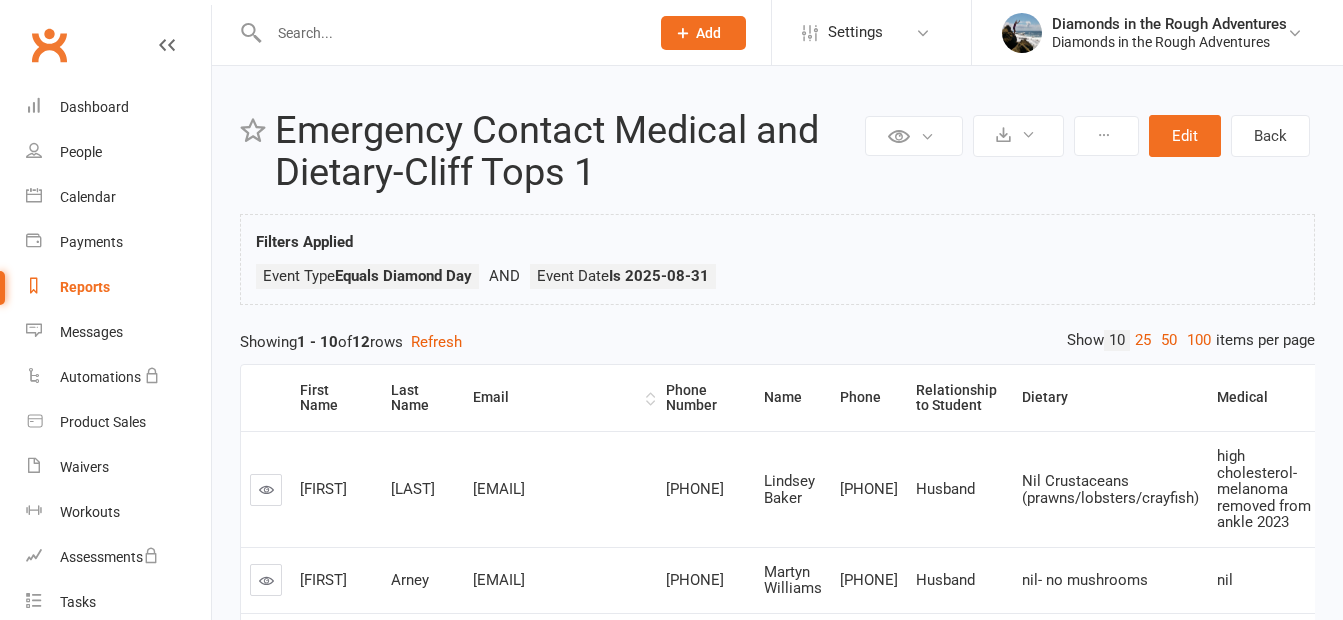 scroll, scrollTop: 0, scrollLeft: 0, axis: both 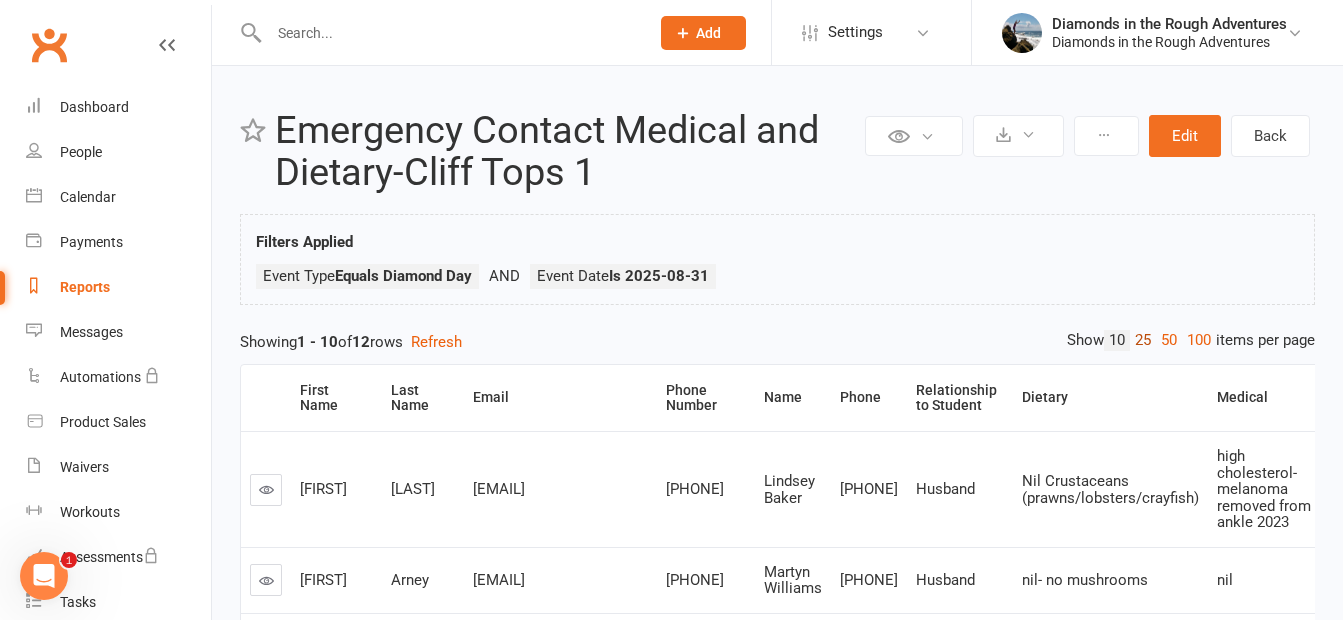 click on "25" at bounding box center (1143, 340) 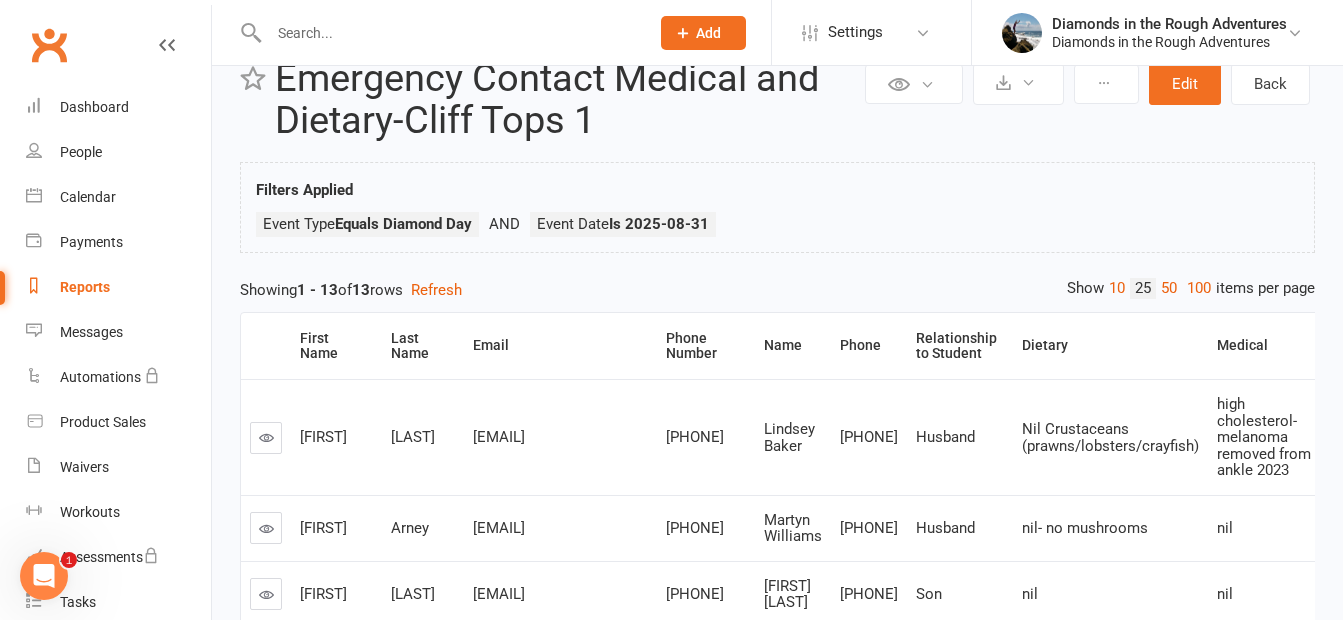 scroll, scrollTop: 0, scrollLeft: 0, axis: both 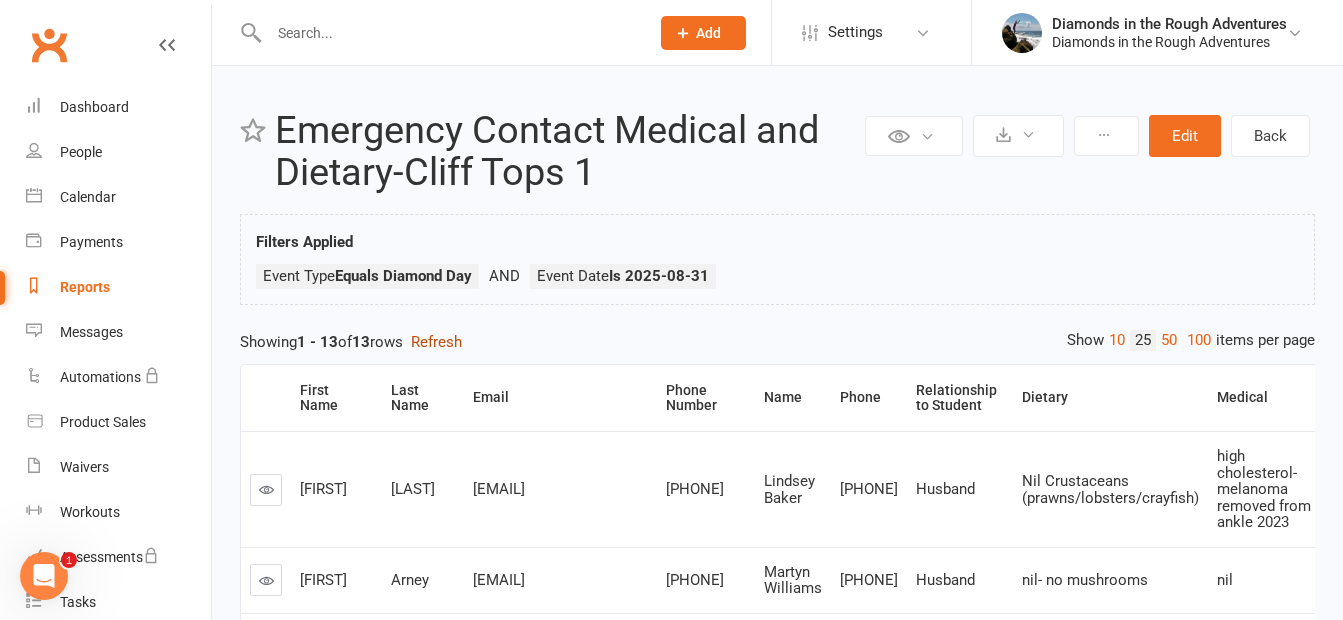 click on "Refresh" at bounding box center (436, 342) 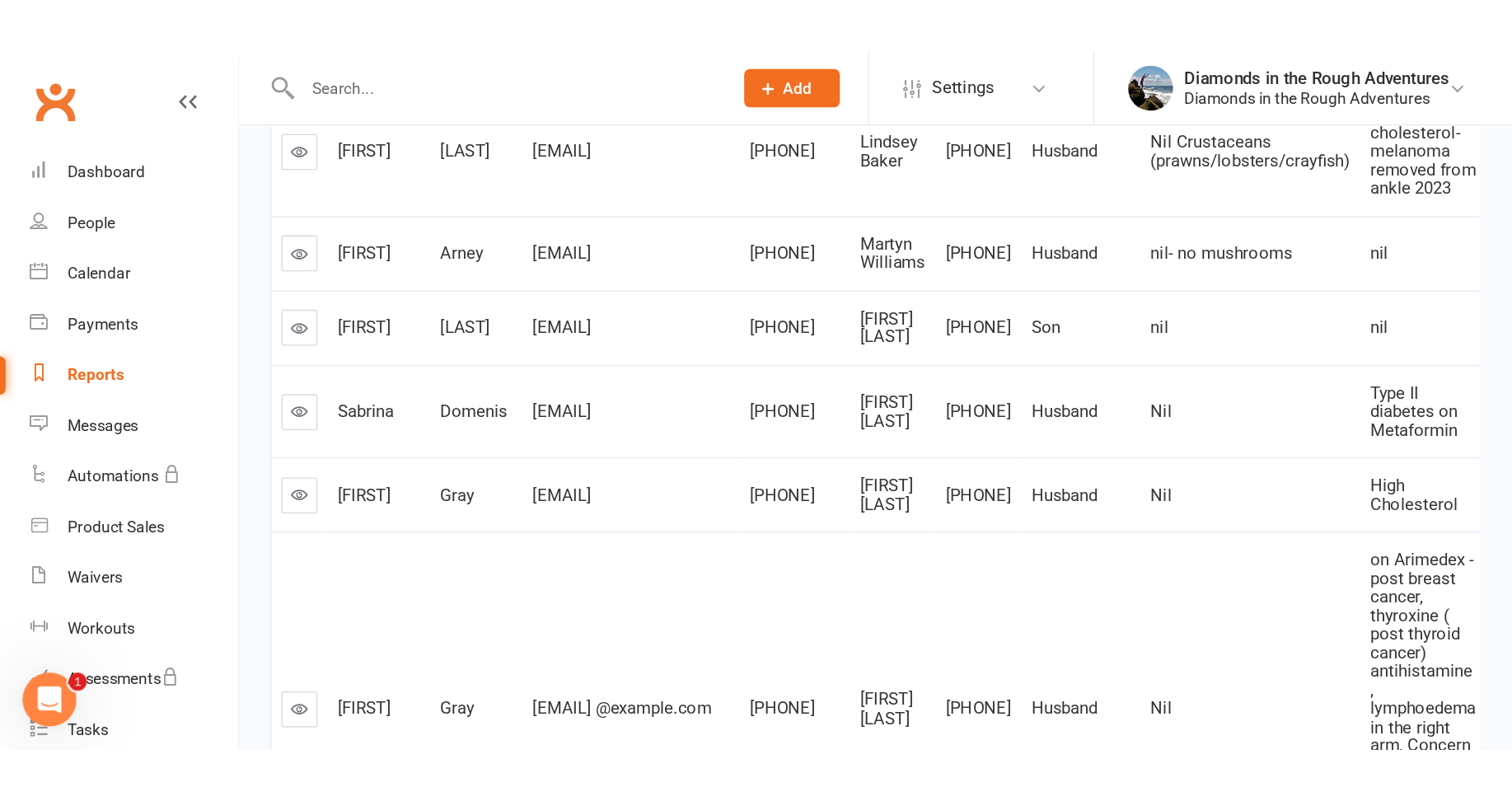 scroll, scrollTop: 0, scrollLeft: 0, axis: both 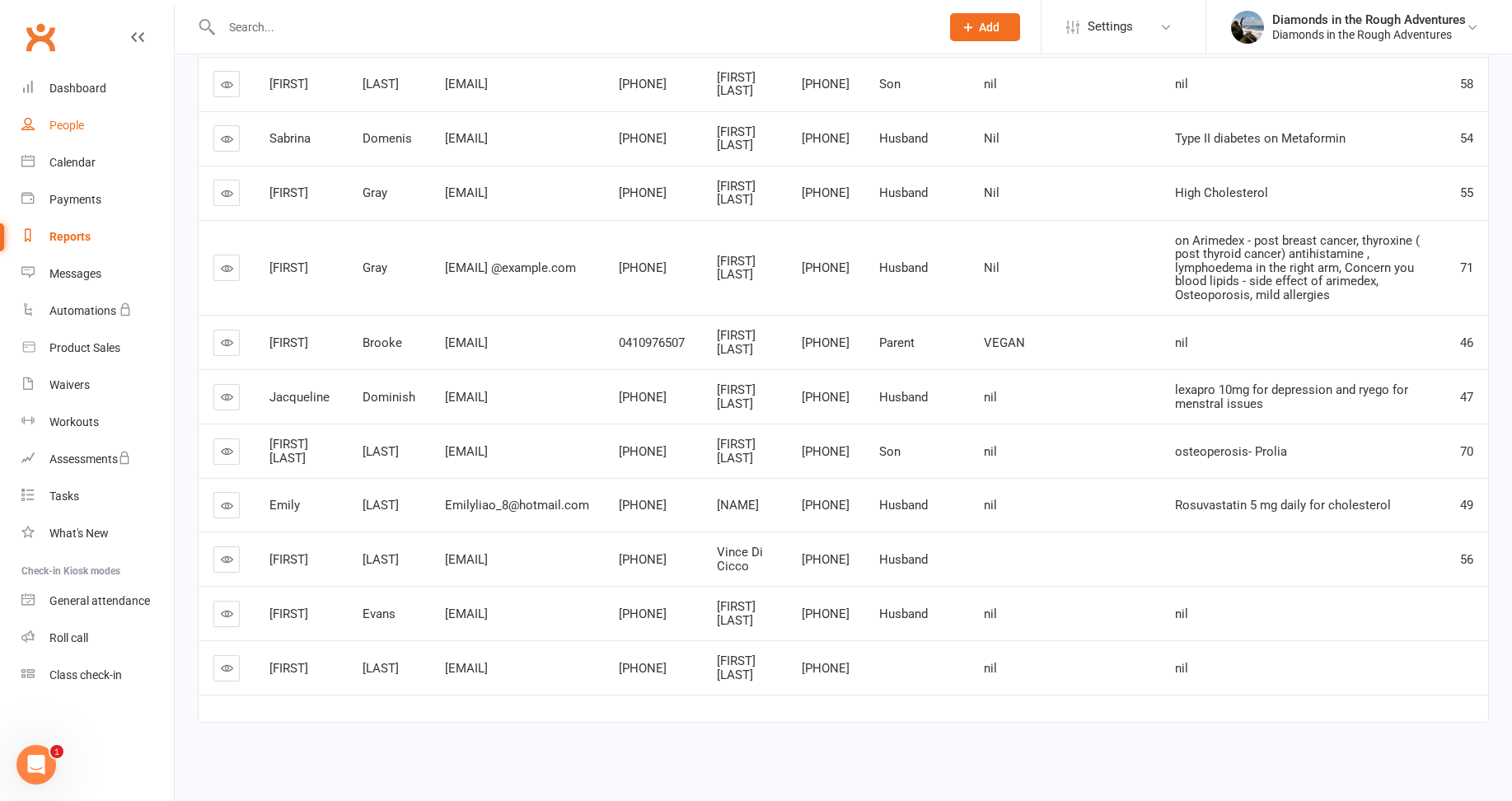 click on "People" at bounding box center (67, 125) 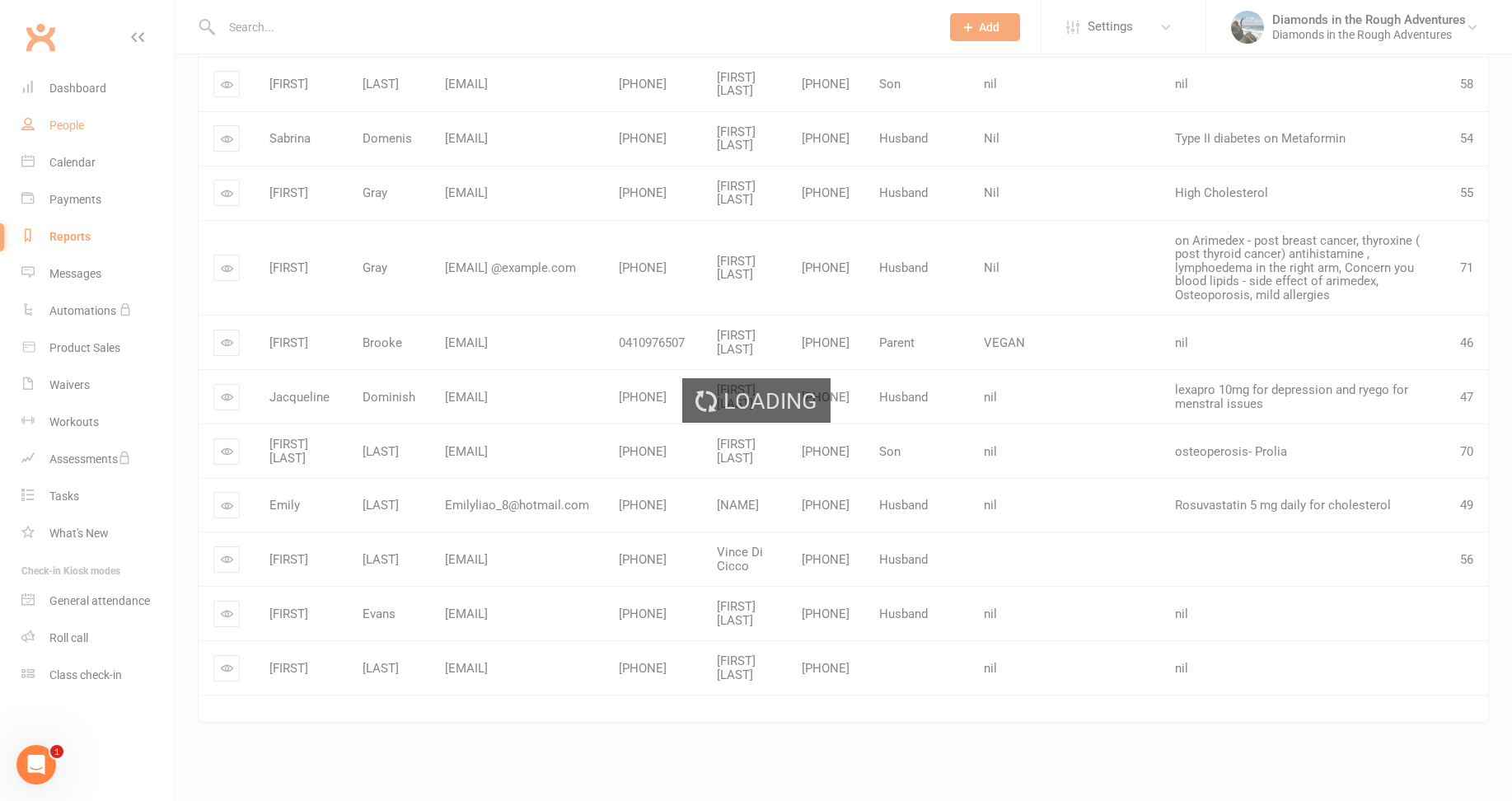 select on "100" 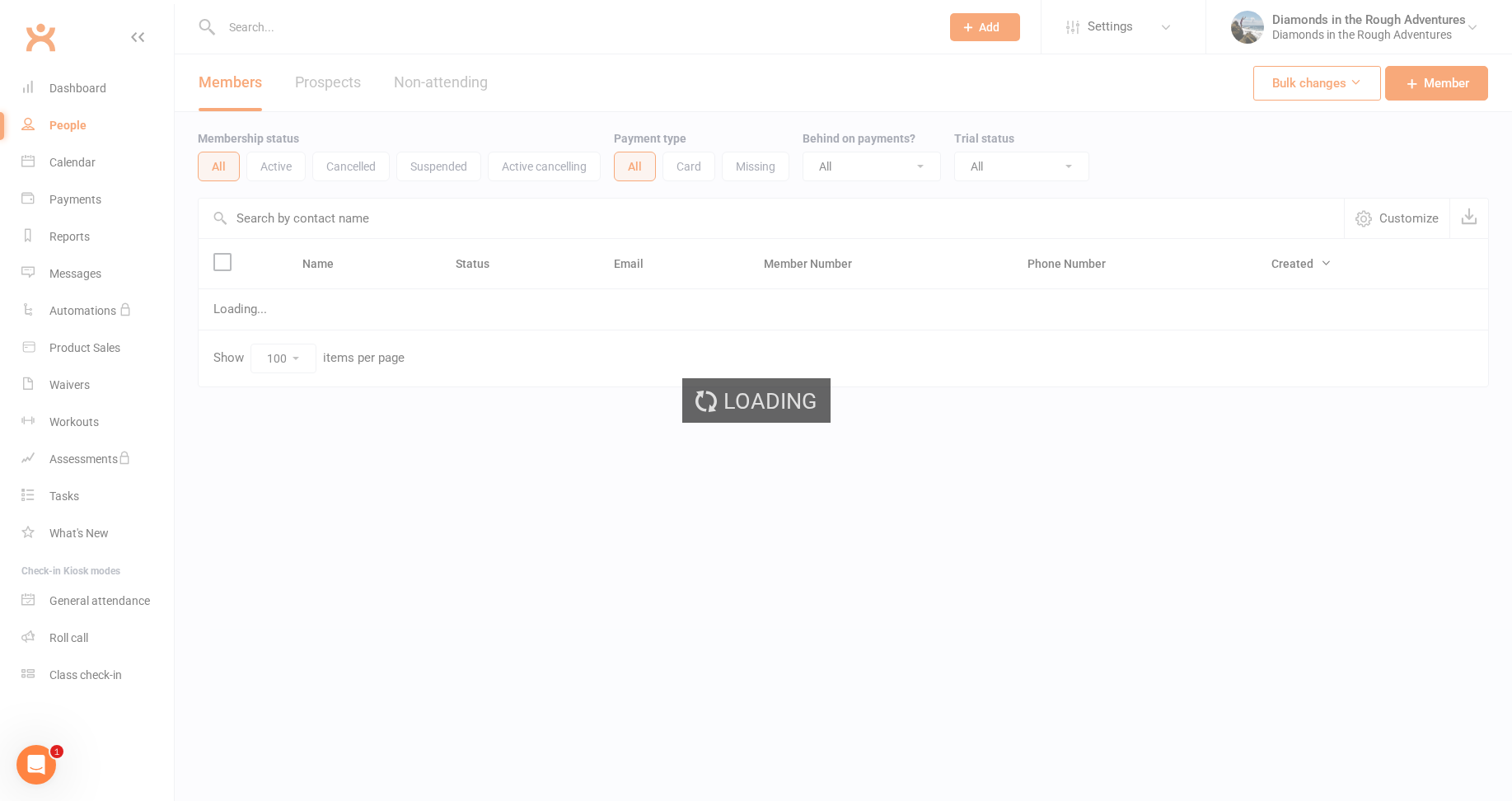 scroll, scrollTop: 0, scrollLeft: 0, axis: both 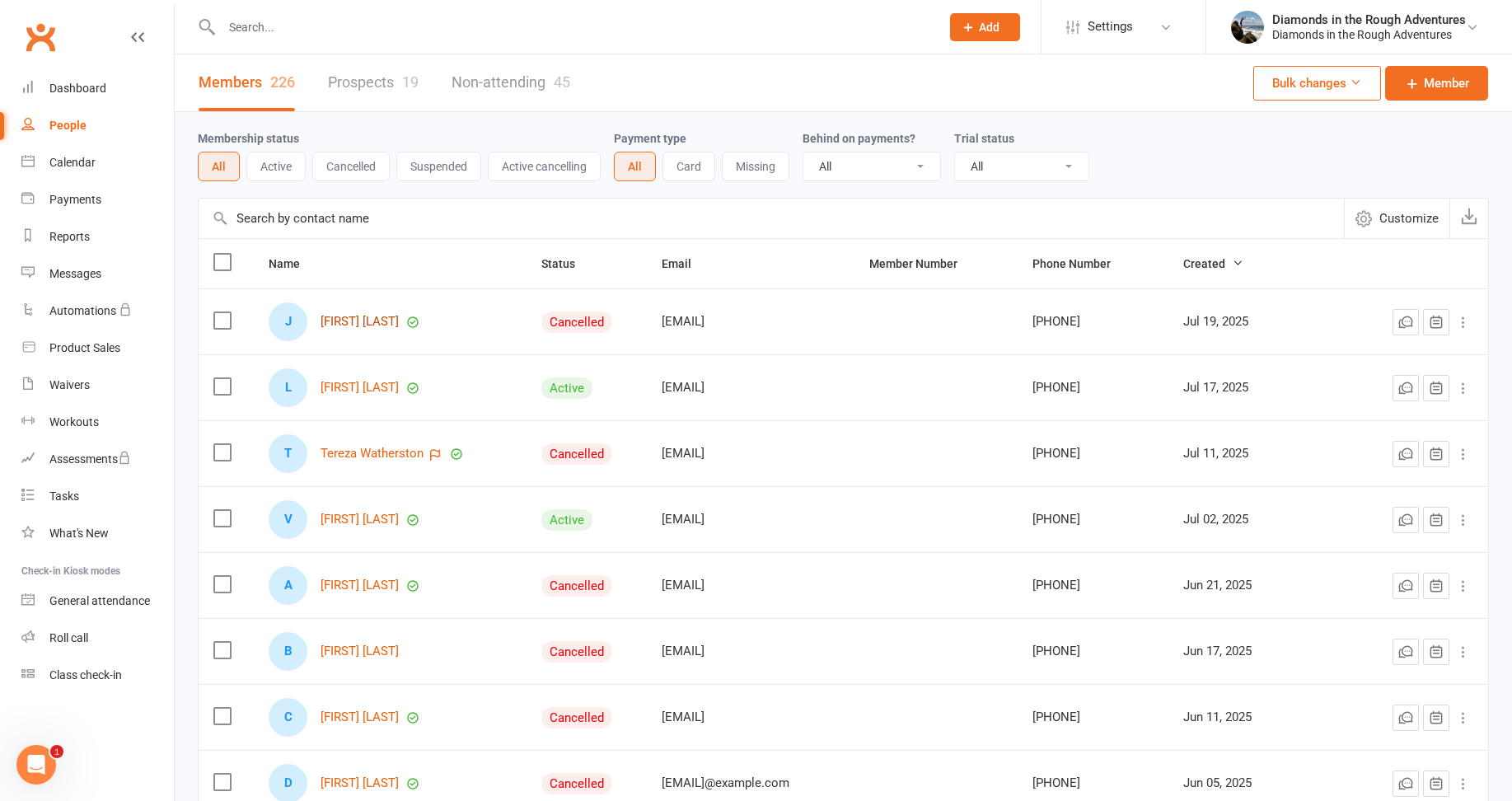 click on "[FIRST] [LAST]" at bounding box center [359, 321] 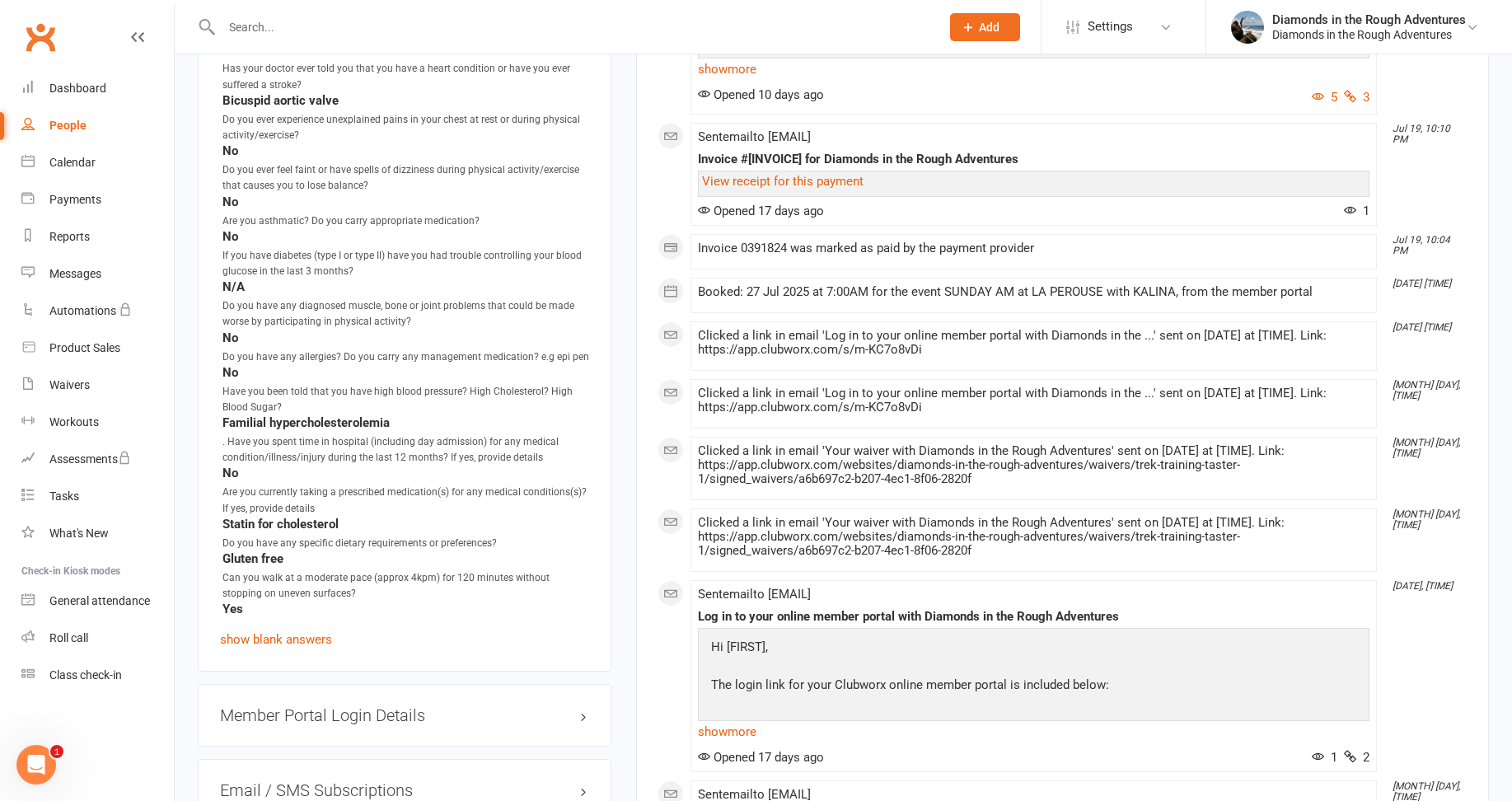 scroll, scrollTop: 1648, scrollLeft: 0, axis: vertical 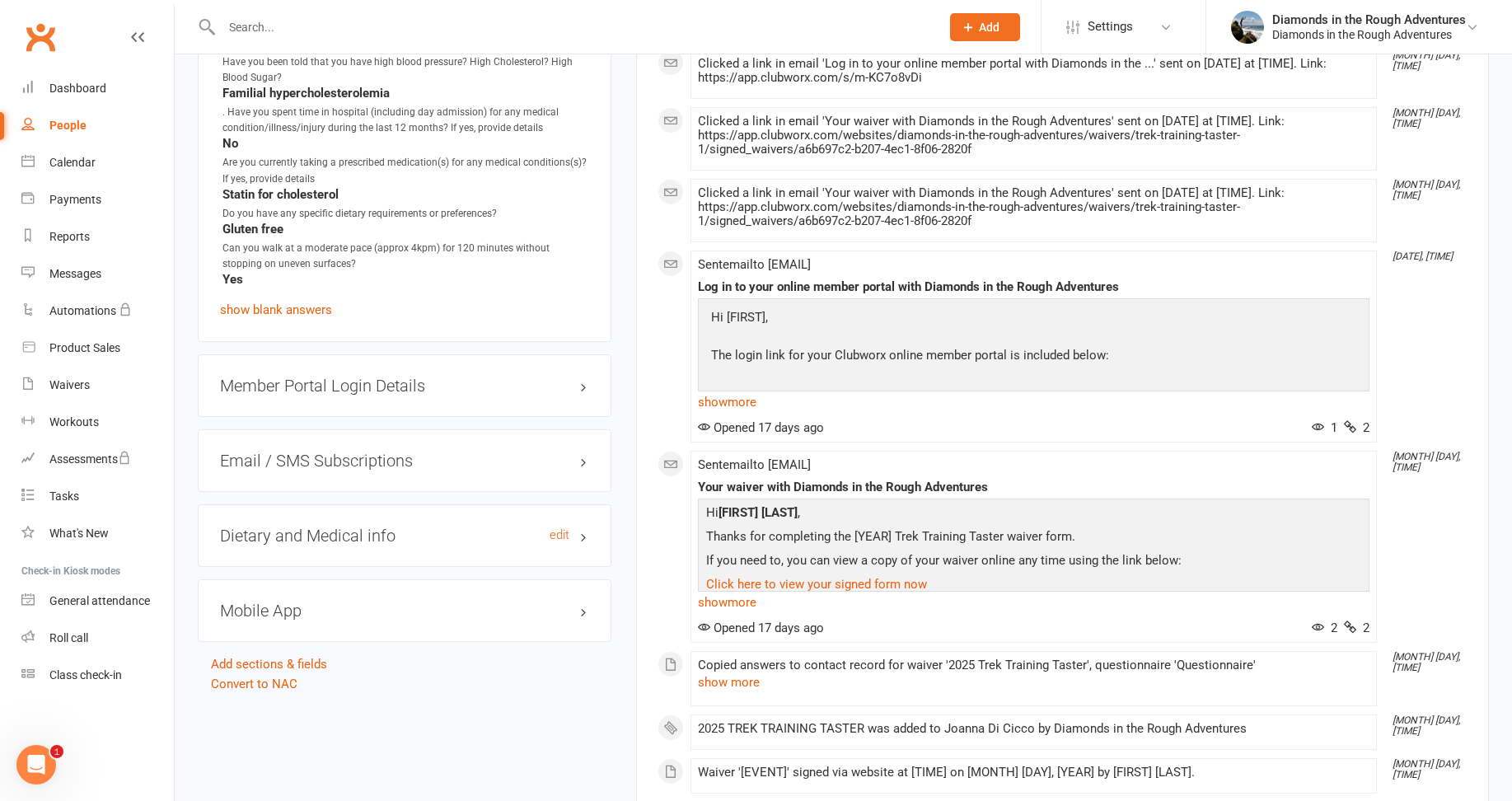 click on "Dietary and Medical info  edit" at bounding box center (405, 536) 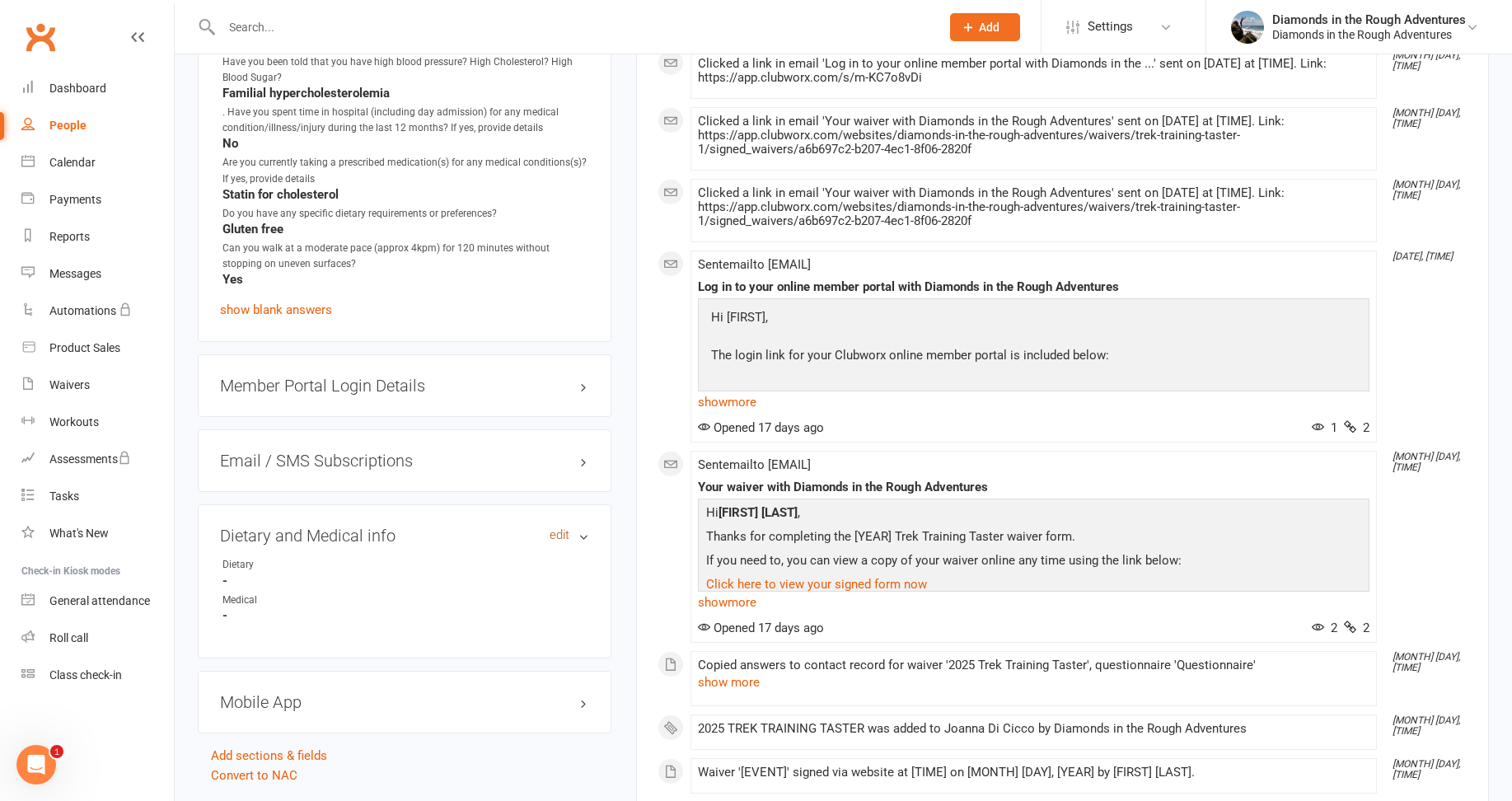 click on "edit" at bounding box center (559, 535) 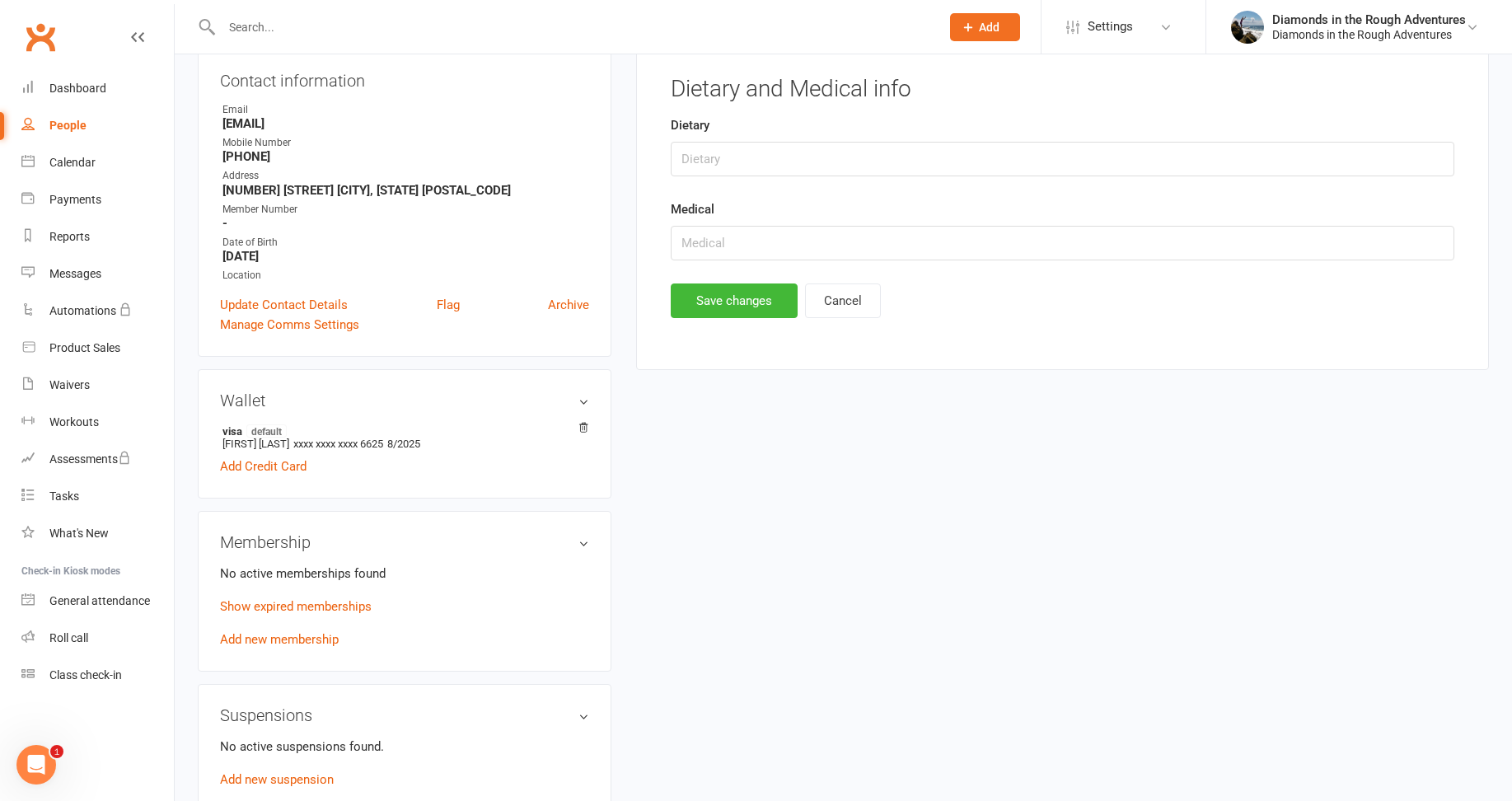 scroll, scrollTop: 141, scrollLeft: 0, axis: vertical 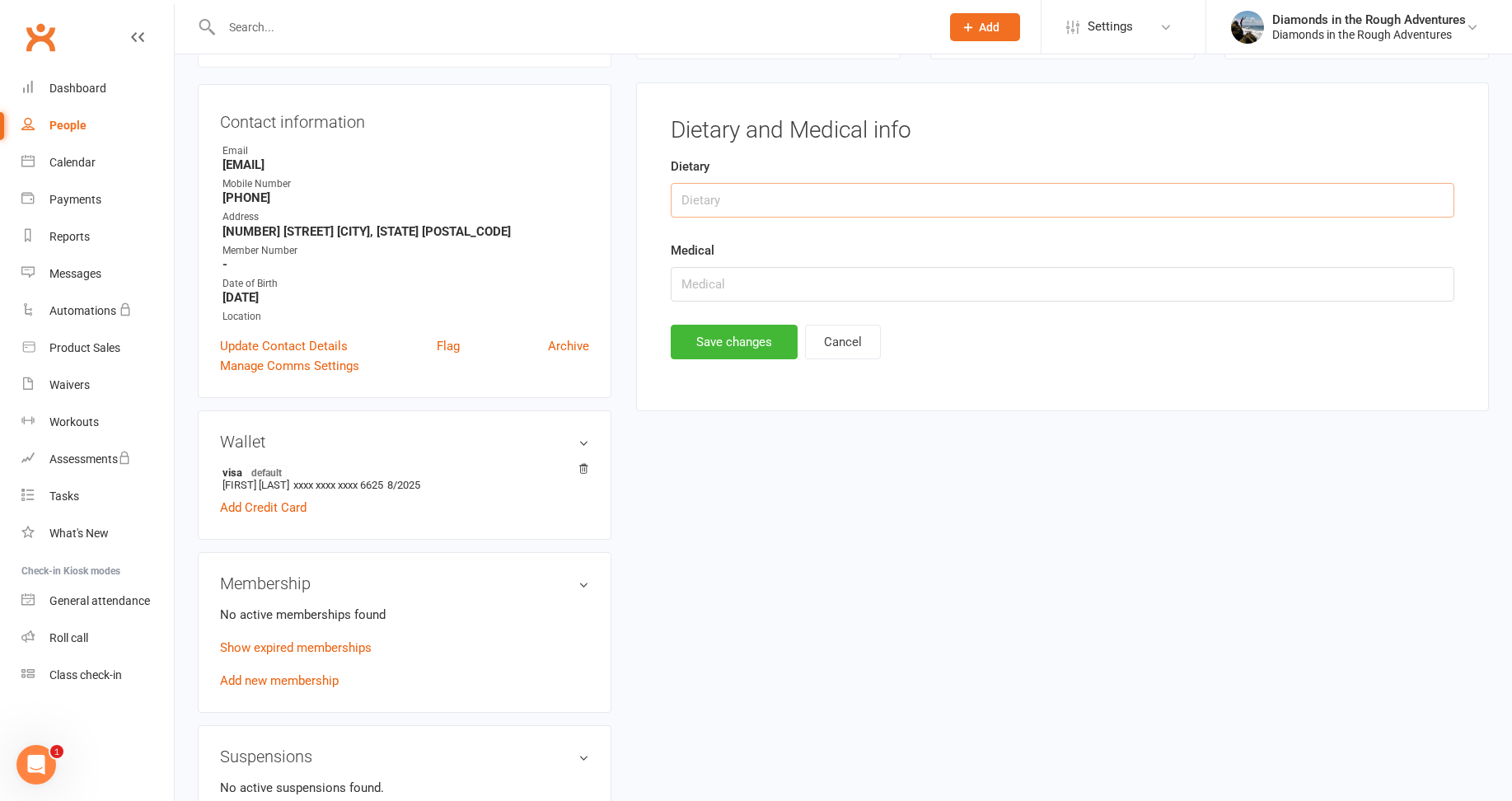 click at bounding box center (1062, 200) 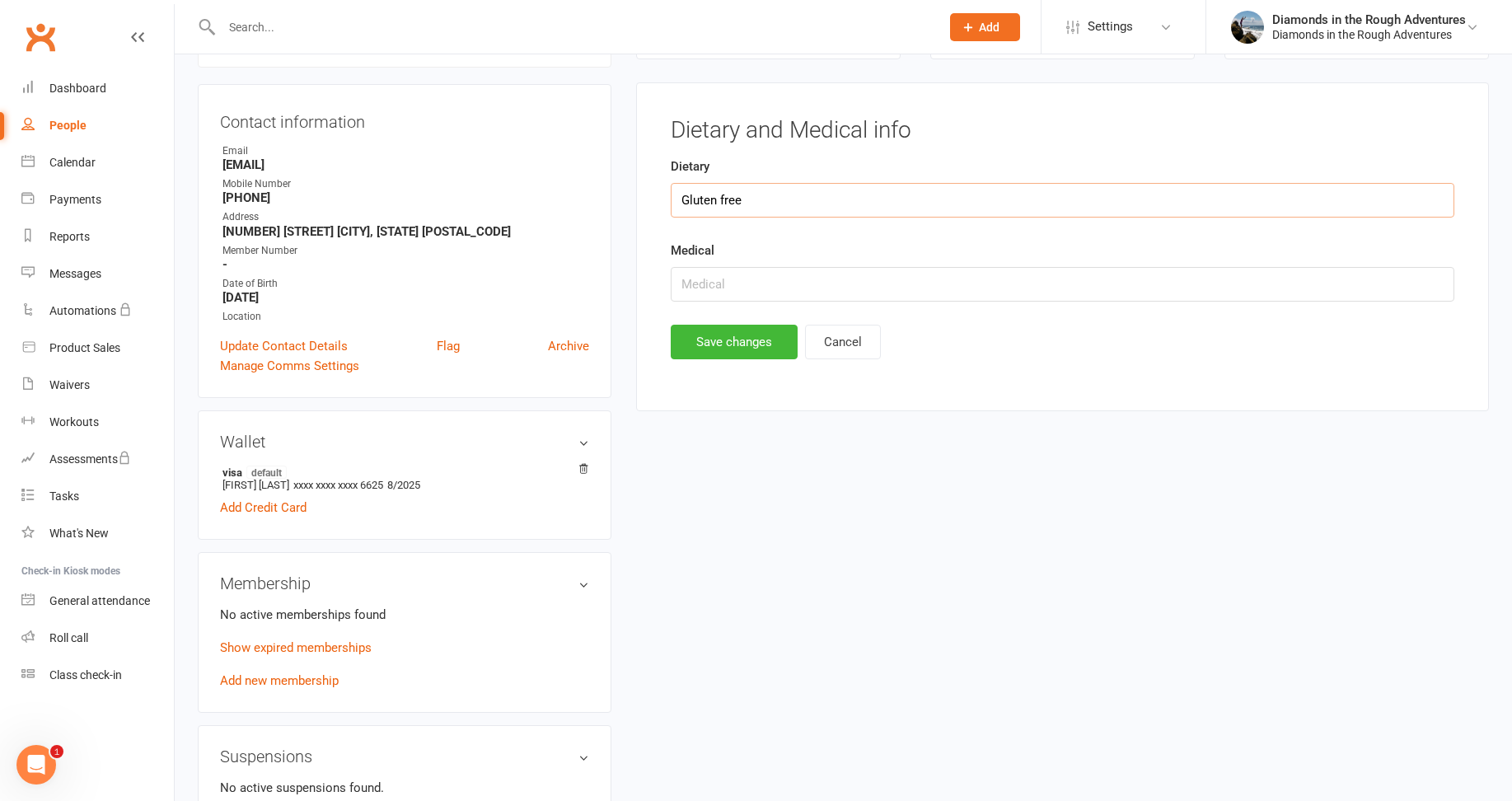 type on "Gluten free" 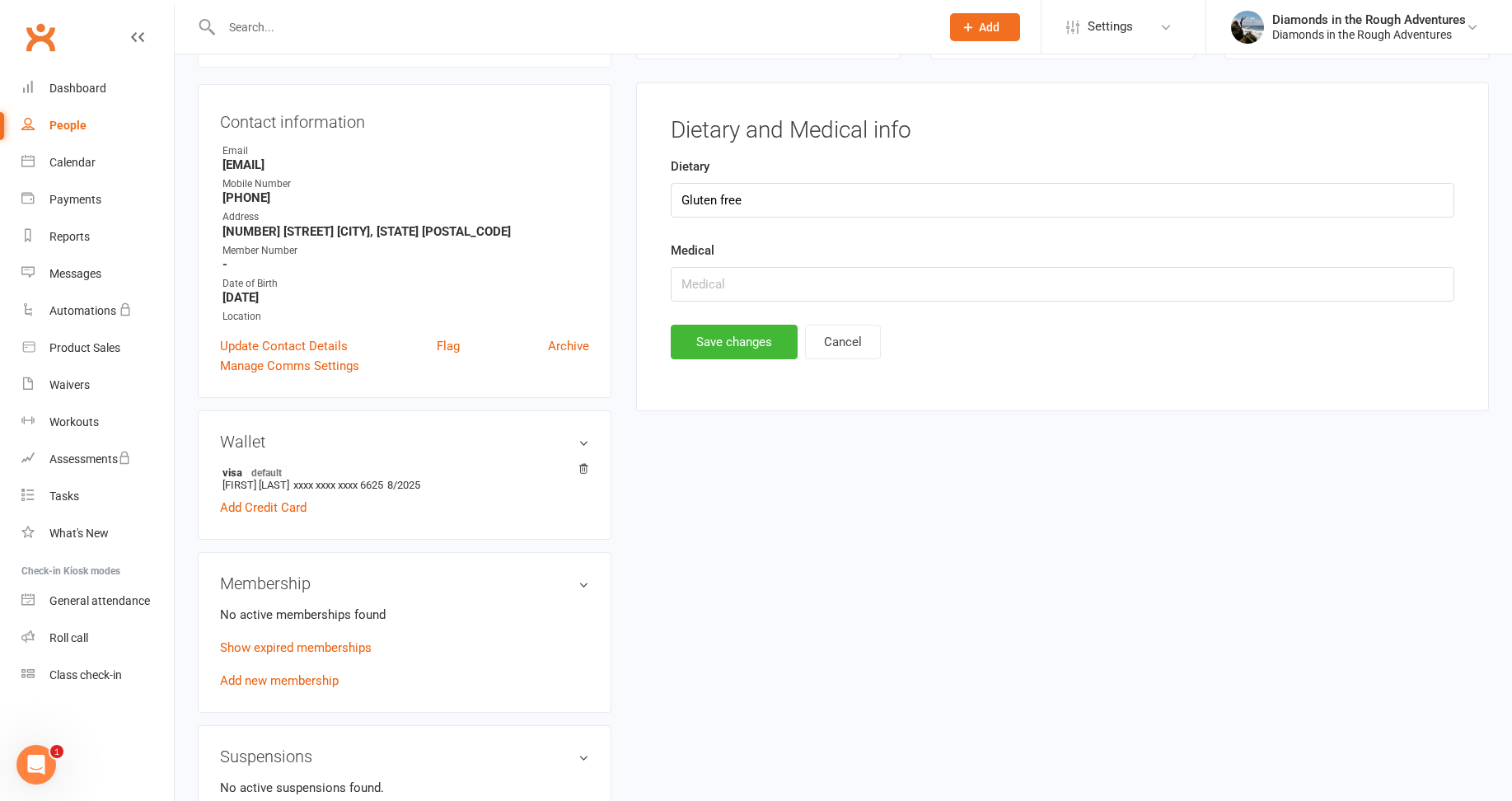click on "upload photo Joanna Di Cicco Activated 19 July, 2025 Added 19 July, 2025   Cancelled member 56 years old  Contact information Owner   Email  [EMAIL]
Mobile Number  [PHONE]
Address  [NUMBER] [STREET], [CITY] [STATE] [ZIP]
Member Number  -
Date of Birth  February 13, 1969
Location
Update Contact Details Flag Archive Manage Comms Settings
Wallet visa  default   Joanna Di  xxxx xxxx xxxx 6625 8/2025
Add Credit Card
Membership  No active memberships found Show expired memberships Add new membership
Suspensions  No active suspensions found. Add new suspension
Emergency Contact Details  edit Name Vince Di Cicco
Relationship to Student Husband
Email [EMAIL]
Phone [PHONE]
Address [NUMBER] [STREET], [CITY] [STATE]
Waiver Answers  edit Do you have any other medical condition(s) that would impact on your participation in physical activity? No
Has your doctor ever told you that you have a heart condition or have you ever suffered a stroke?
No" at bounding box center [843, 1069] 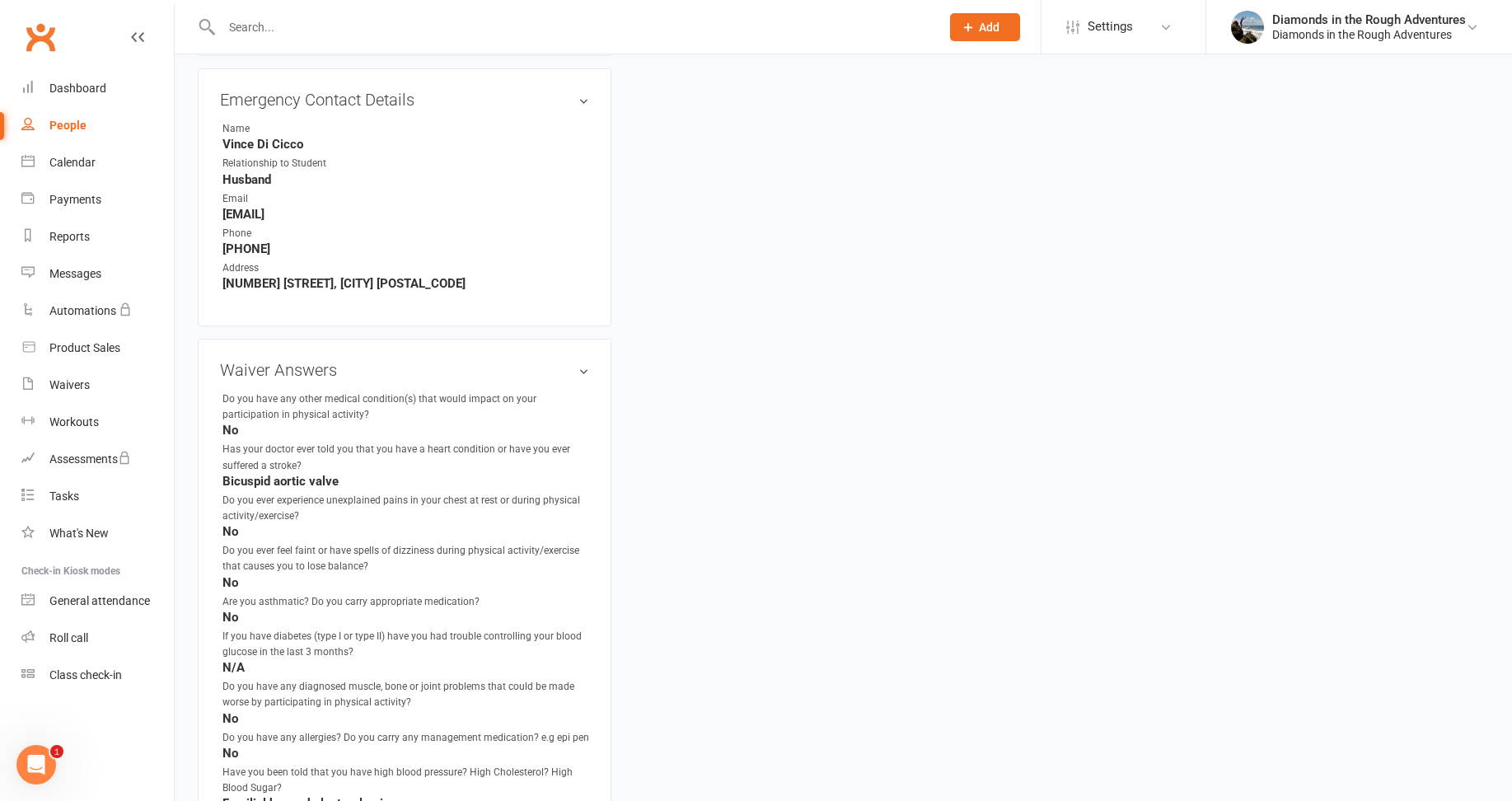 scroll, scrollTop: 965, scrollLeft: 0, axis: vertical 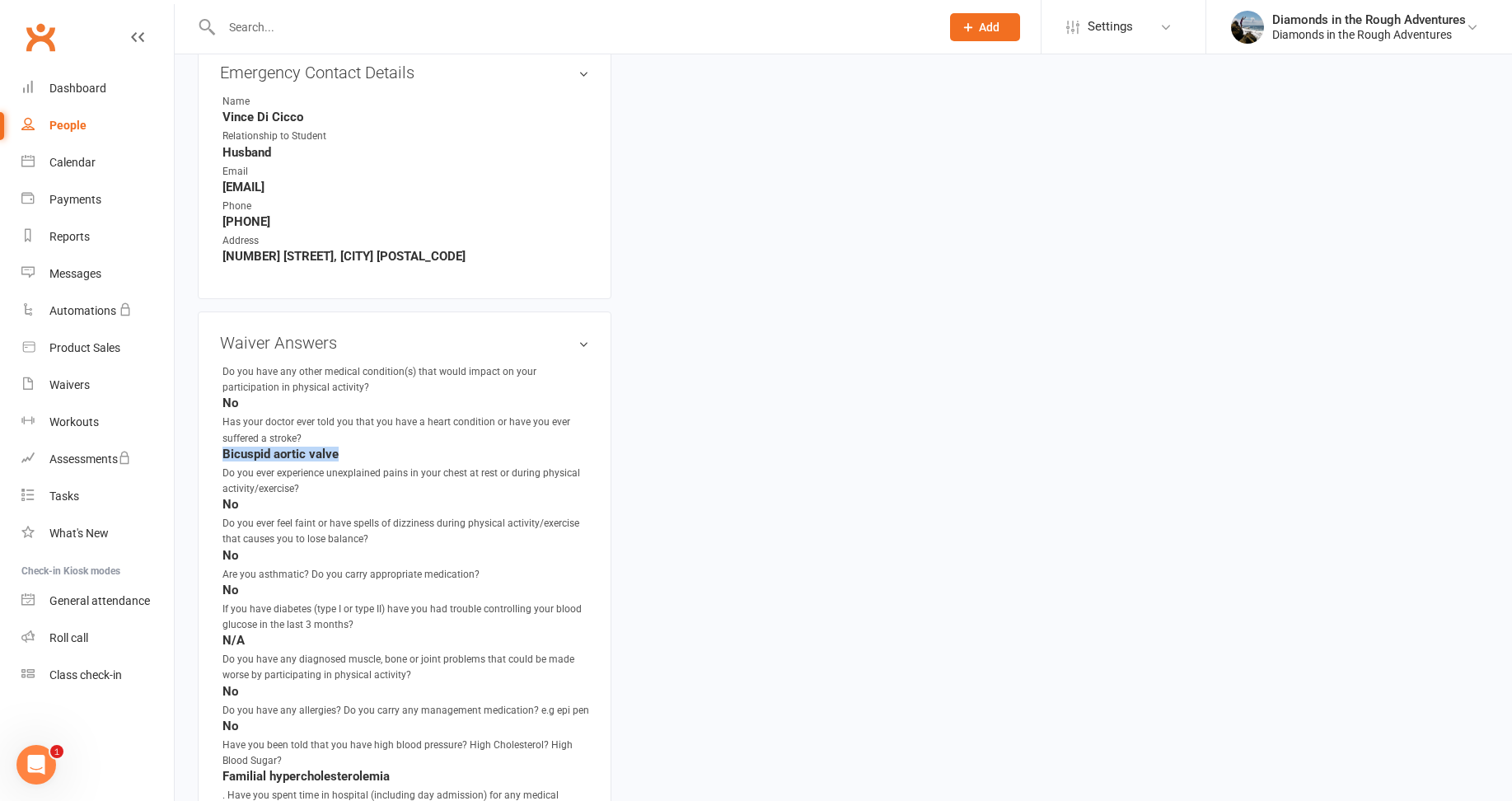 drag, startPoint x: 335, startPoint y: 452, endPoint x: 217, endPoint y: 456, distance: 118.06778 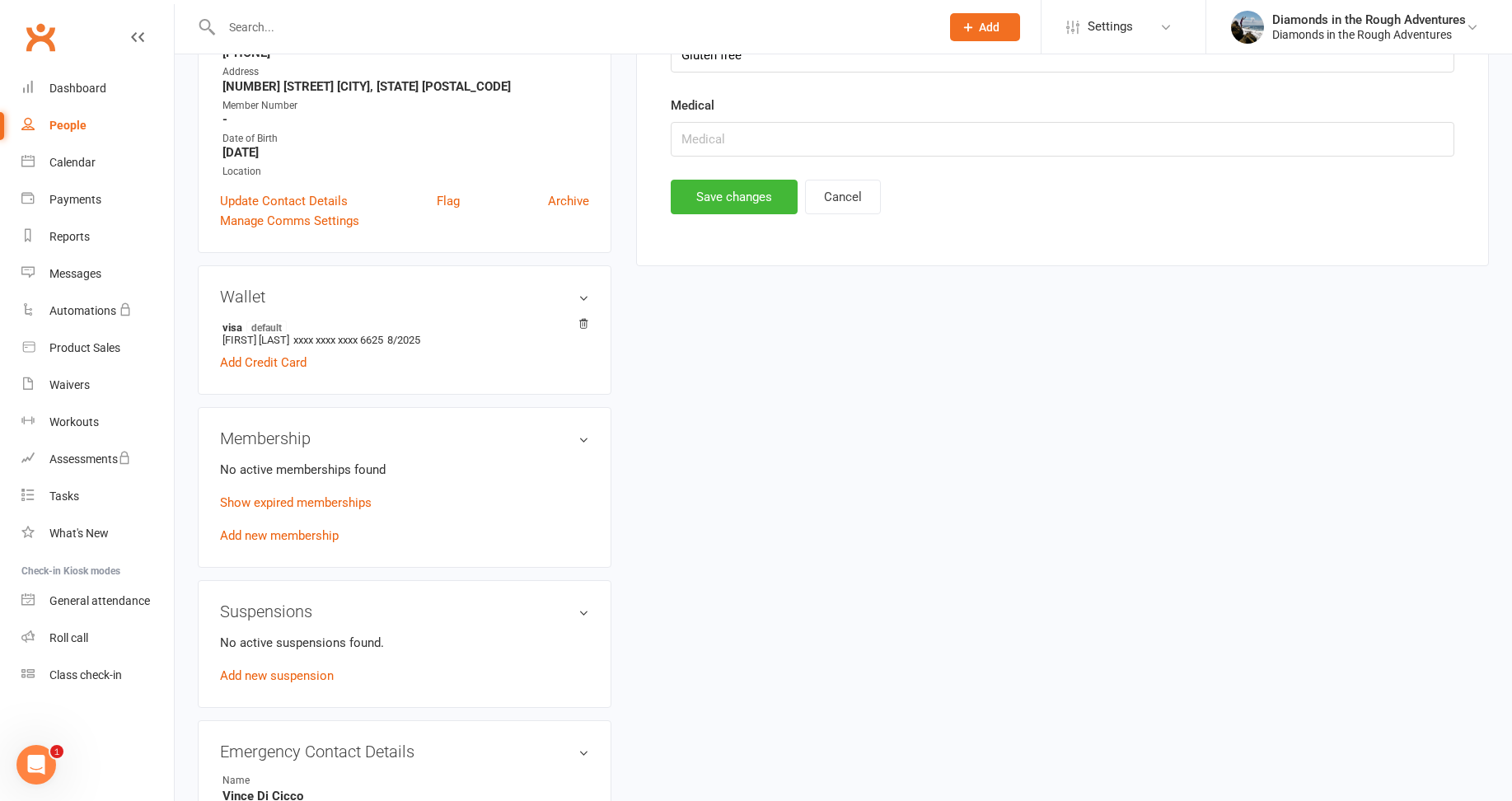 scroll, scrollTop: 223, scrollLeft: 0, axis: vertical 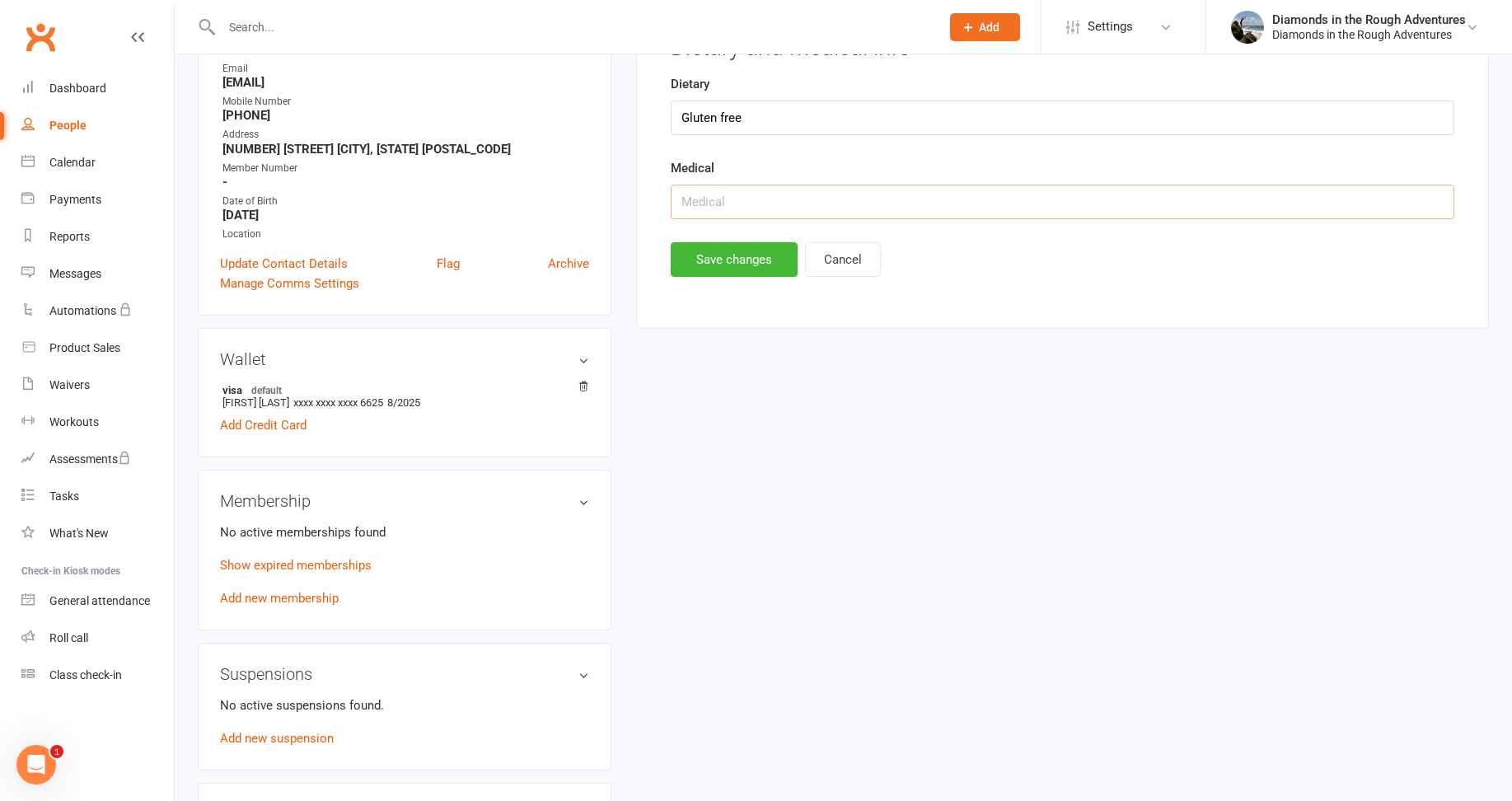 click at bounding box center (1062, 202) 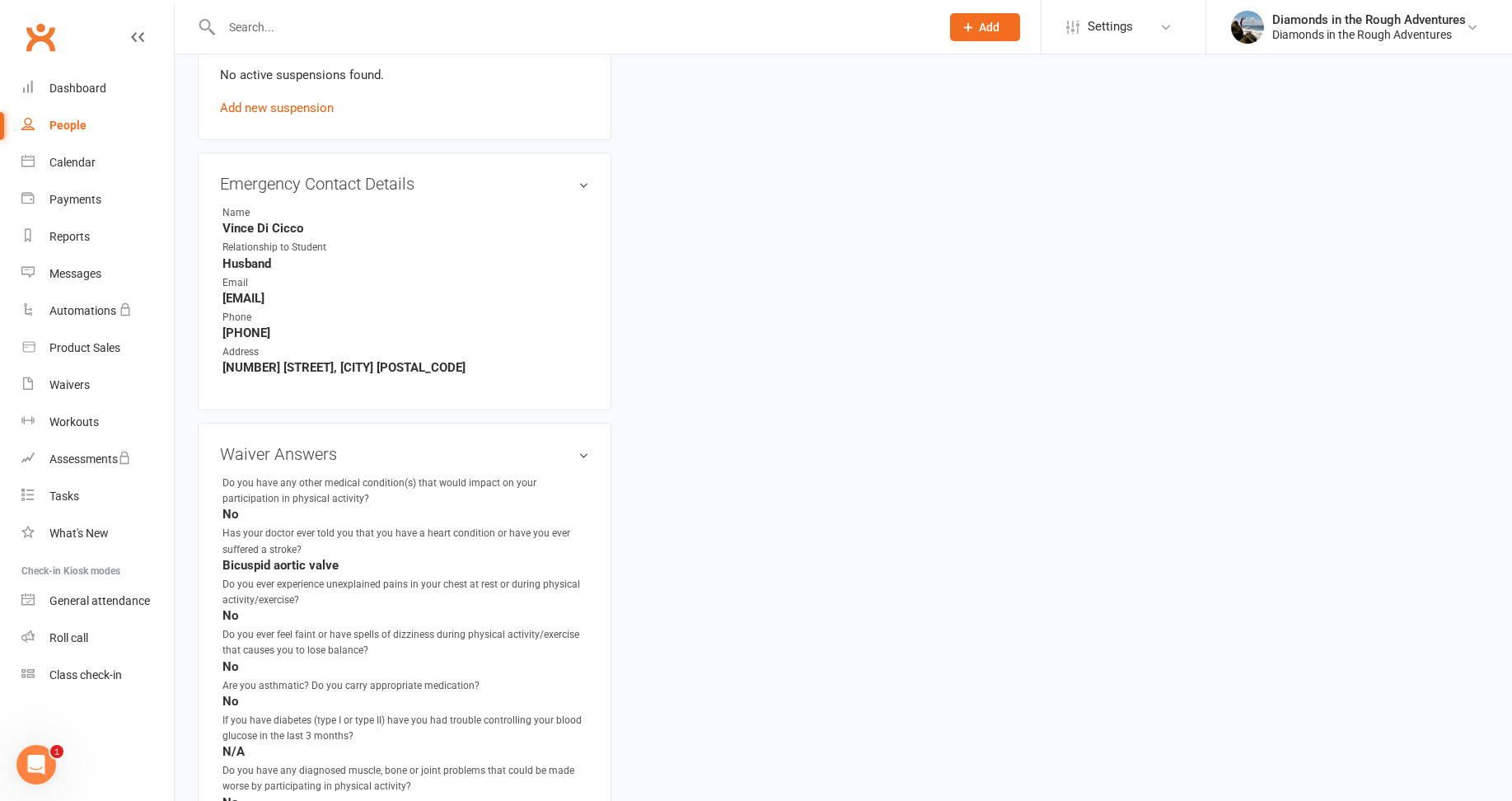scroll, scrollTop: 1212, scrollLeft: 0, axis: vertical 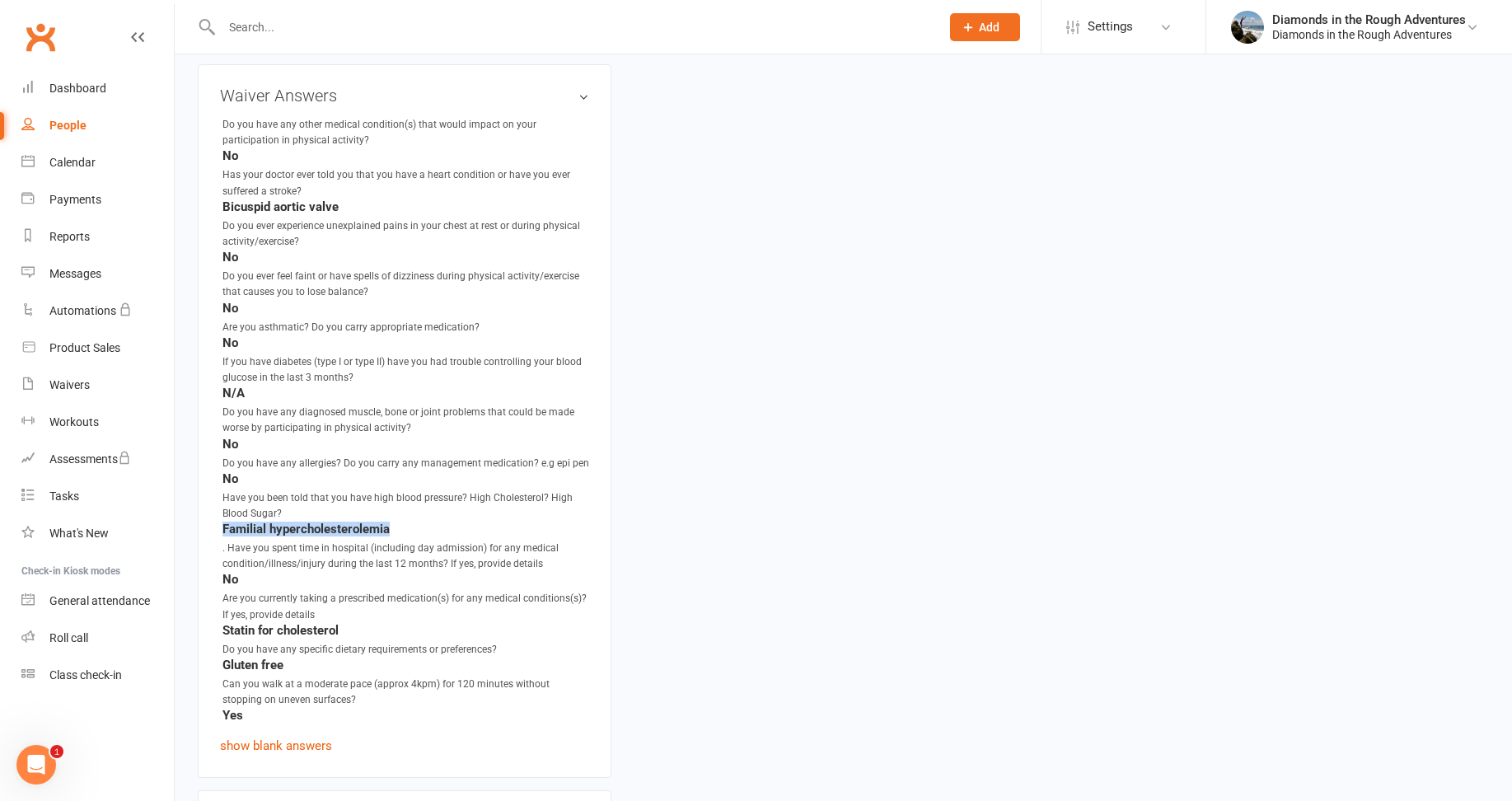 drag, startPoint x: 389, startPoint y: 532, endPoint x: 222, endPoint y: 532, distance: 167 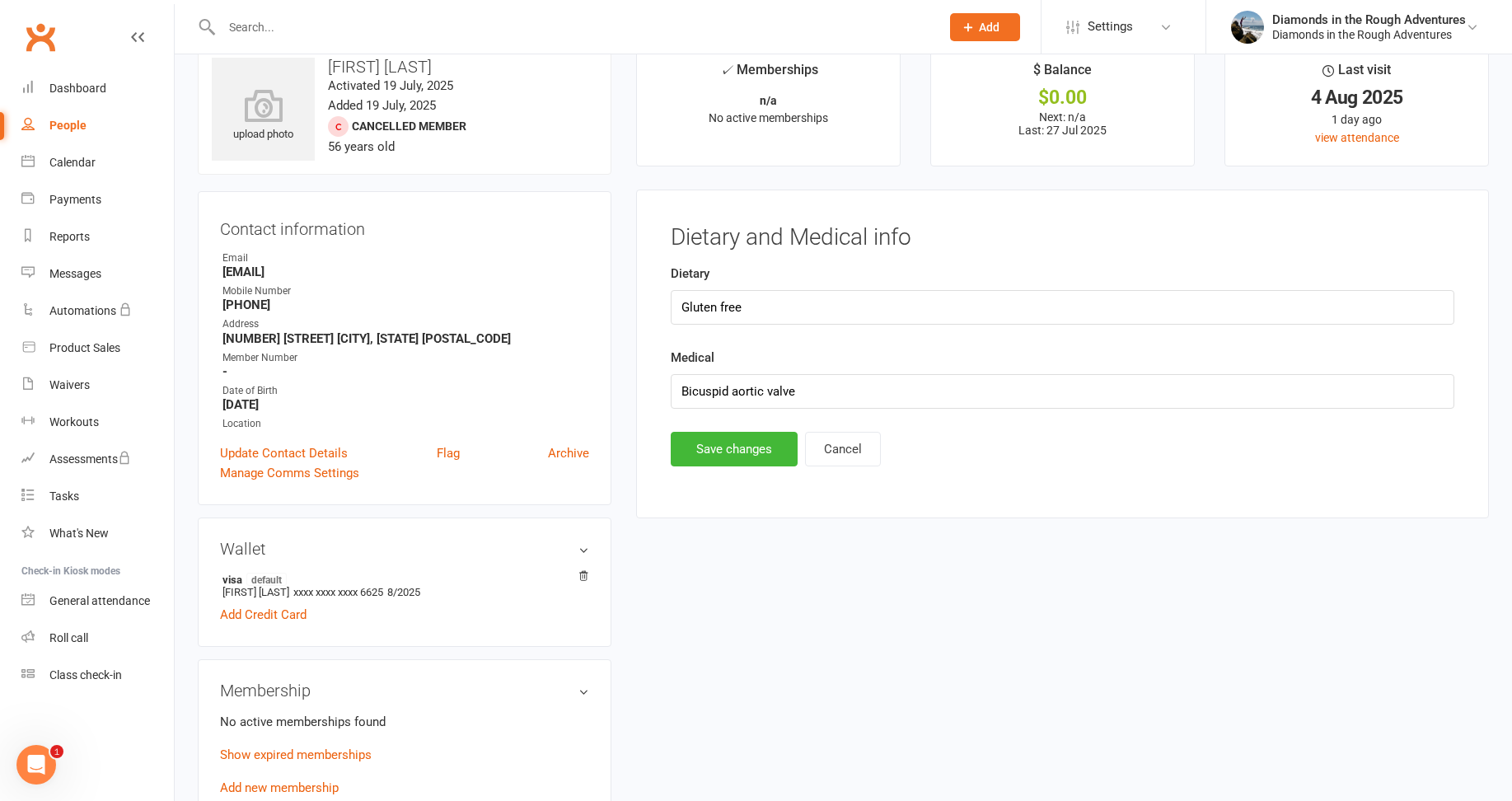 scroll, scrollTop: 0, scrollLeft: 0, axis: both 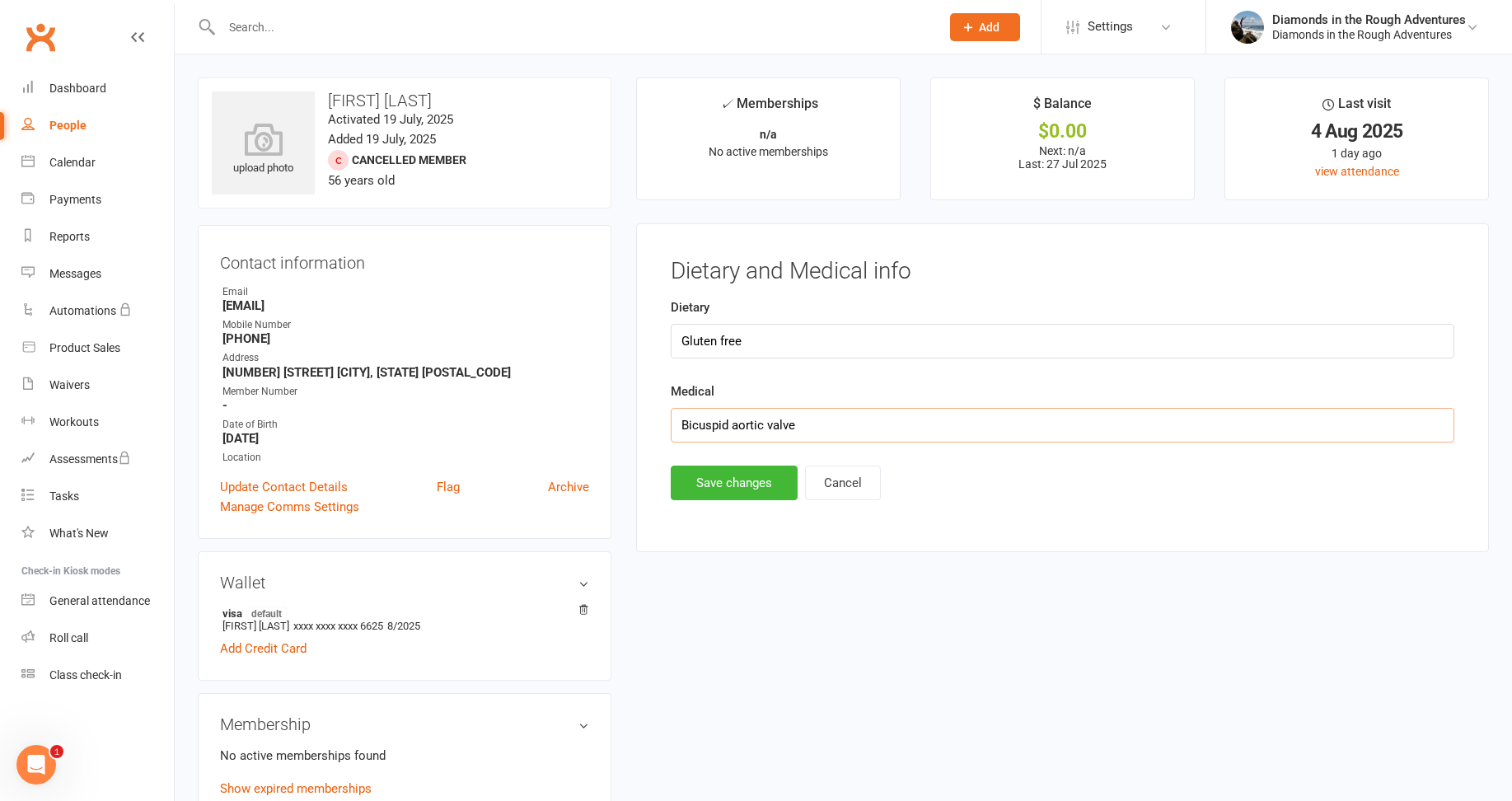 click on "Bicuspid aortic valve" at bounding box center [1062, 425] 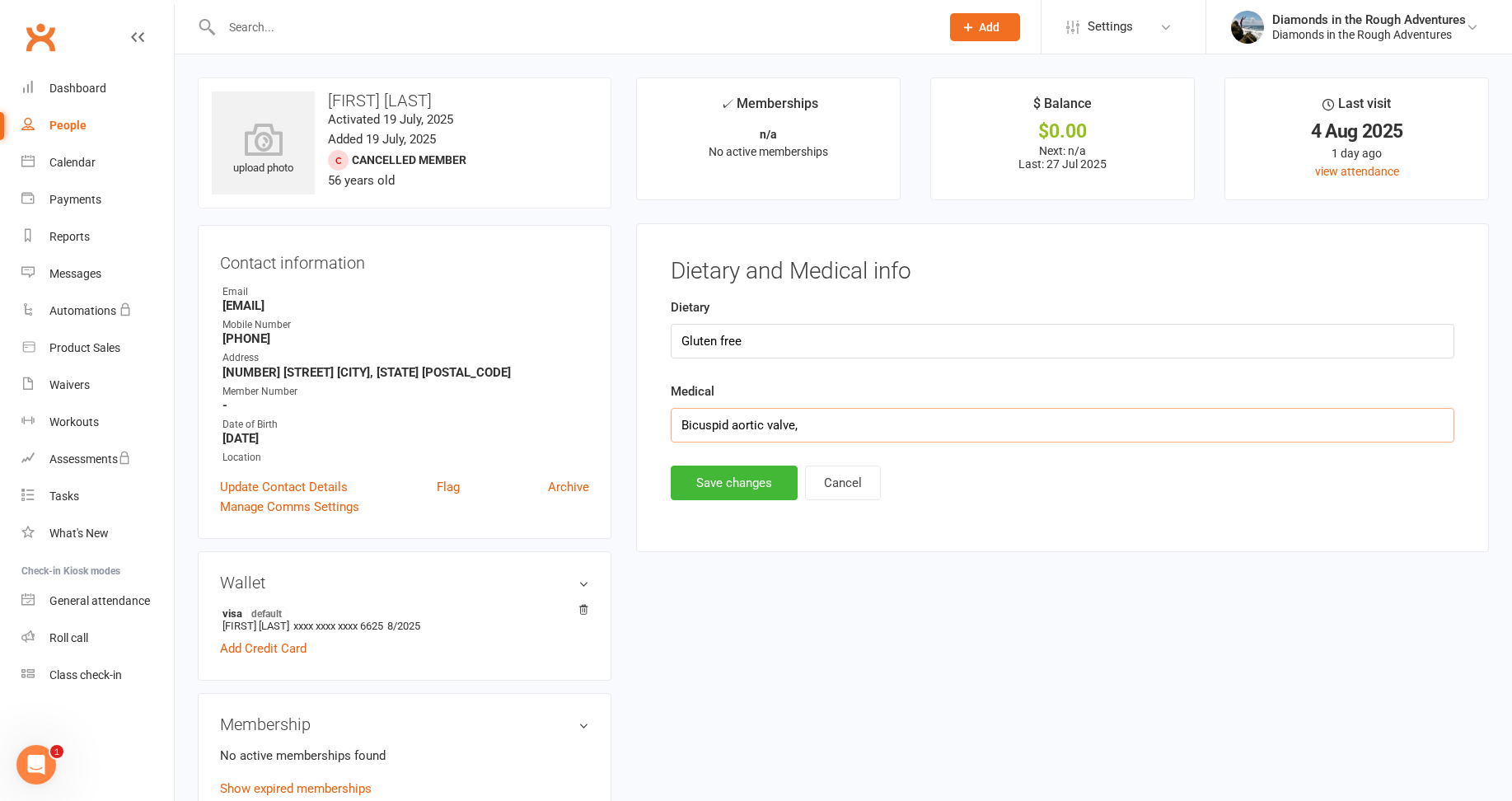 paste on "Familial hypercholesterolemia" 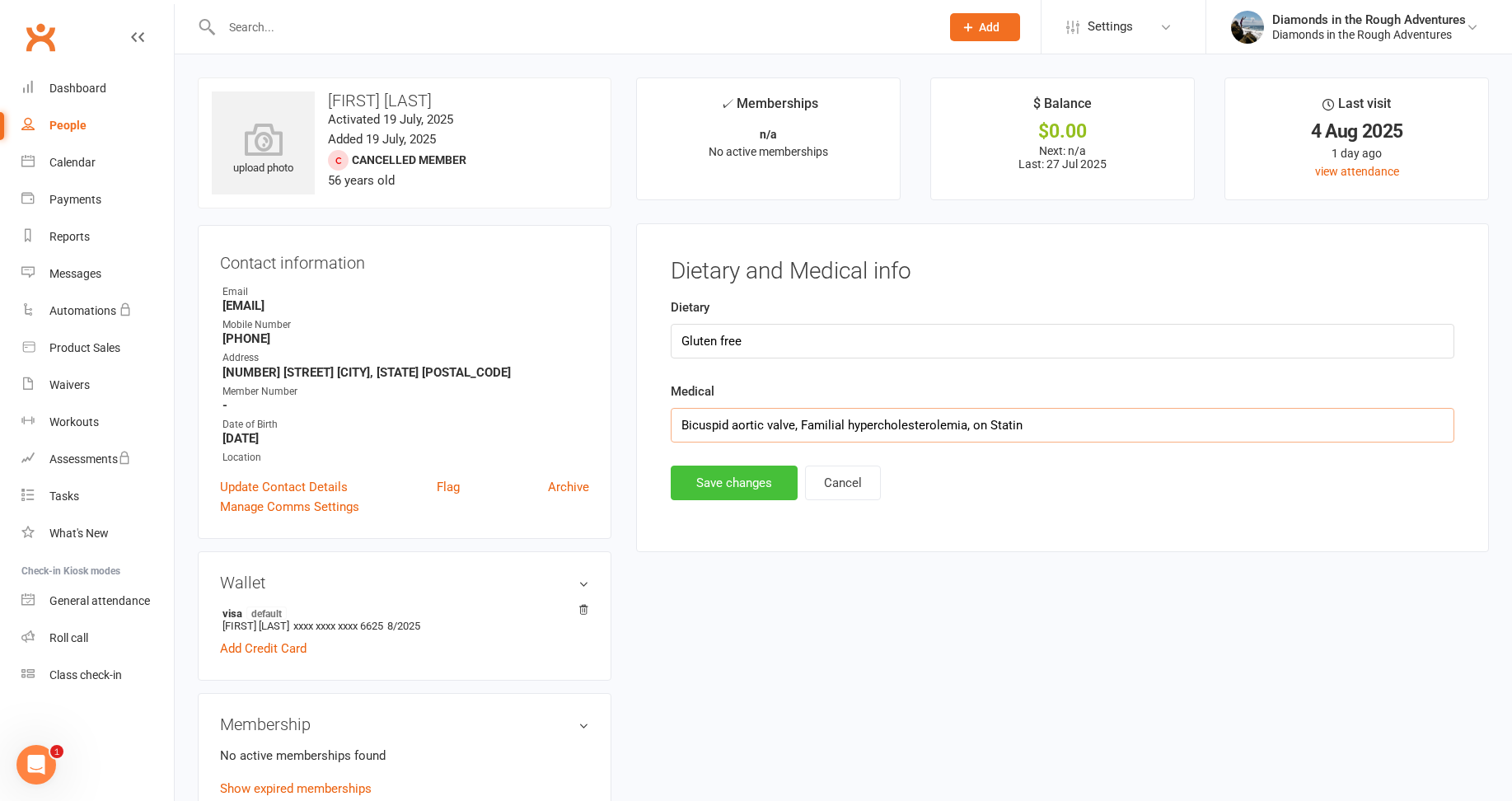 type on "Bicuspid aortic valve, Familial hypercholesterolemia, on Statin" 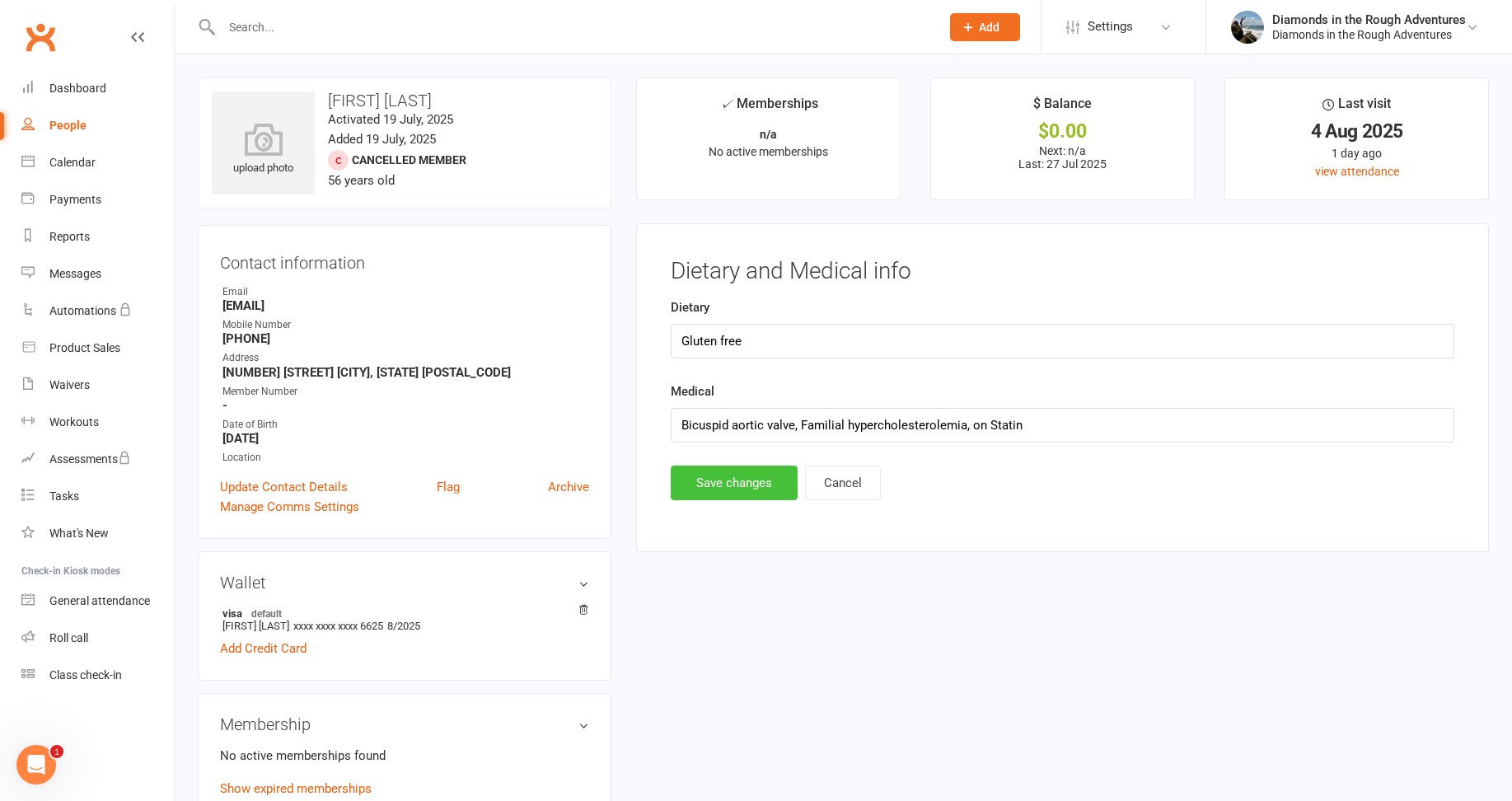 click on "Save changes" at bounding box center (734, 483) 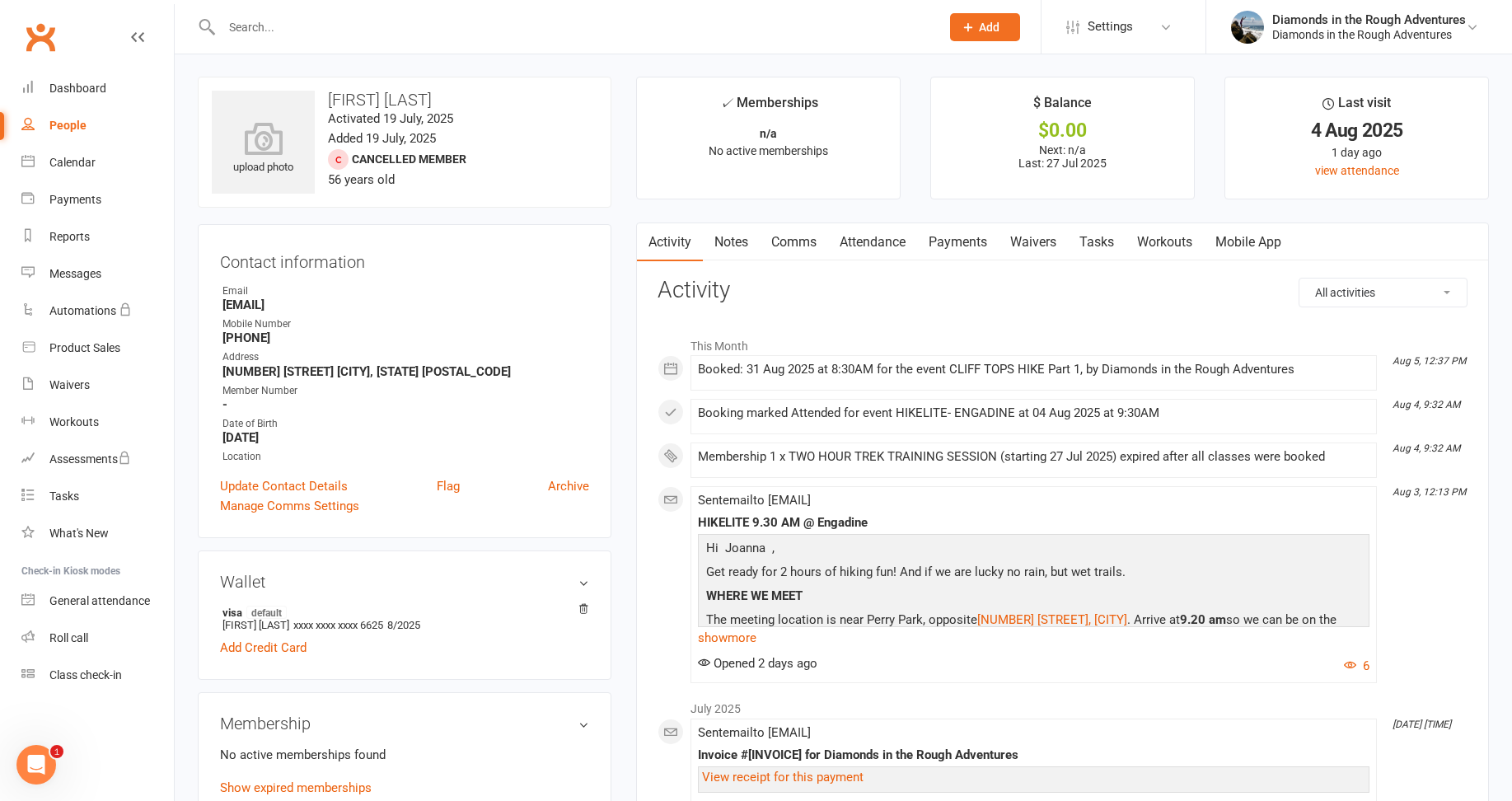 scroll, scrollTop: 0, scrollLeft: 0, axis: both 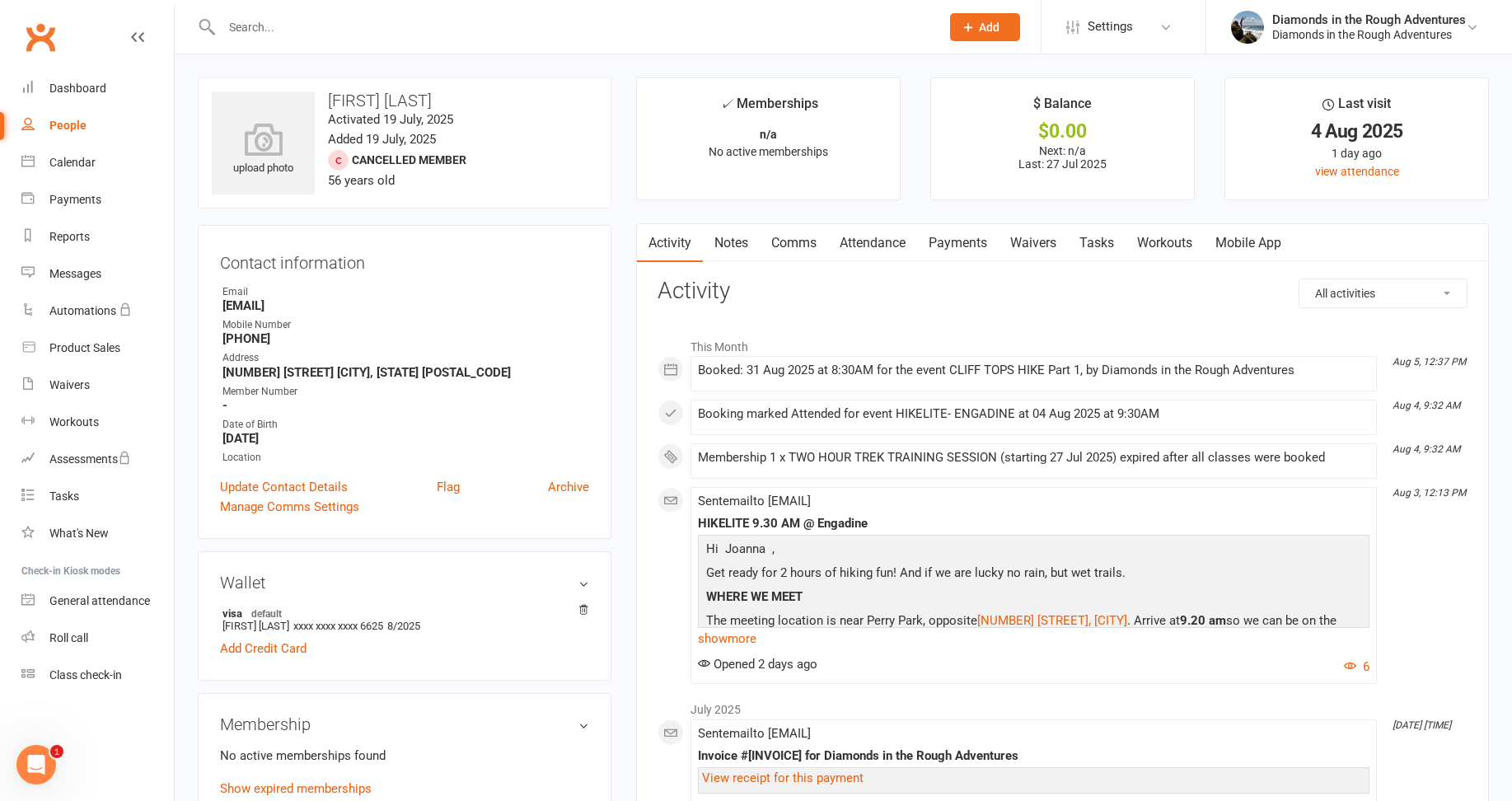 click on "Comms" at bounding box center [793, 243] 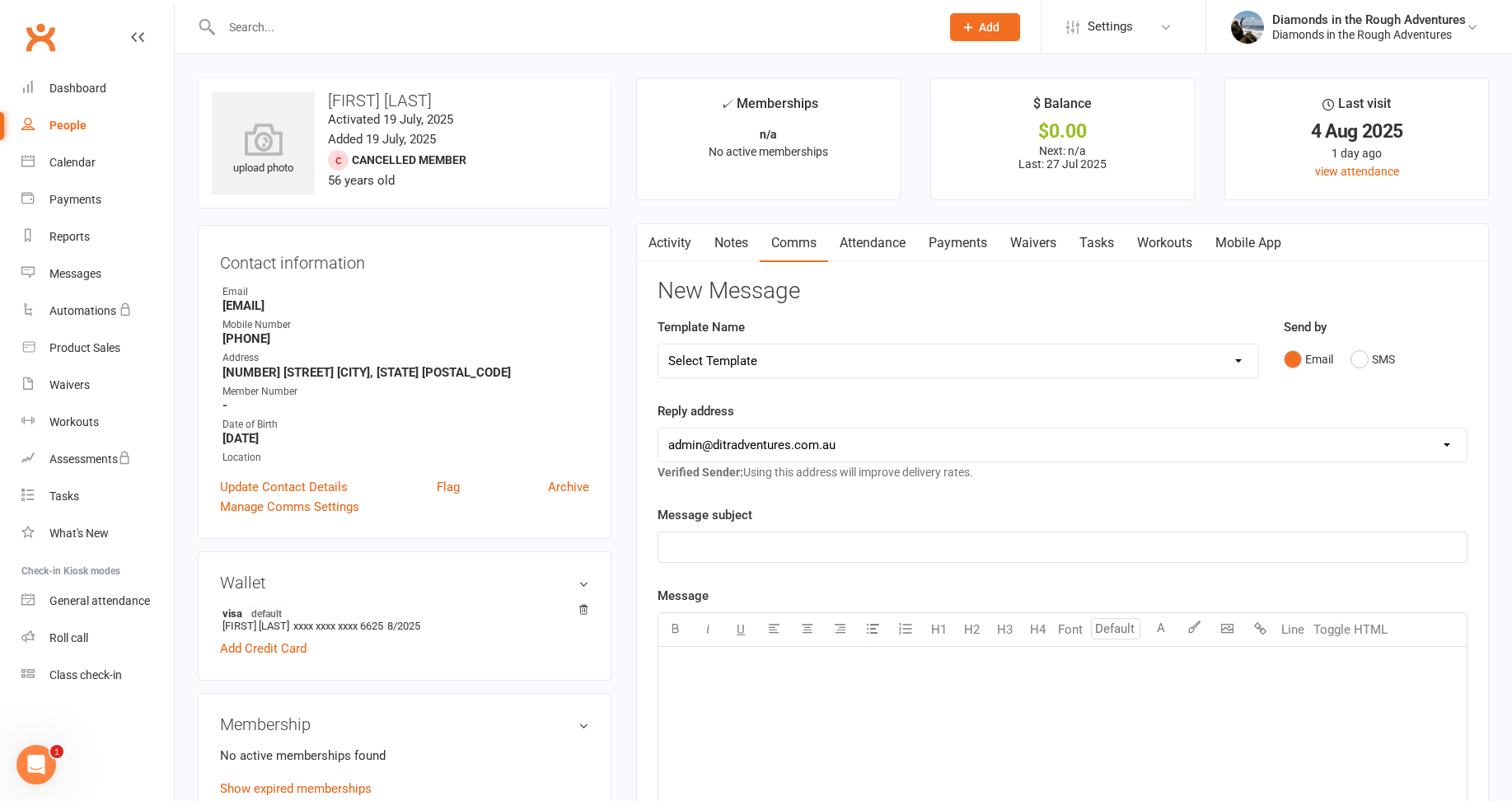 click on "Select Template [Email] 8 pack and Winter Challenge [Email] 8 PACK Membership deal [Email] Bring a Friend Member Email [Email] DIAMOND VIRTUAL TRAINING youtube links [Email] HAPPY BIRTHDAY [Email] Membership deals [Email] Membership deals - 8 pack extension over Christmas [Email] membership extension [Email] Payment details [Email] Waitlist Reminder [Email] Clare - Early 7am @ Sutherland (1) [Email] Clare - FRI 9.30 @ Sutherland [Email] CLARE Friday 9.30am @ Engadine [Email] CLARE Friday 9.30 am Grays Point [Email] CLARE Friday 9.30am @ Heathcote [Email] CLARE Friday 9.30am @ Otford [Email] CLARE Friday 9.30am @ RNP Heathcote [Email] CLARE Friday 9.30am @ Stanwell Park [Email] CLARE Friday 9.30am @ Waterfall [Email] CLARE Friday Early 7am Grays Point [Email] CLARE Friday Early @ Engadine [Email] CLARE Friday Early @ Heathcote [Email] CLARE Friday Early @ Otford [Email] CLARE Friday Early @ RNP Heathcote [Email] CLARE Friday Early @ Stanwell Park [Email] CLARE Friday Early @ Waterfall [Email] Sundays @ COMO" at bounding box center [957, 361] 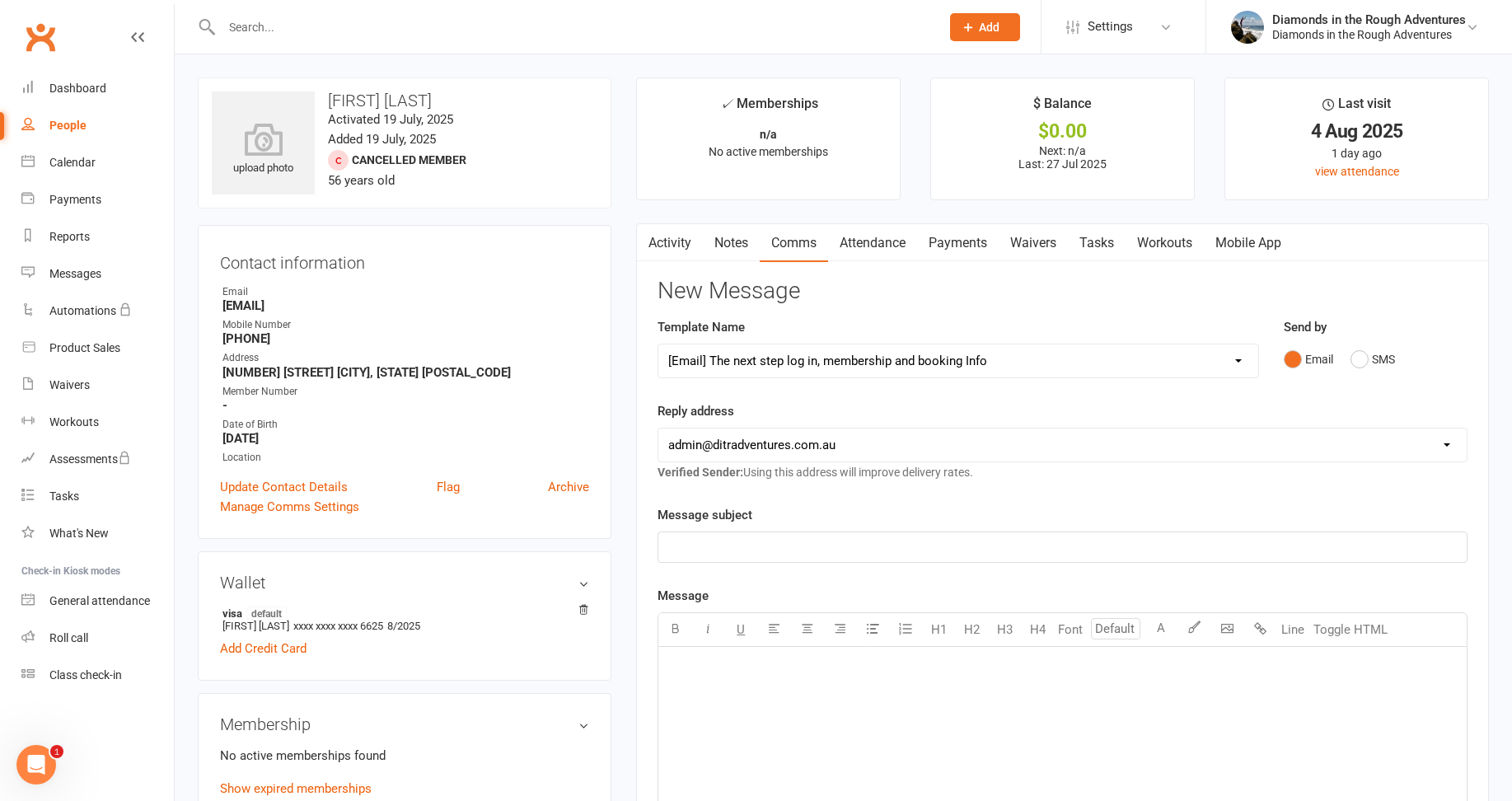click on "Select Template [Email] 8 pack and Winter Challenge [Email] 8 PACK Membership deal [Email] Bring a Friend Member Email [Email] DIAMOND VIRTUAL TRAINING youtube links [Email] HAPPY BIRTHDAY [Email] Membership deals [Email] Membership deals - 8 pack extension over Christmas [Email] membership extension [Email] Payment details [Email] Waitlist Reminder [Email] Clare - Early 7am @ Sutherland (1) [Email] Clare - FRI 9.30 @ Sutherland [Email] CLARE Friday 9.30am @ Engadine [Email] CLARE Friday 9.30 am Grays Point [Email] CLARE Friday 9.30am @ Heathcote [Email] CLARE Friday 9.30am @ Otford [Email] CLARE Friday 9.30am @ RNP Heathcote [Email] CLARE Friday 9.30am @ Stanwell Park [Email] CLARE Friday 9.30am @ Waterfall [Email] CLARE Friday Early 7am Grays Point [Email] CLARE Friday Early @ Engadine [Email] CLARE Friday Early @ Heathcote [Email] CLARE Friday Early @ Otford [Email] CLARE Friday Early @ RNP Heathcote [Email] CLARE Friday Early @ Stanwell Park [Email] CLARE Friday Early @ Waterfall [Email] Sundays @ COMO" at bounding box center (957, 361) 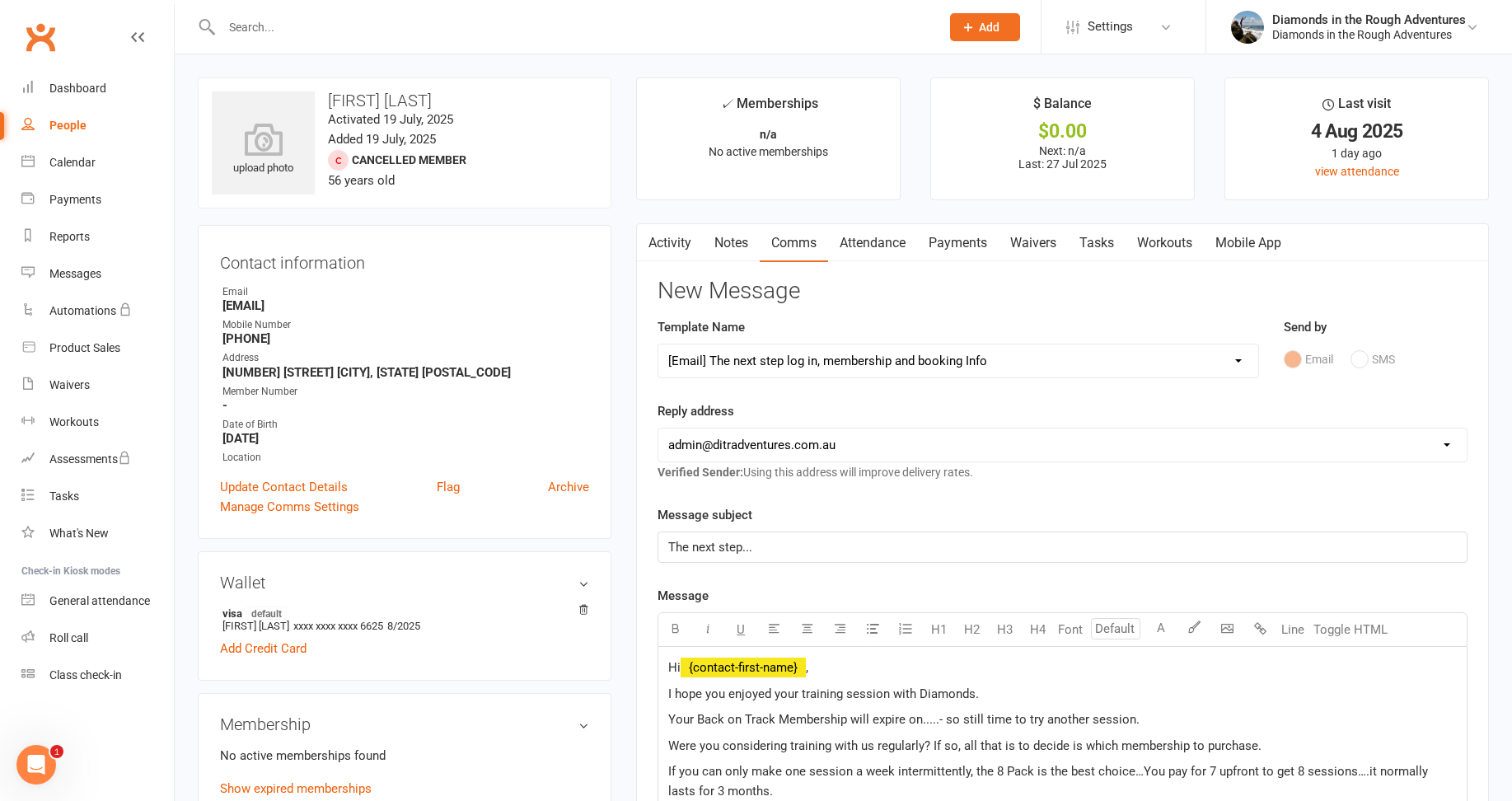 scroll, scrollTop: 165, scrollLeft: 0, axis: vertical 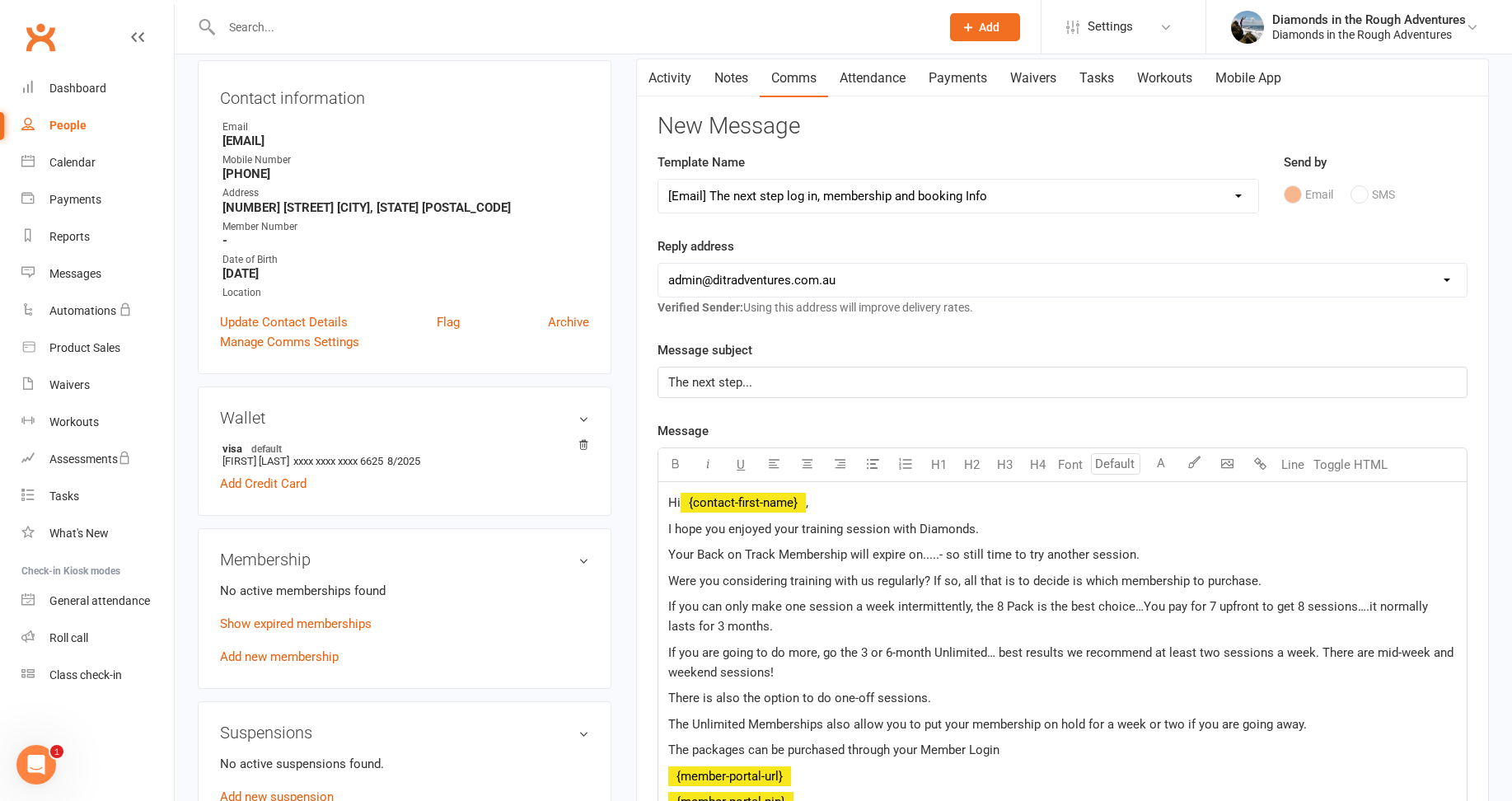 click on "hello@[EMAIL] admin@[EMAIL] michele@[EMAIL] jo@[EMAIL]" at bounding box center [1062, 280] 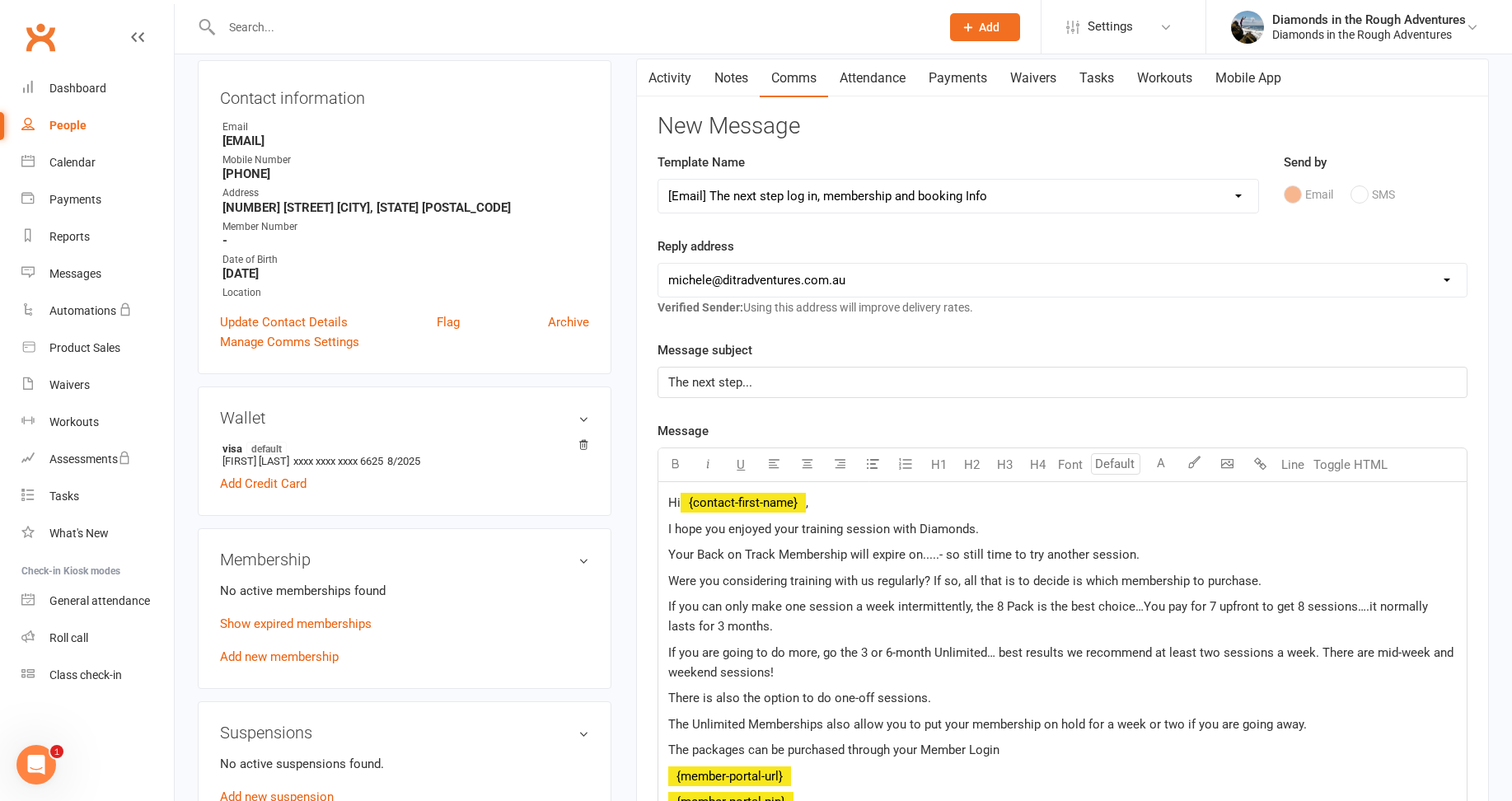 click on "hello@[EMAIL] admin@[EMAIL] michele@[EMAIL] jo@[EMAIL]" at bounding box center [1062, 280] 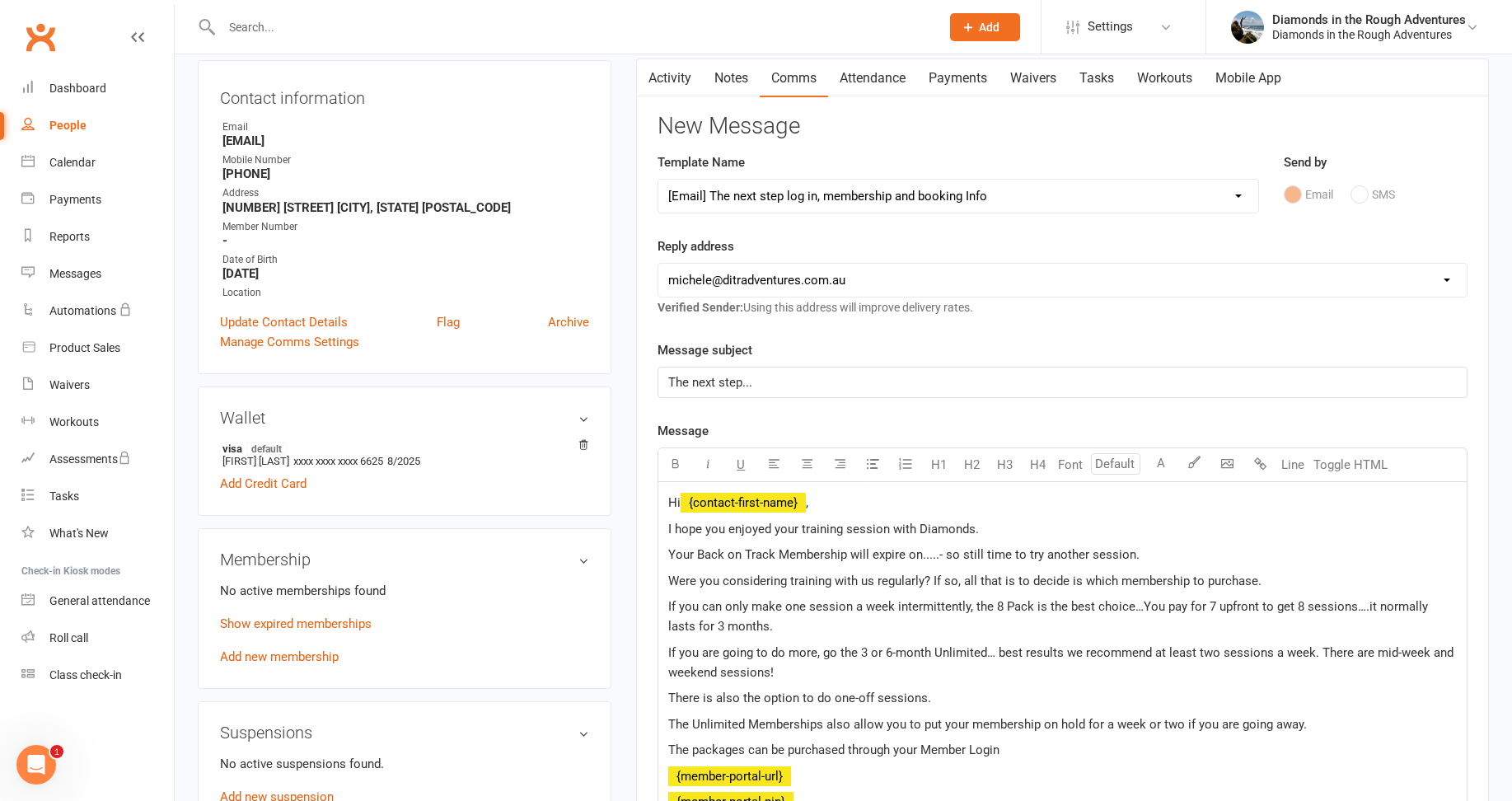 click on "The next step..." 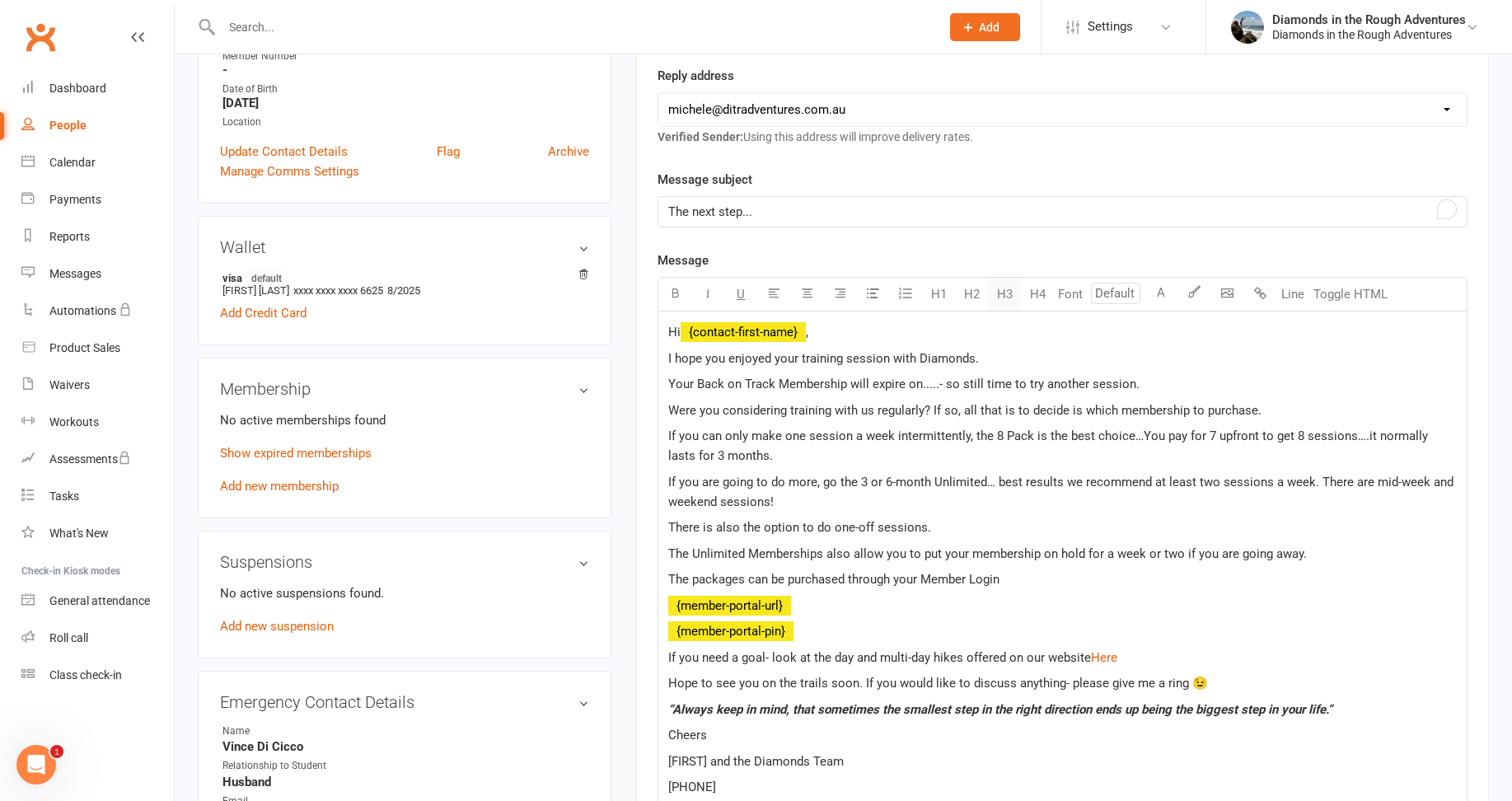 scroll, scrollTop: 412, scrollLeft: 0, axis: vertical 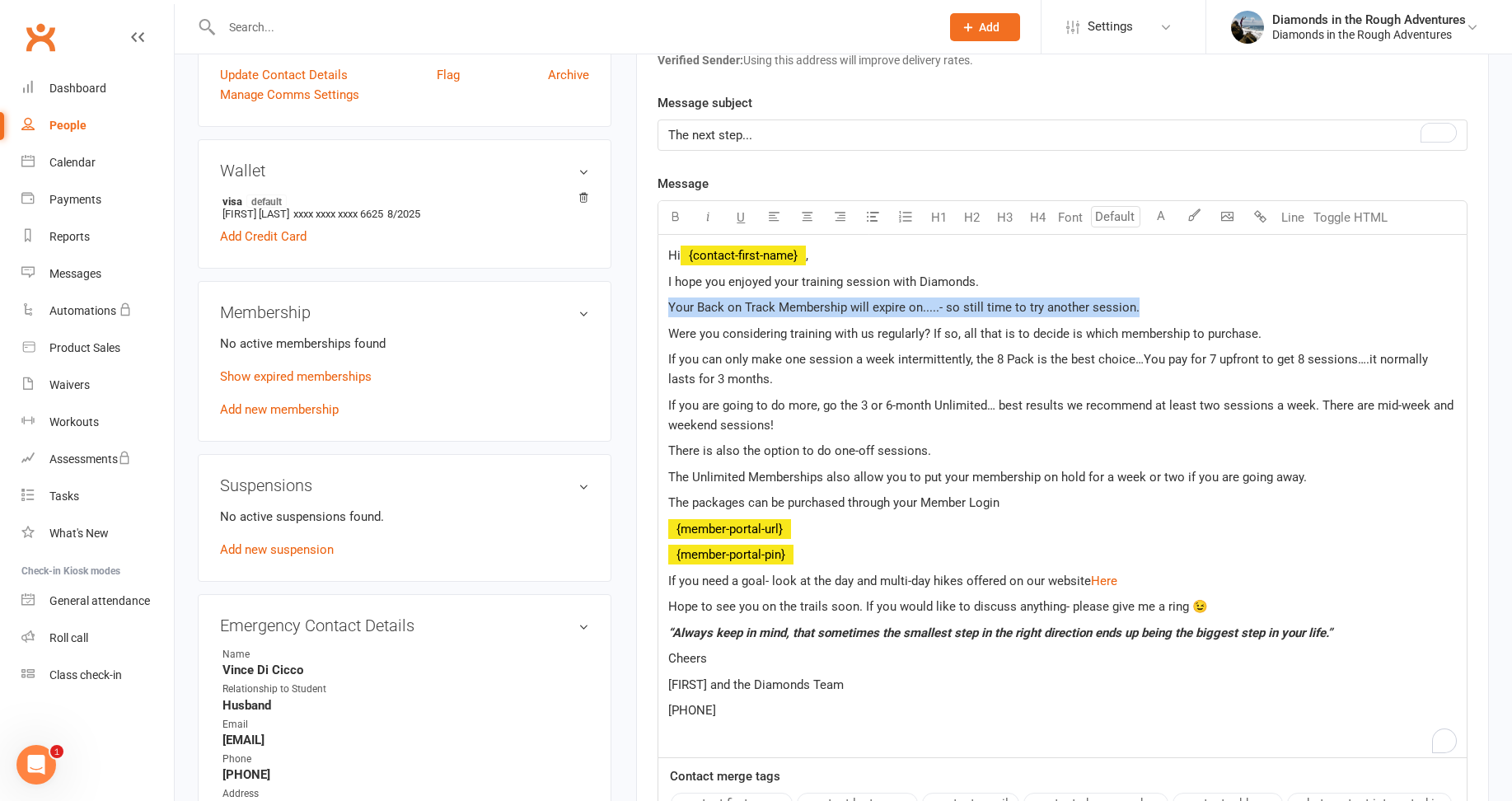 drag, startPoint x: 1125, startPoint y: 307, endPoint x: 660, endPoint y: 315, distance: 465.0688 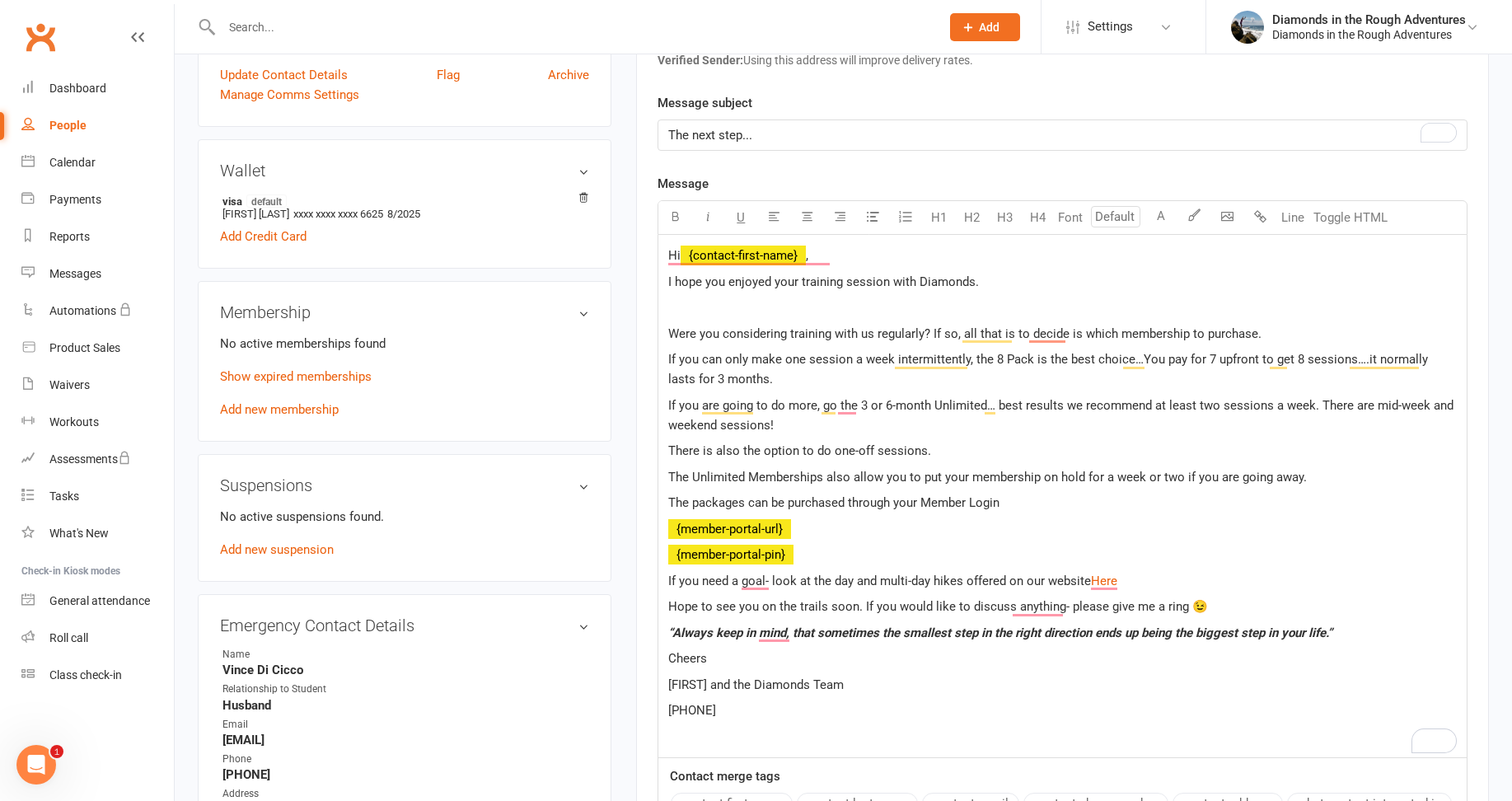 click on "I hope you enjoyed your training session with Diamonds." 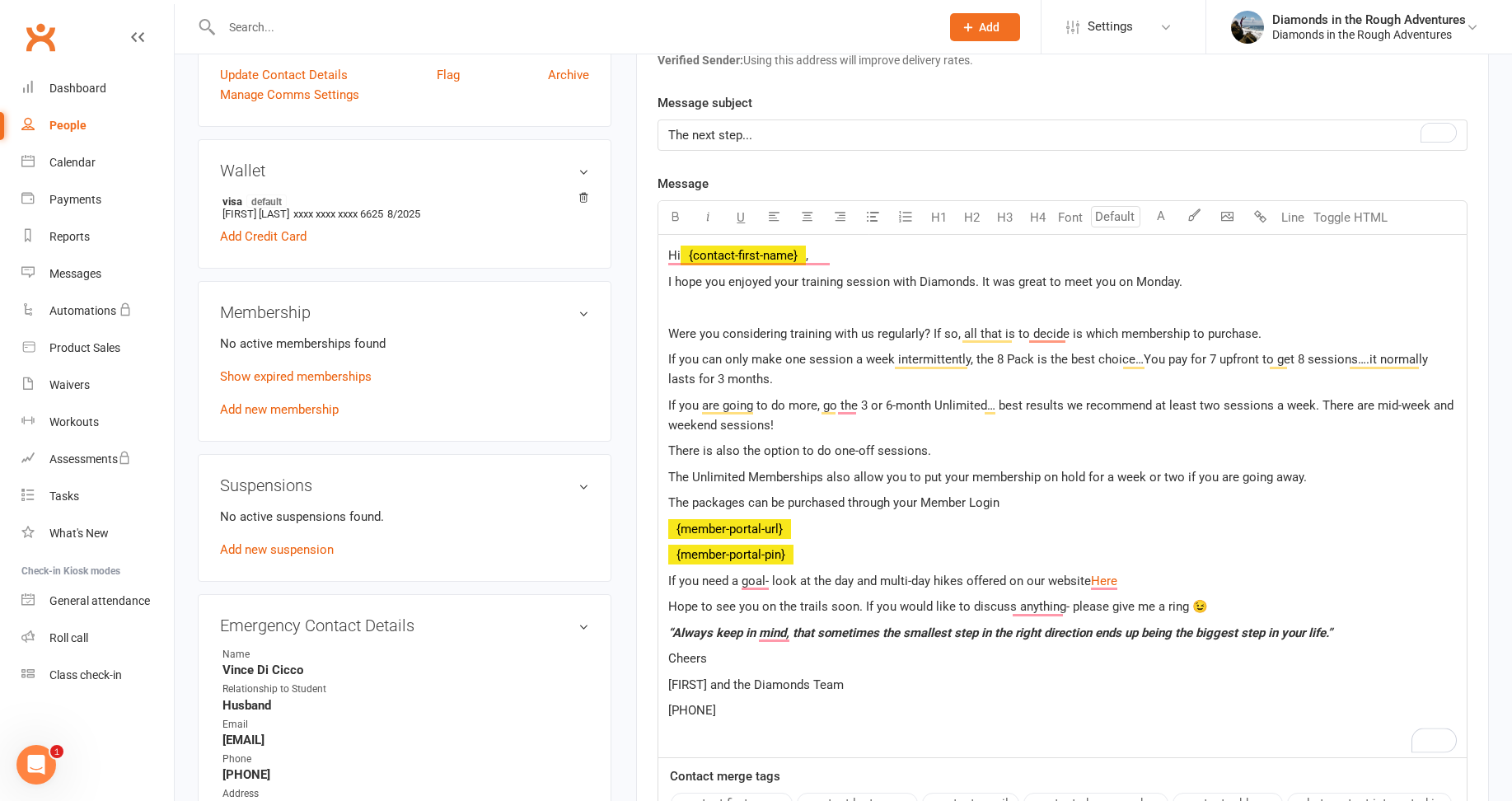 click on "﻿" 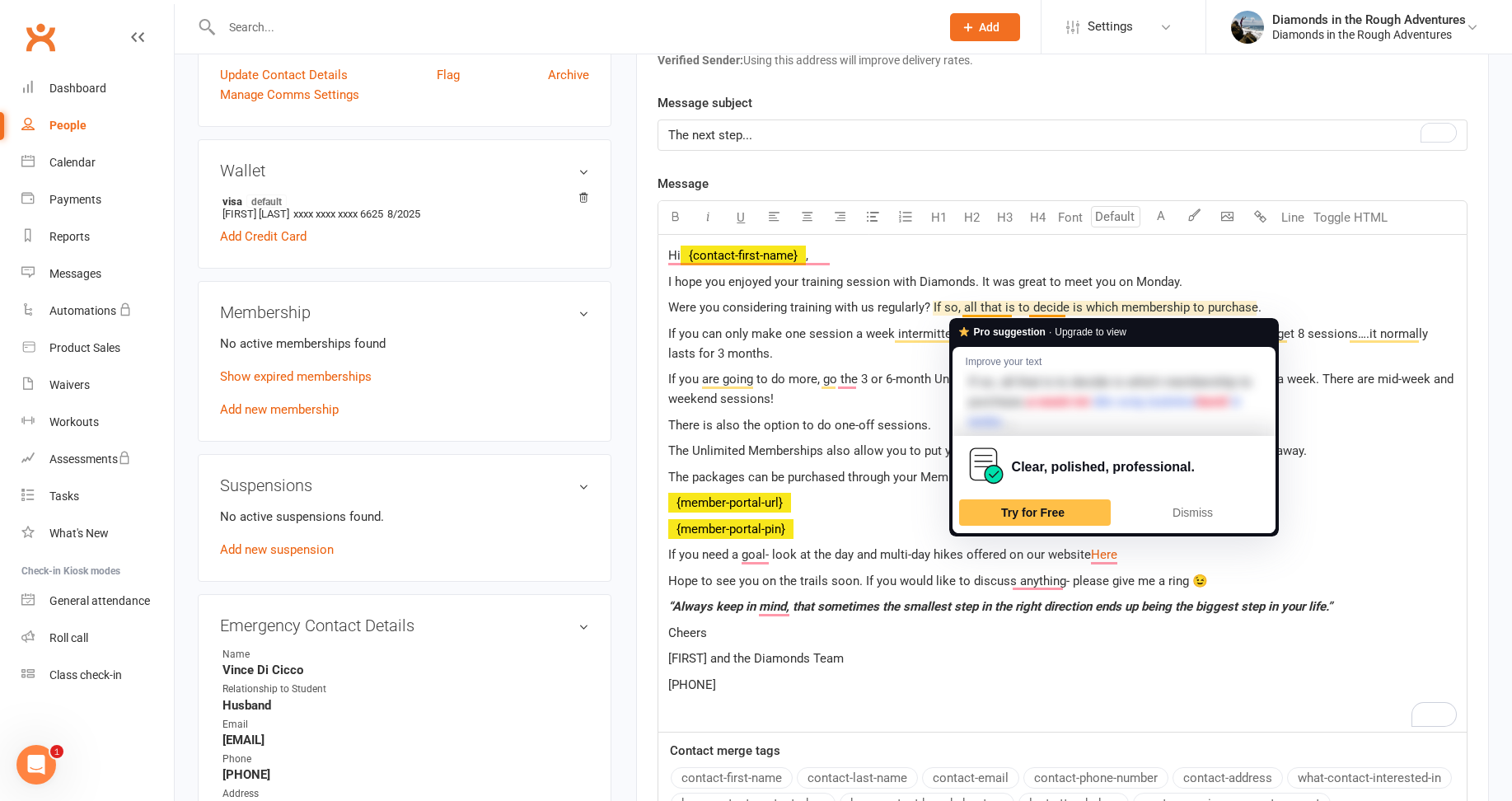 click on "Were you considering training with us regularly? If so, all that is to decide is which membership to purchase." 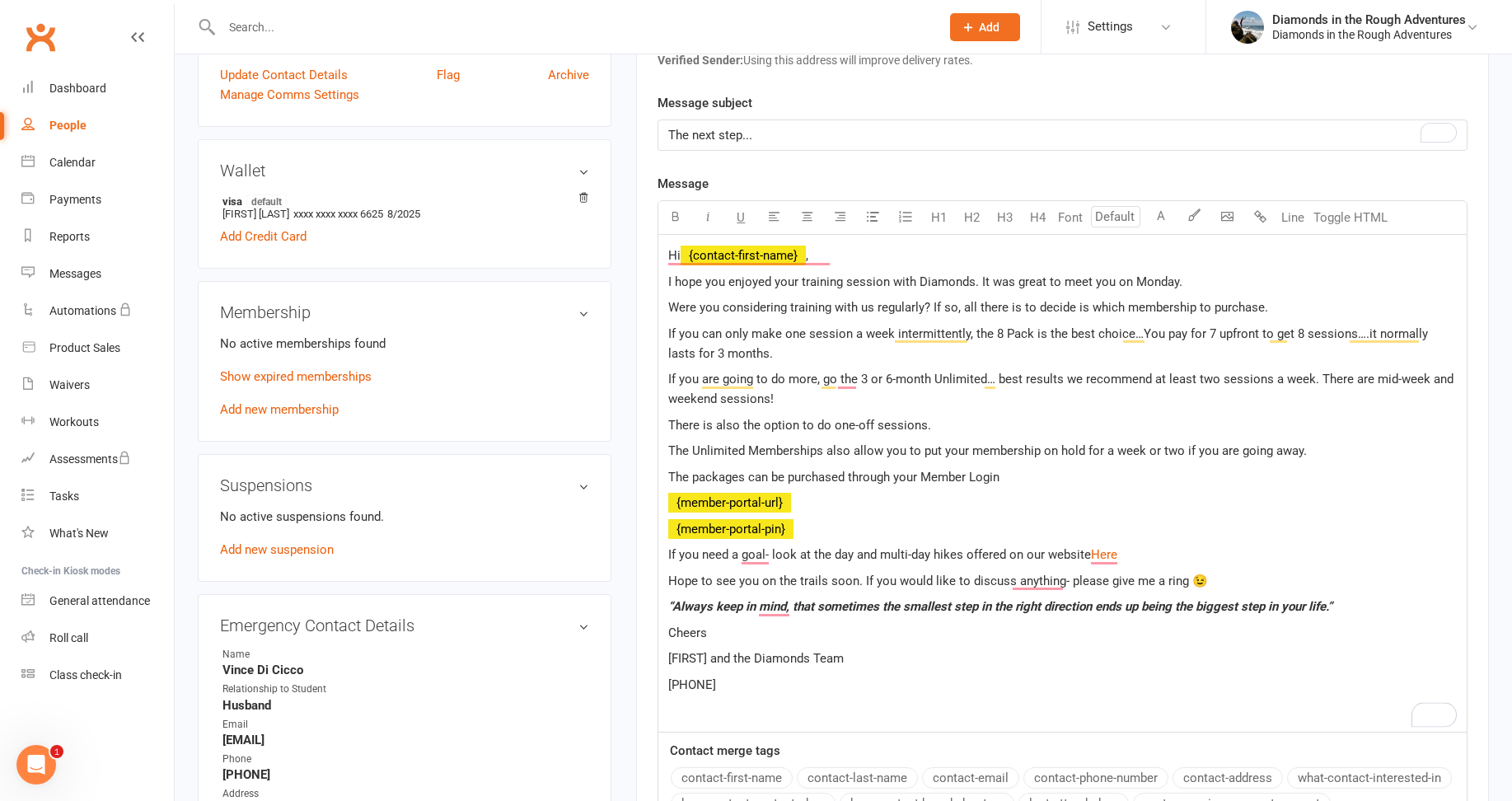 click on "There is also the option to do one-off sessions." 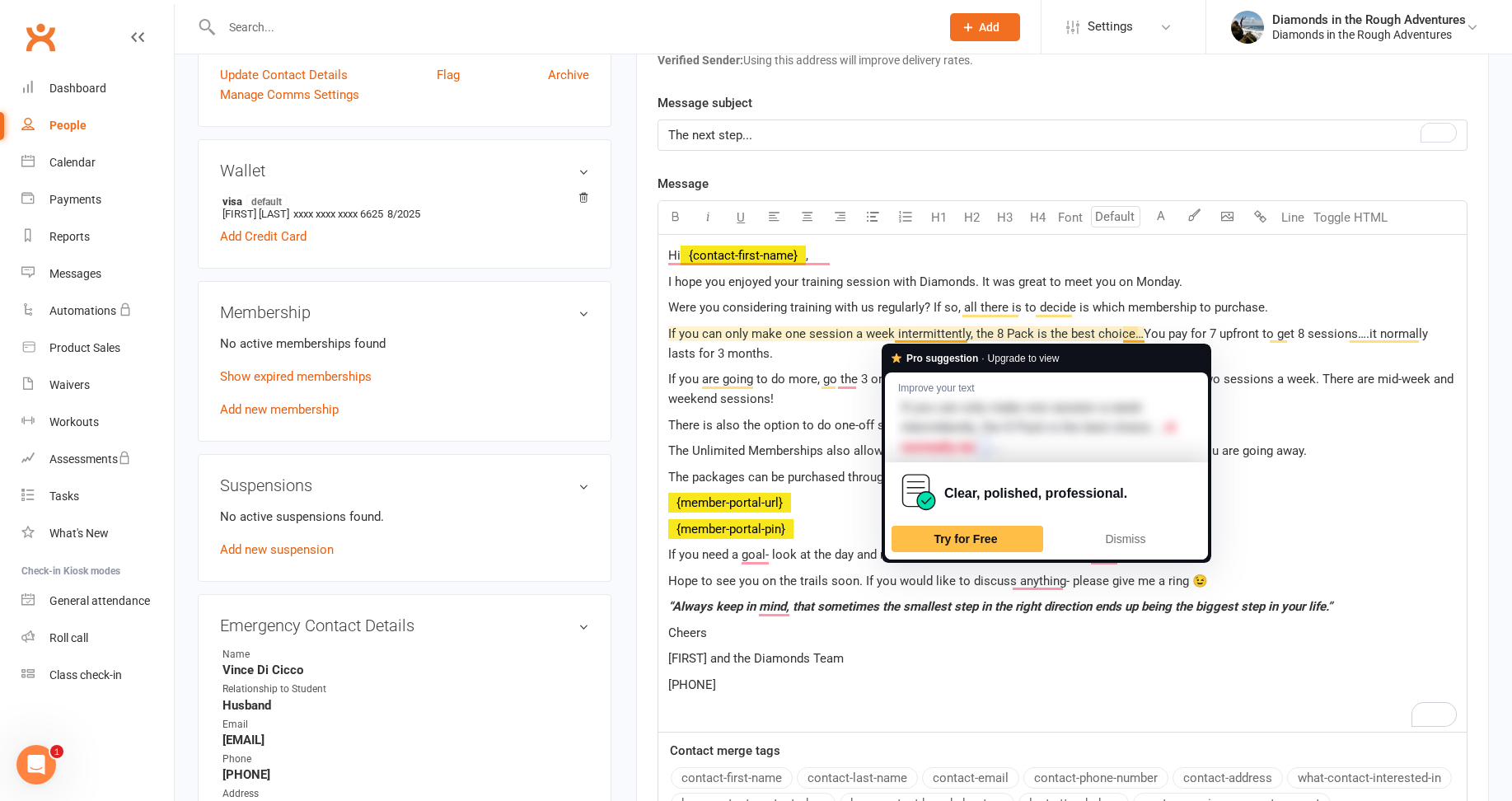click on "There is also the option to do one-off sessions." 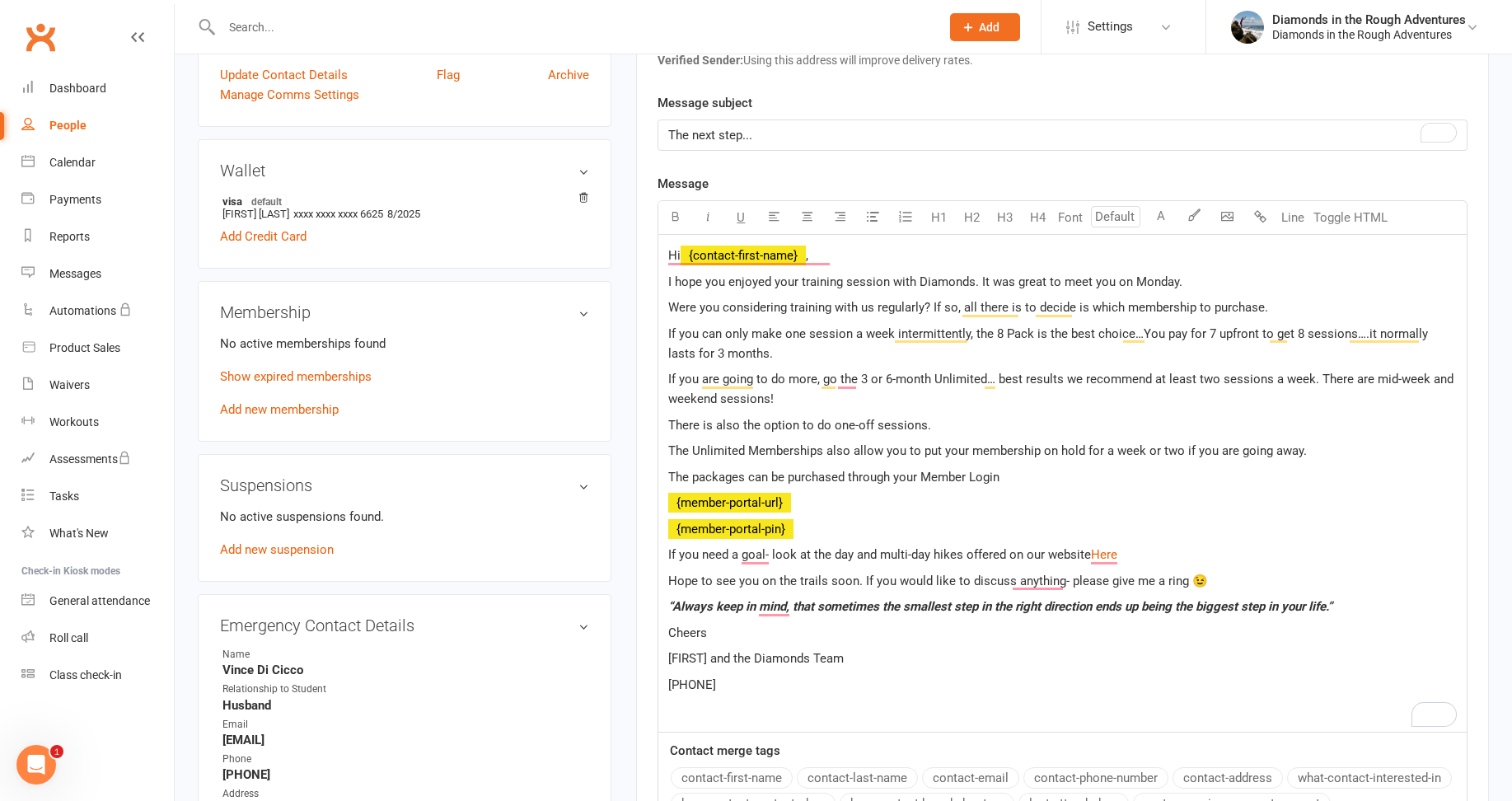 click on "If you can only make one session a week intermittently, the 8 Pack is the best choice…You pay for 7 upfront to get 8 sessions….it normally lasts for 3 months." 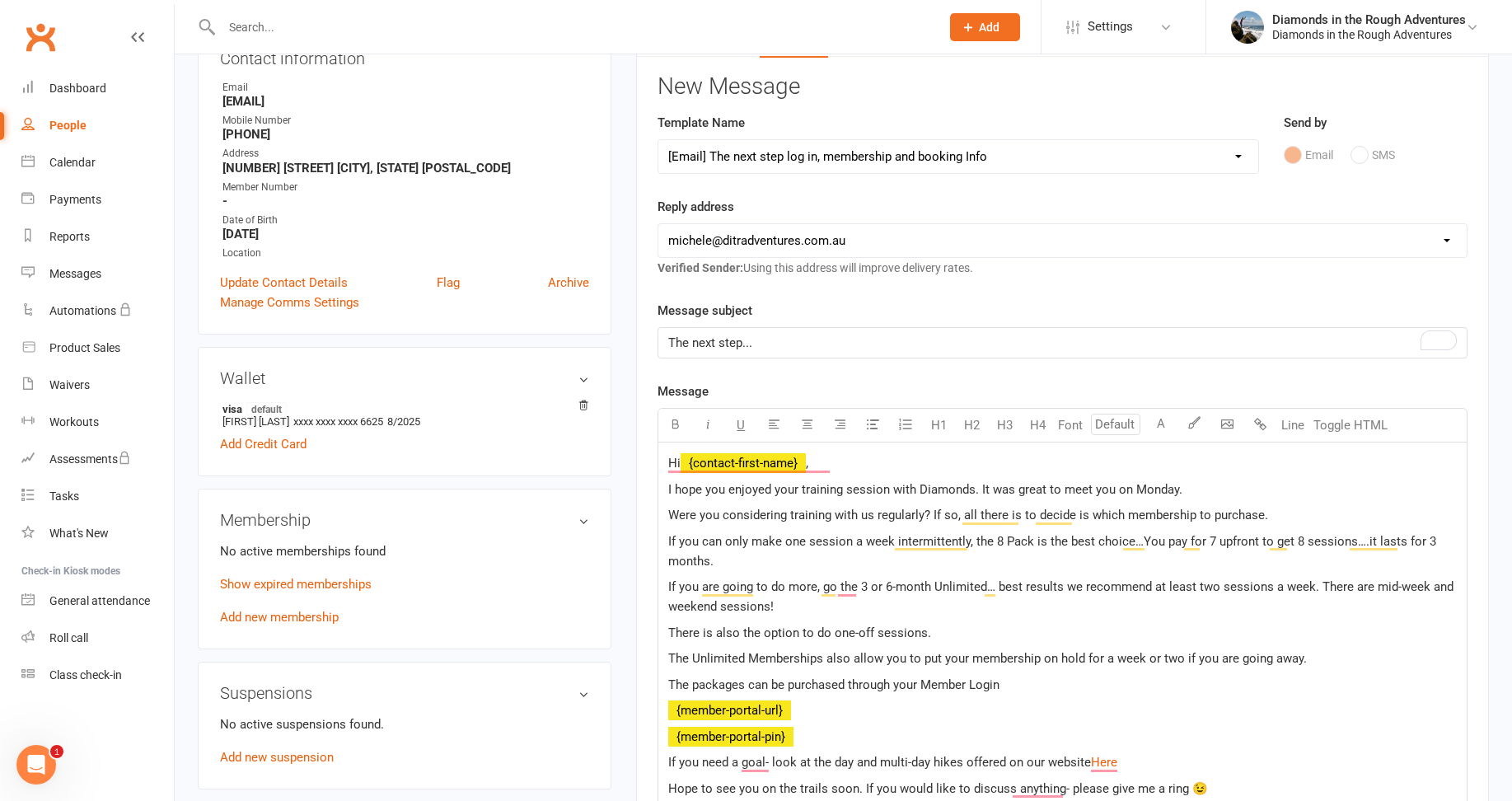 scroll, scrollTop: 247, scrollLeft: 0, axis: vertical 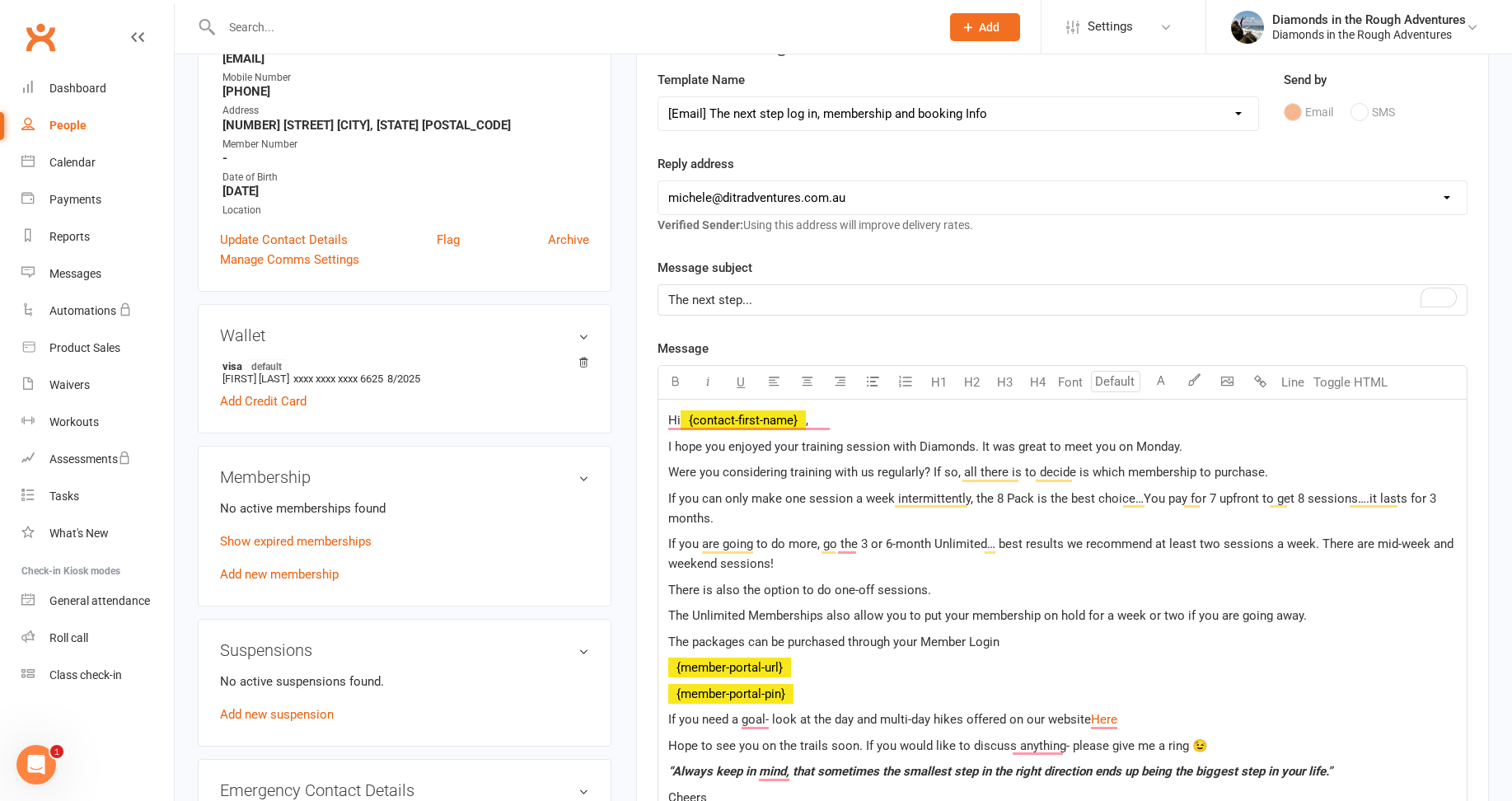 click on "I hope you enjoyed your training session with Diamonds. It was great to meet you on Monday." 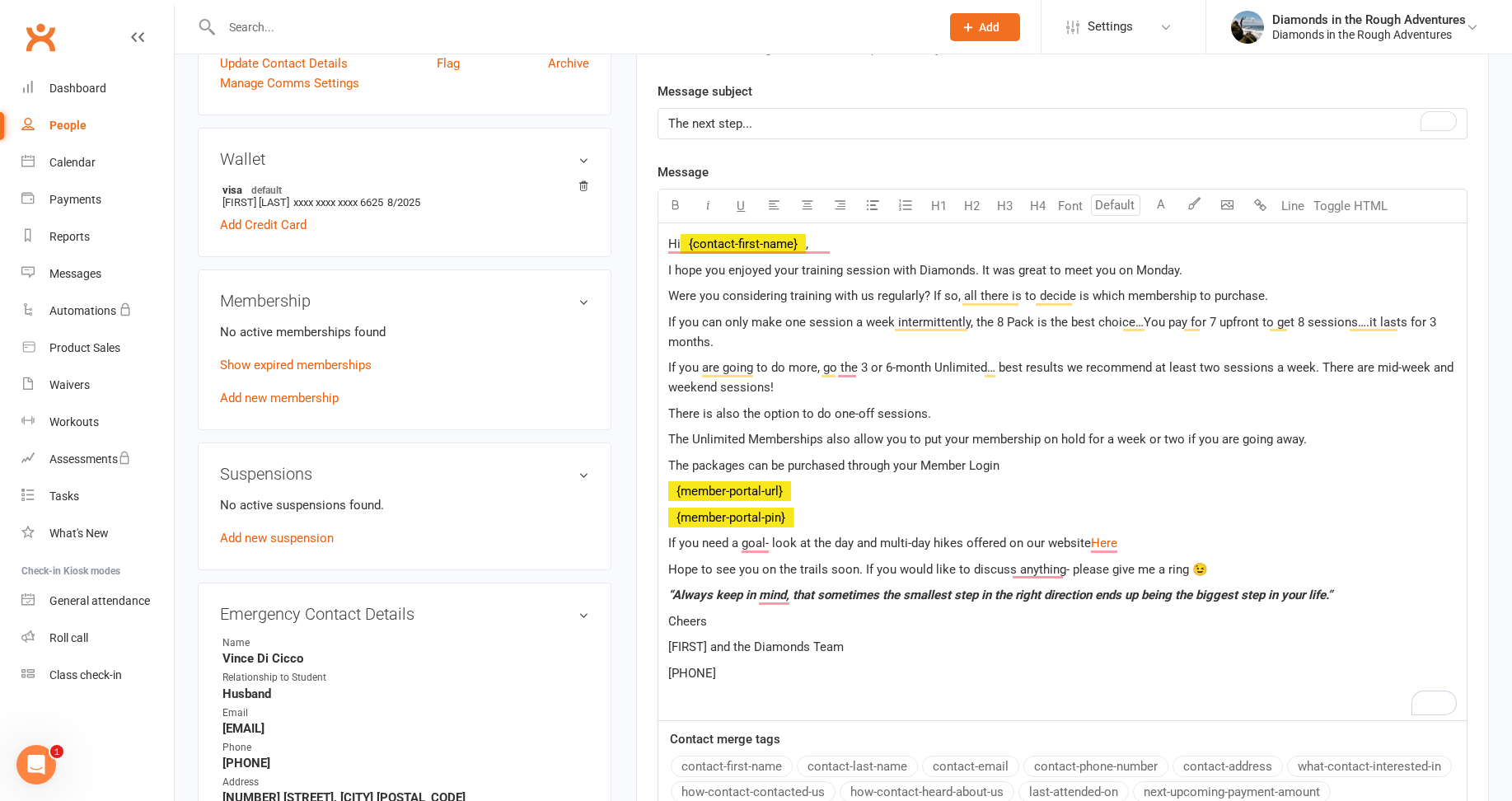scroll, scrollTop: 577, scrollLeft: 0, axis: vertical 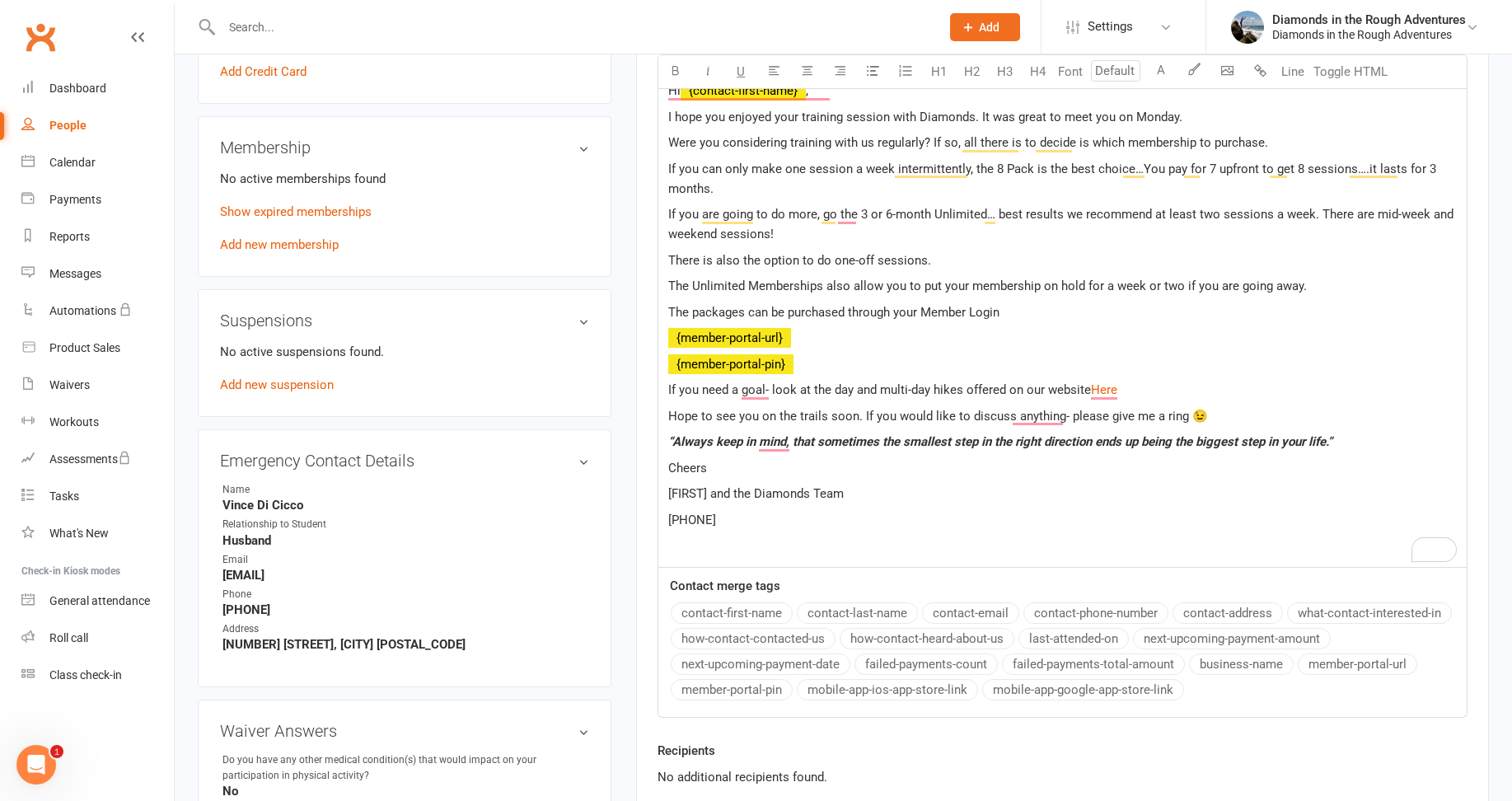 click on "If you need a goal- look at the day and multi-day hikes offered on our website $ Here $" 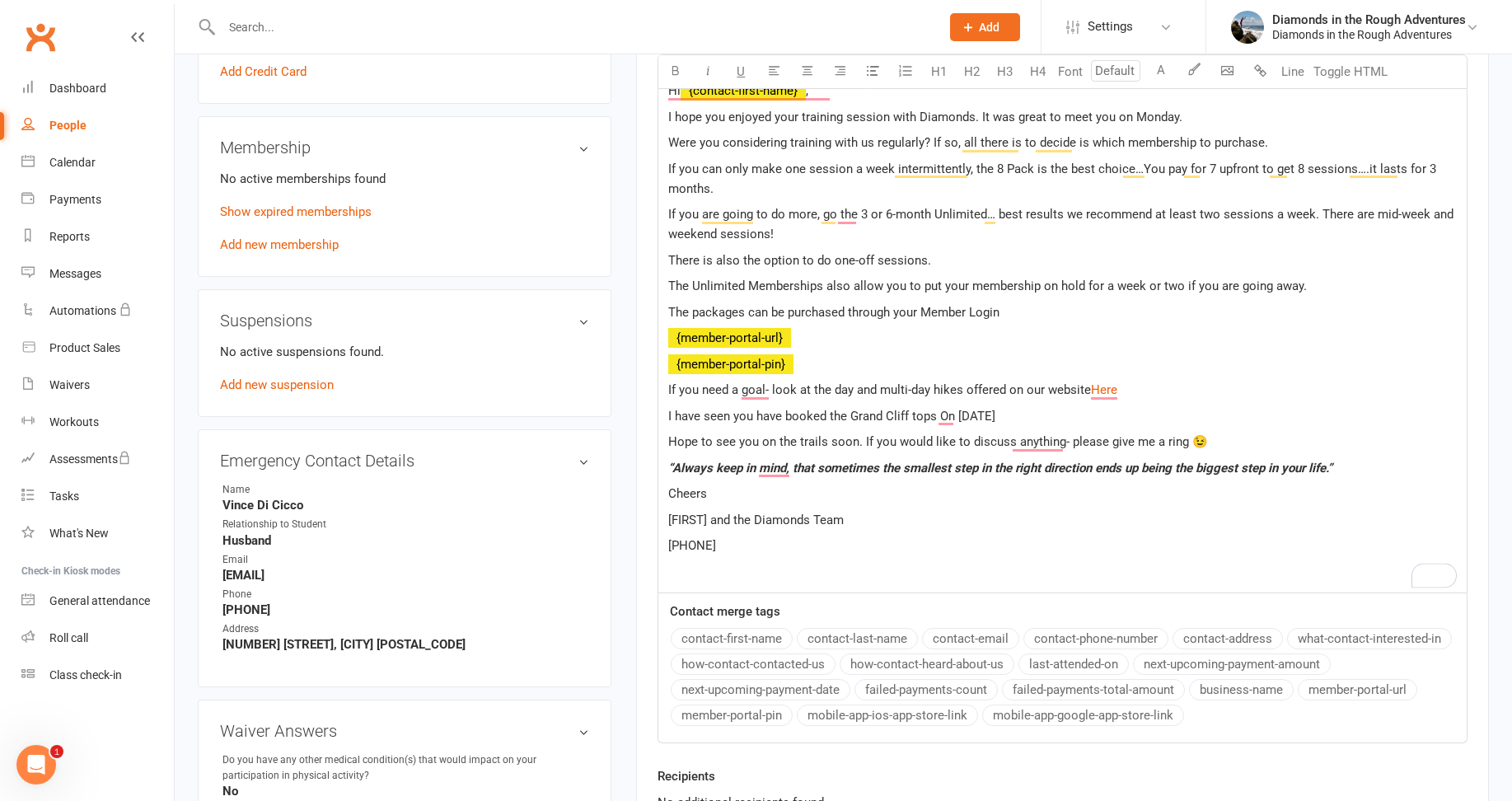 click on "I have seen you have booked the Grand Cliff tops On [DATE]" 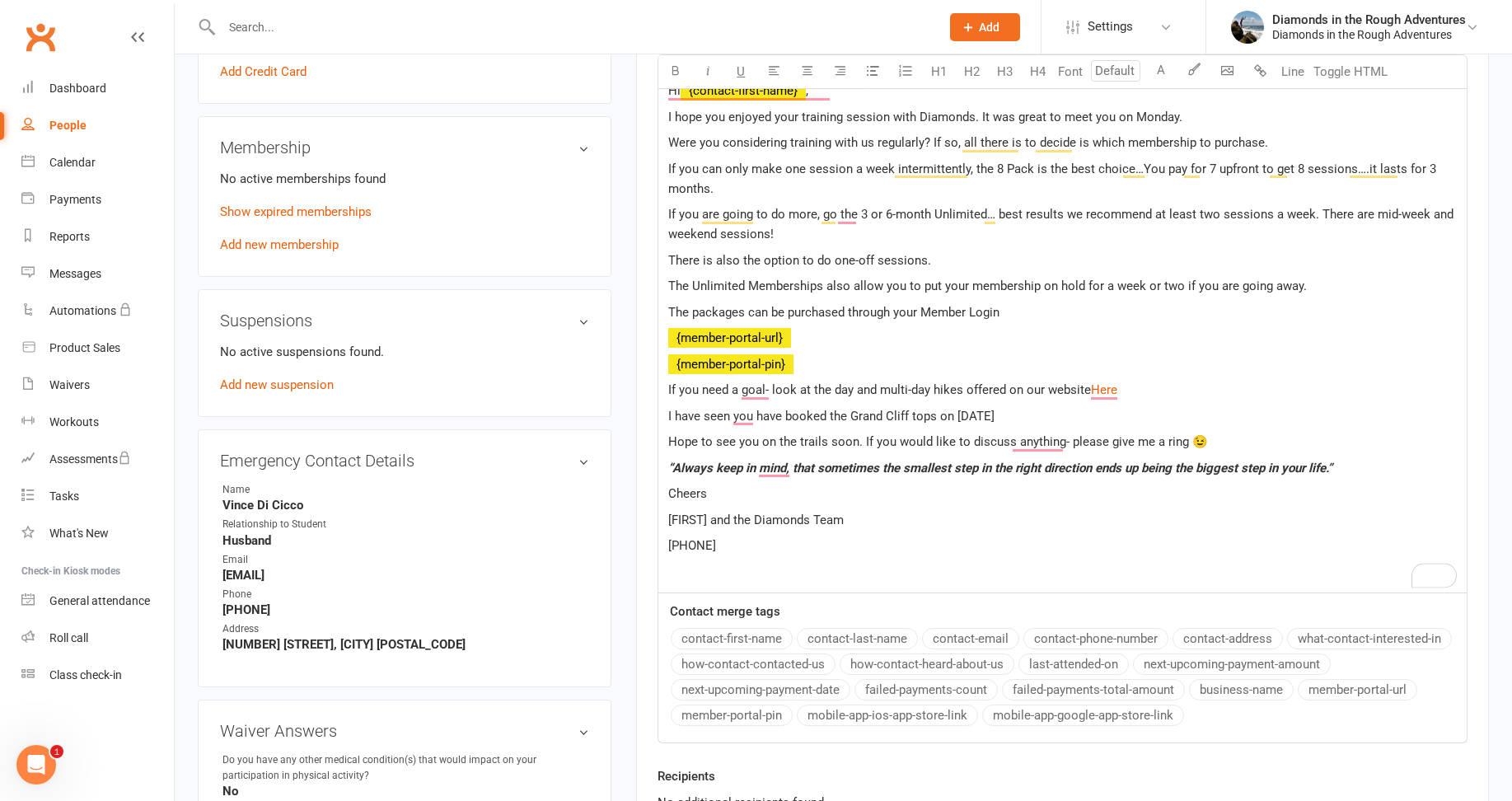 click on "I have seen you have booked the Grand Cliff tops on [DATE]" 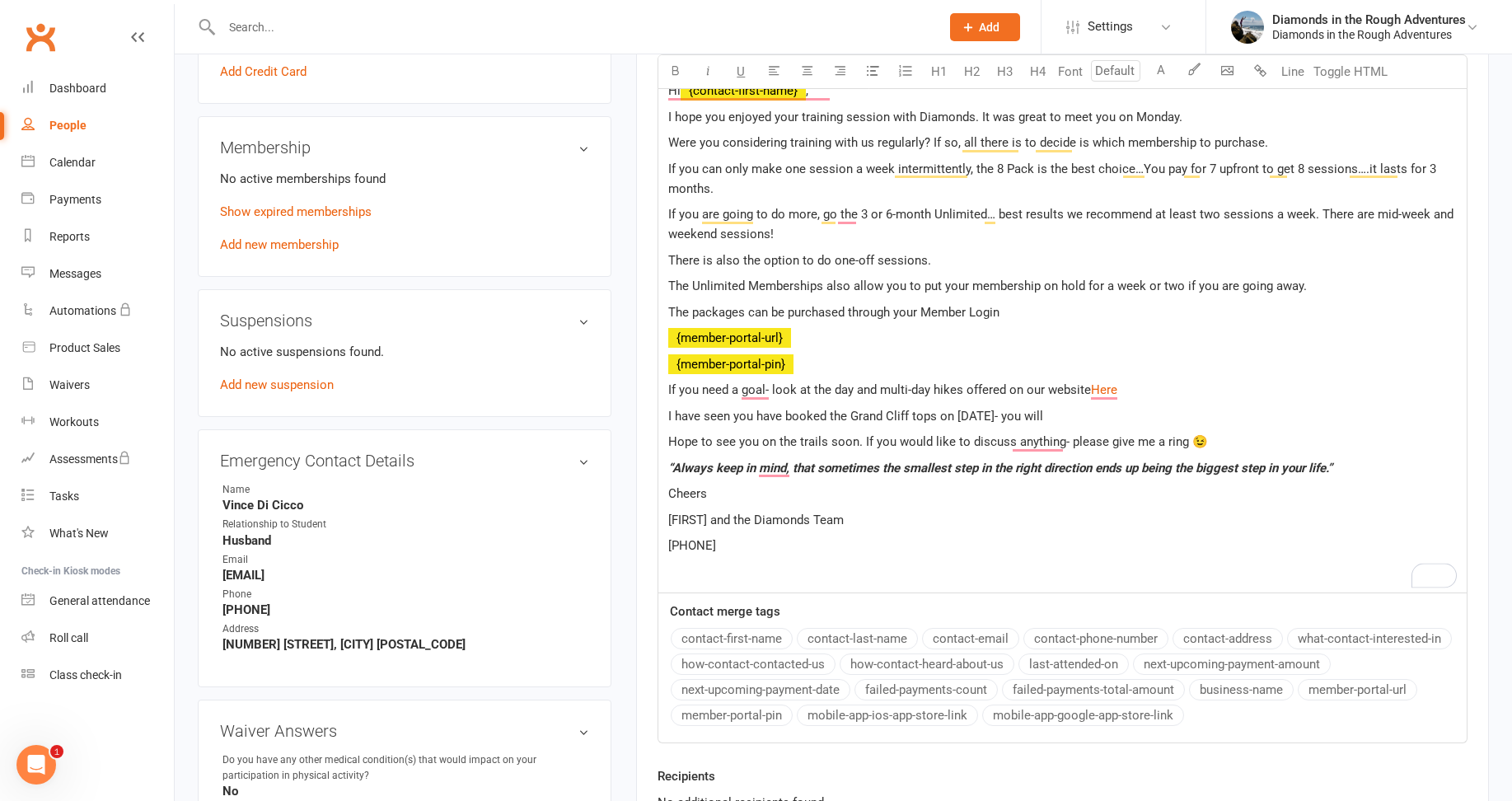 drag, startPoint x: 1024, startPoint y: 414, endPoint x: 1097, endPoint y: 412, distance: 73.02739 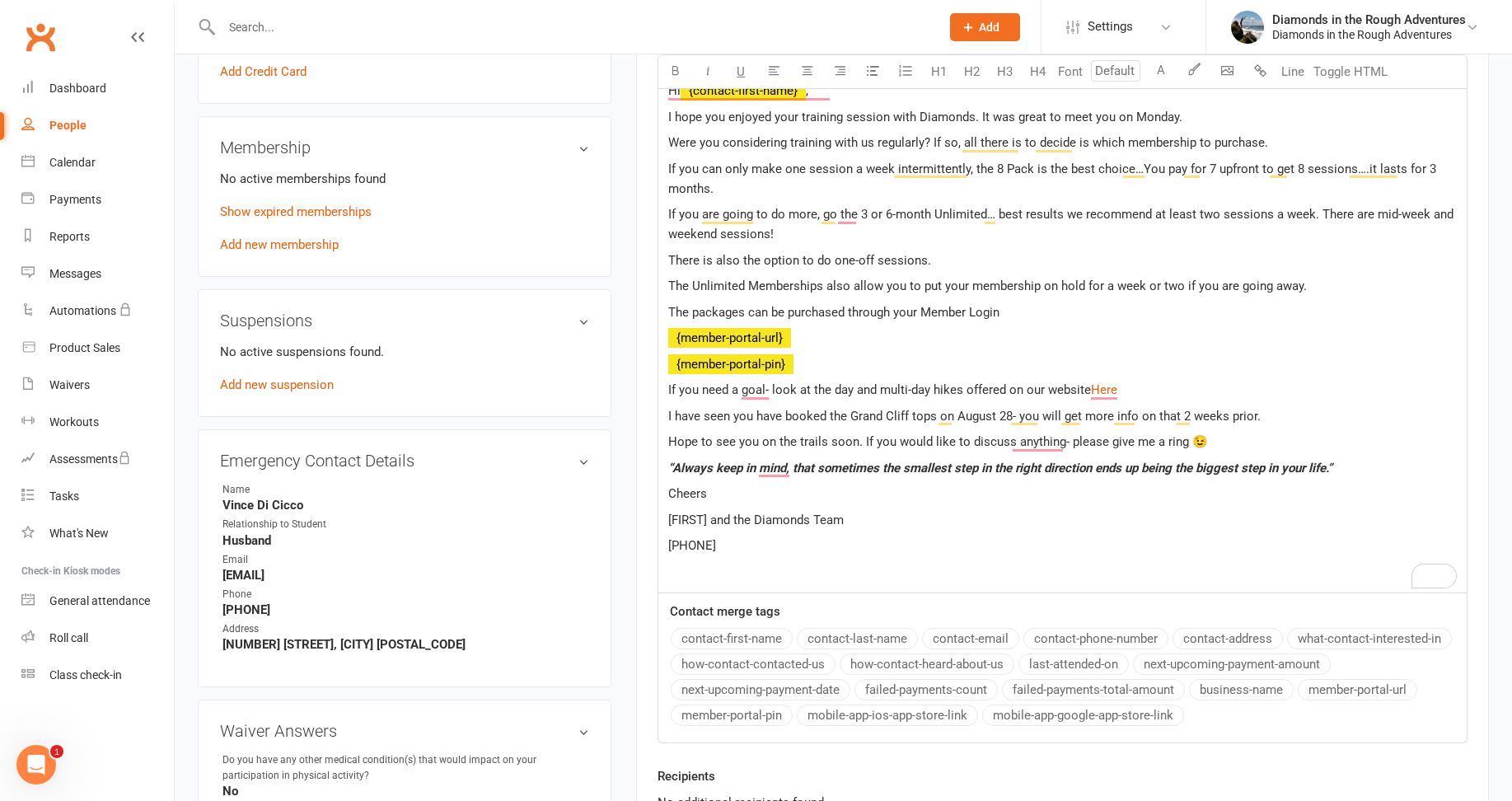 click on "Hi [FIRST] , I hope you enjoyed your training session with Diamonds. It was great to meet you on Monday. Were you considering training with us regularly? If so, all there is to decide is which membership to purchase. If you can only make one session a week intermittently, the 8 Pack is the best choice…You pay for 7 upfront to get 8 sessions….it lasts for 3 months. If you are going to do more, go the 3 or 6-month Unlimited… best results we recommend at least two sessions a week. There are mid-week and weekend sessions! There is also the option to do one-off sessions. The Unlimited Memberships also allow you to put your membership on hold for a week or two if you are going away. The packages can be purchased through your Member Login ﻿ {member-portal-url} ﻿ {member-portal-pin} If you need a goal- look at the day and multi-day hikes offered on our website $ Here $ Hope to see you on the trails soon. If you would like to discuss anything- please give me a ring 😉" 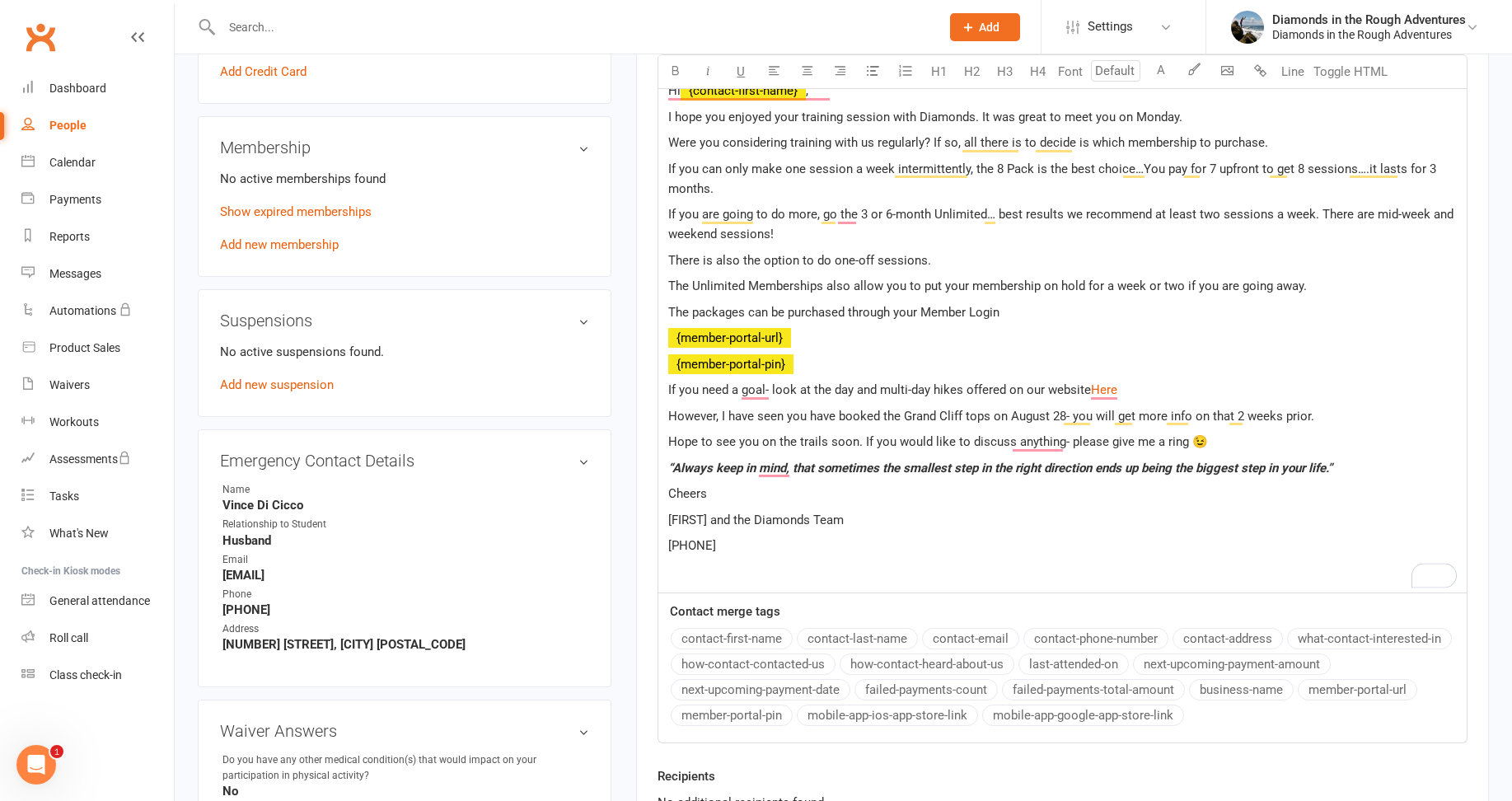click on "However, I have seen you have booked the Grand Cliff tops on August 28- you will get more info on that 2 weeks prior." 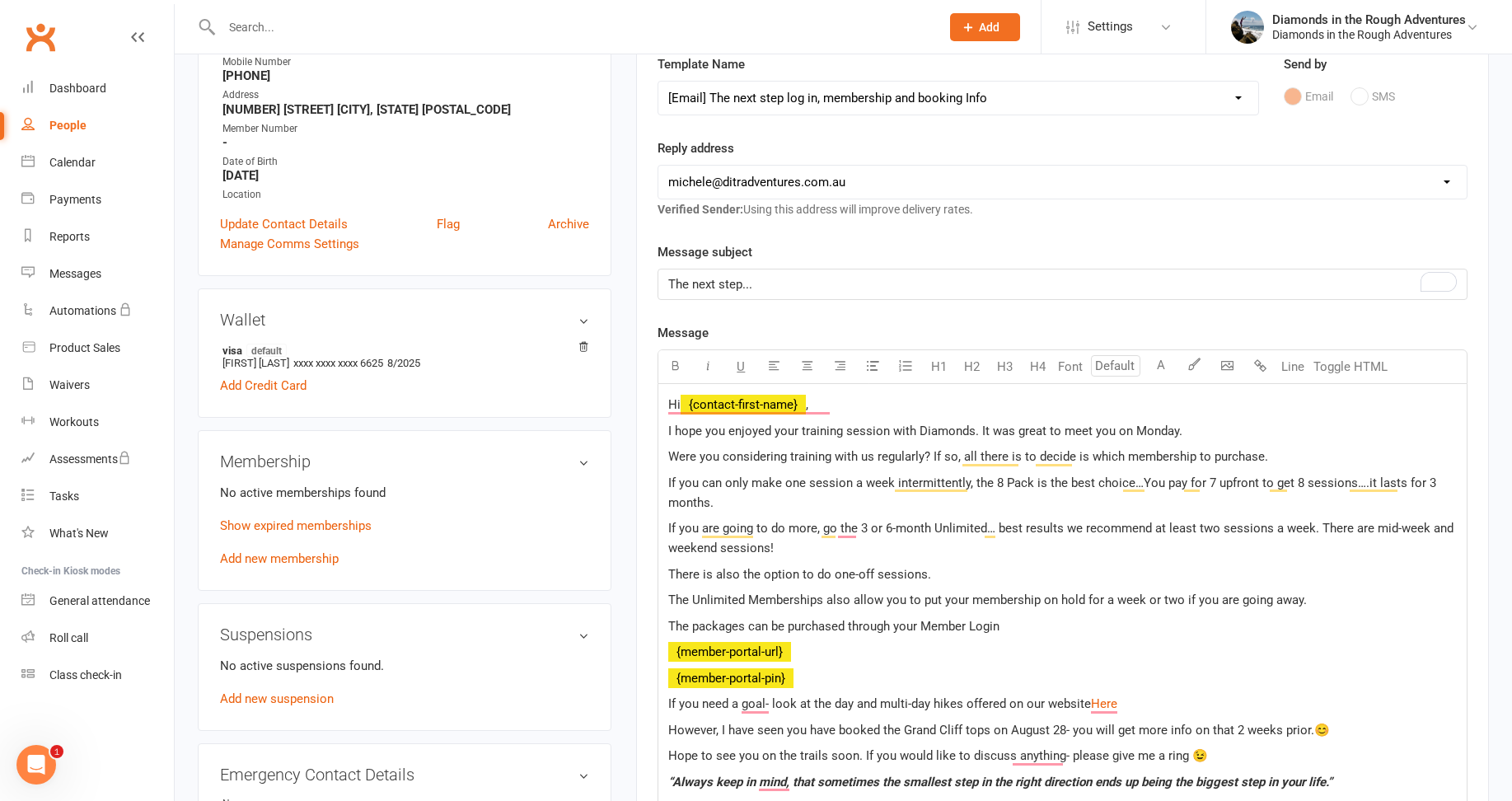 scroll, scrollTop: 412, scrollLeft: 0, axis: vertical 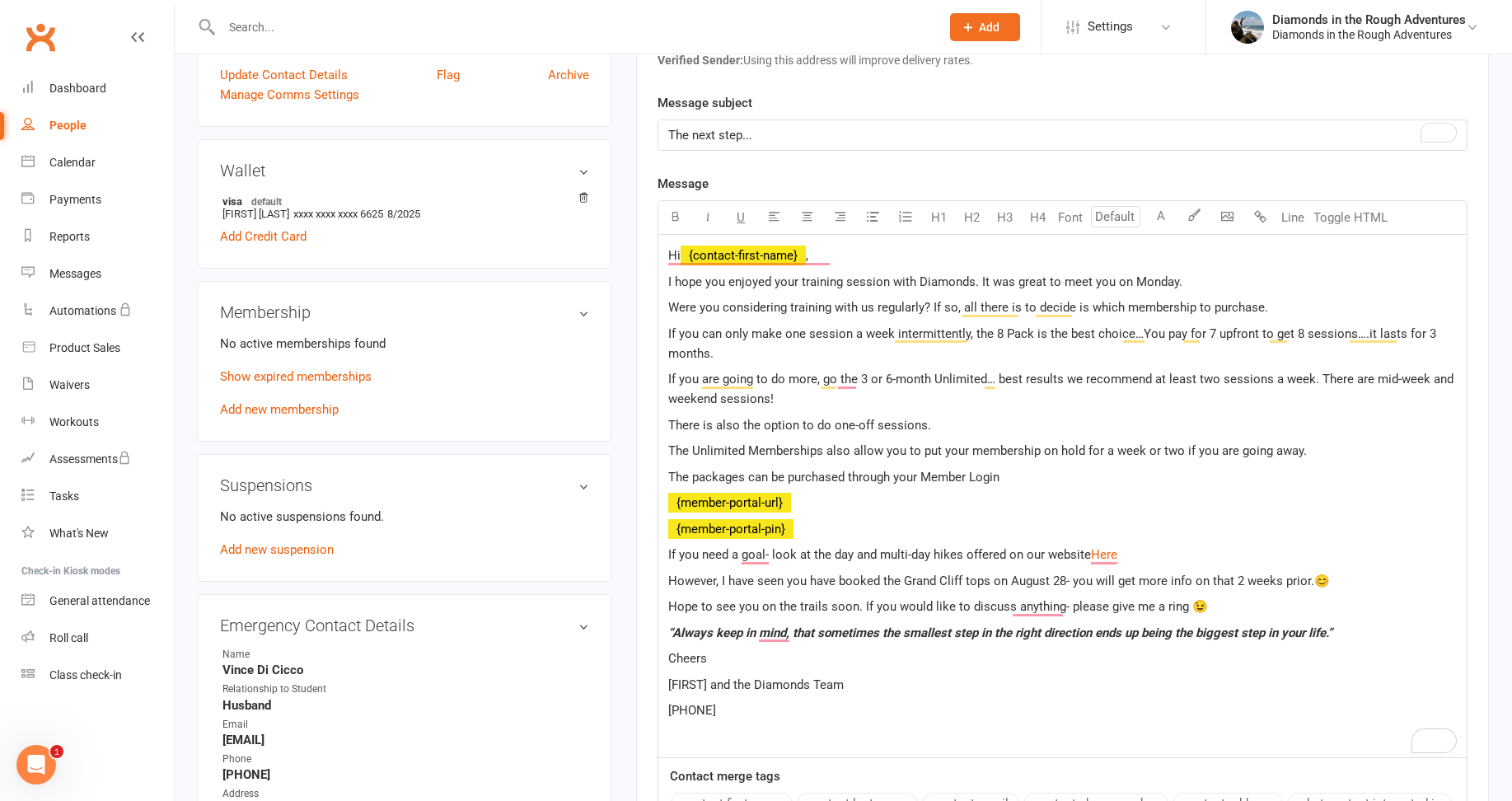 click on "The next step..." 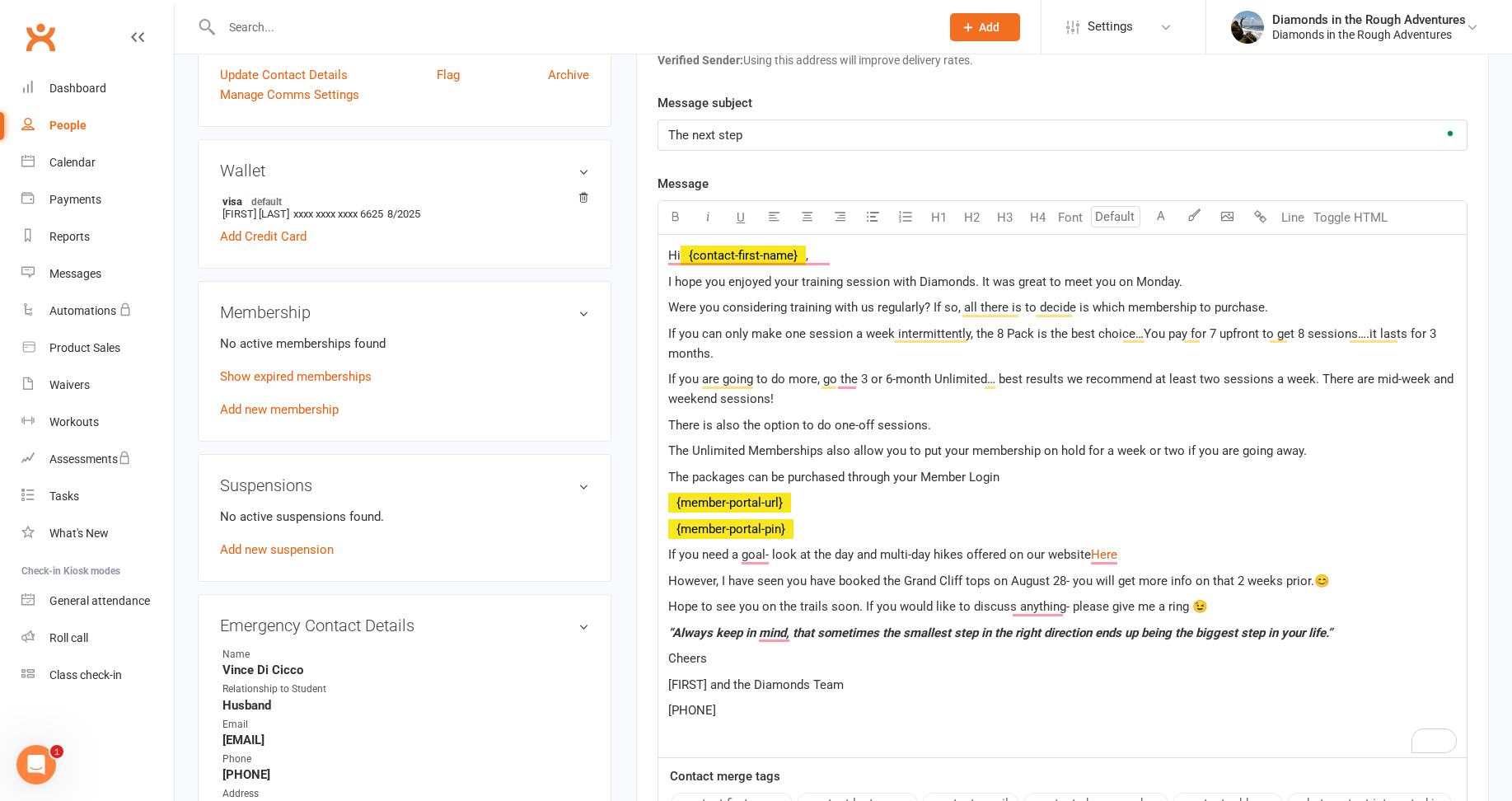 type 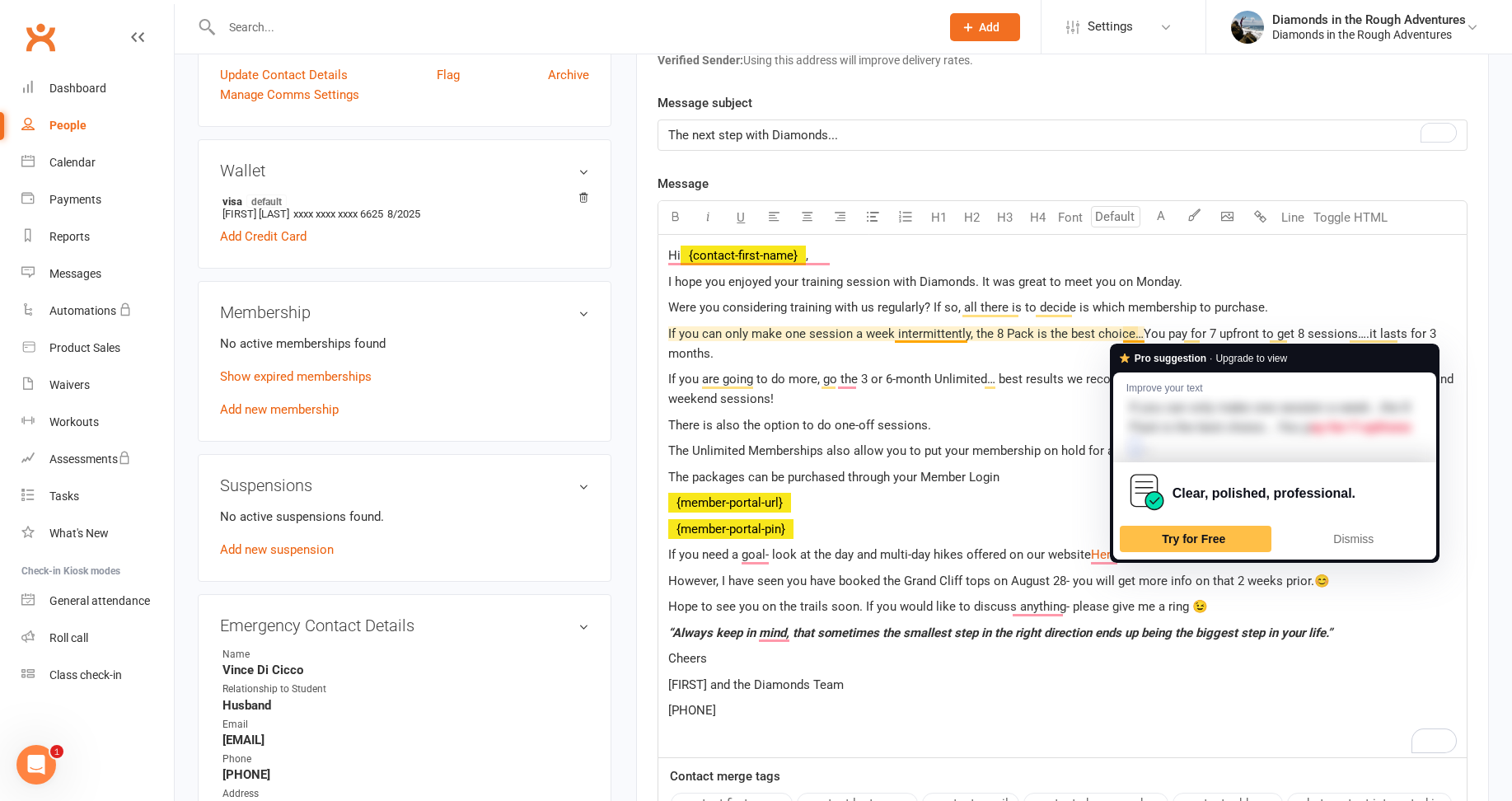 click on "If you can only make one session a week intermittently, the 8 Pack is the best choice…You pay for 7 upfront to get 8 sessions….it lasts for 3 months." 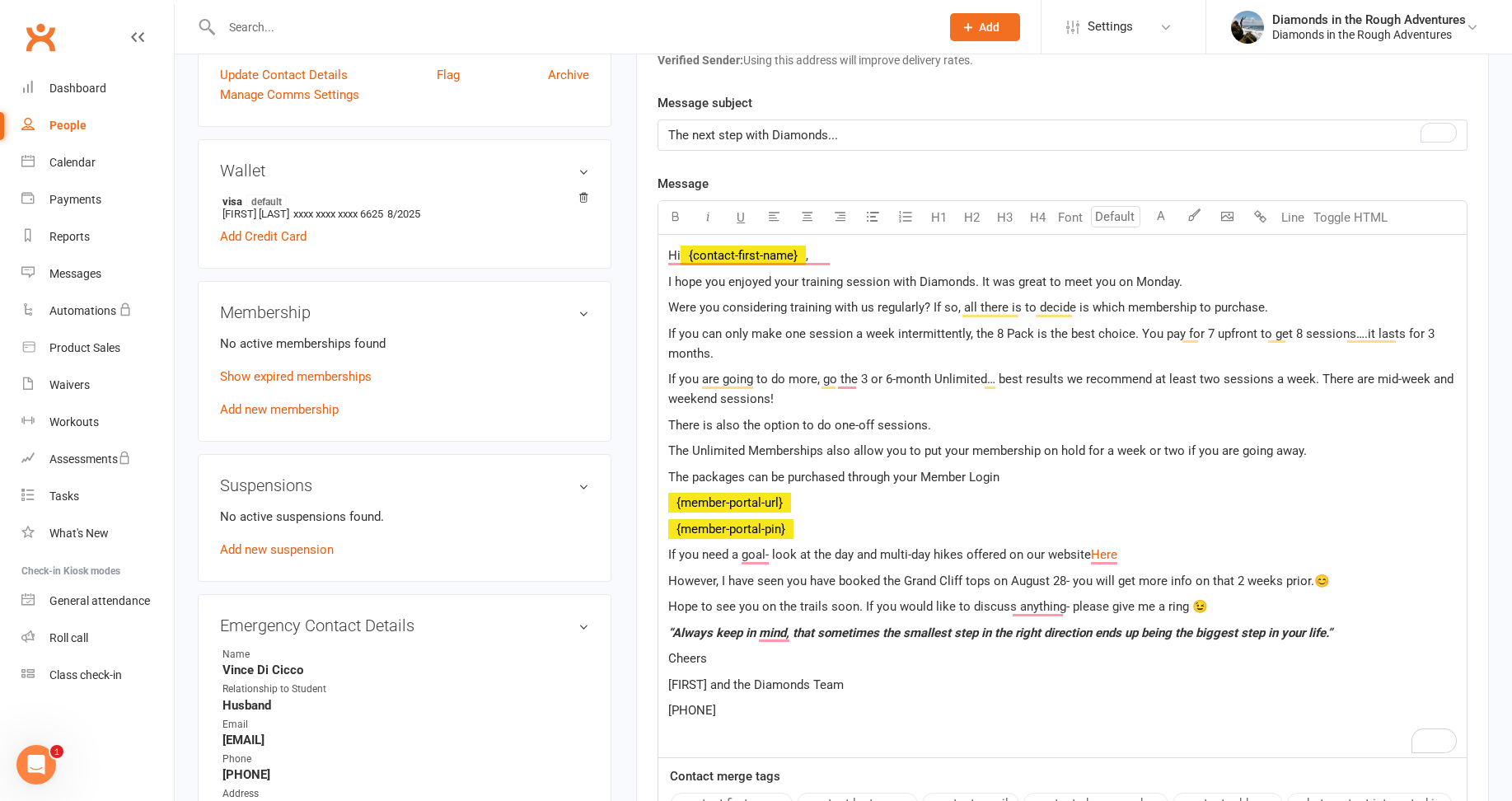click on "If you are going to do more, go the 3 or 6-month Unlimited… best results we recommend at least two sessions a week. There are mid-week and weekend sessions!" 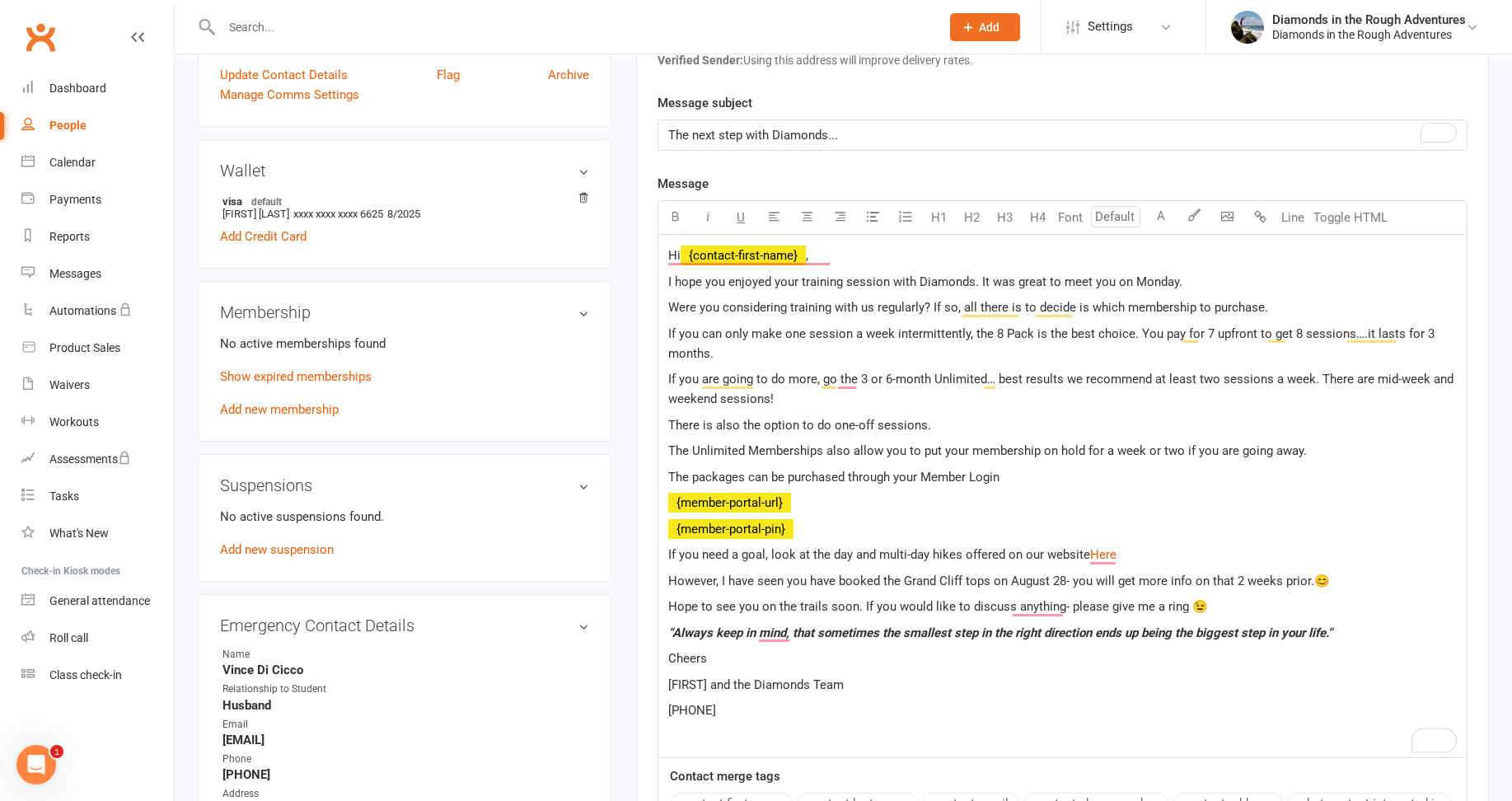 click on "However, I have seen you have booked the Grand Cliff tops on August 28- you will get more info on that 2 weeks prior.😊" 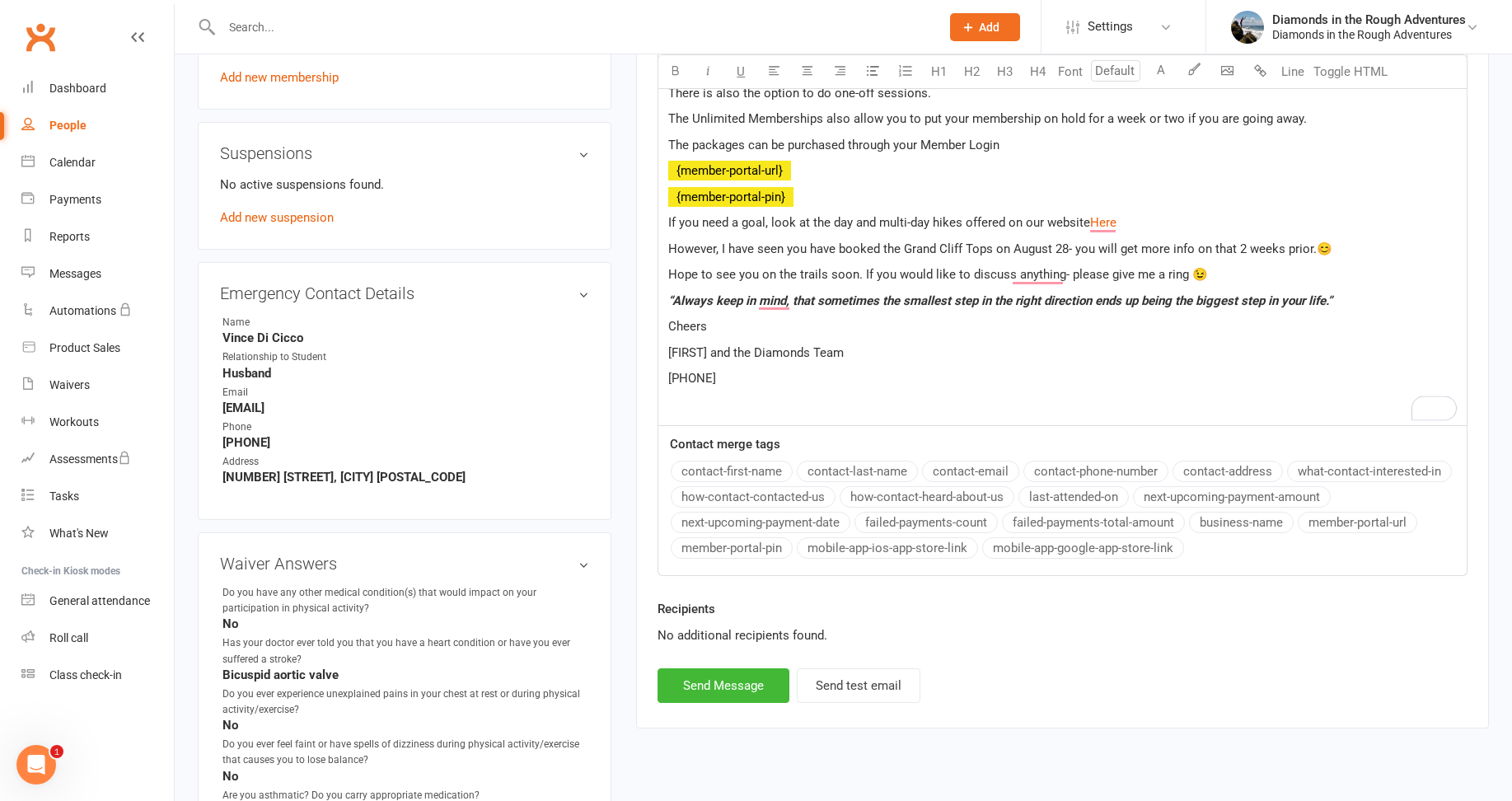 scroll, scrollTop: 989, scrollLeft: 0, axis: vertical 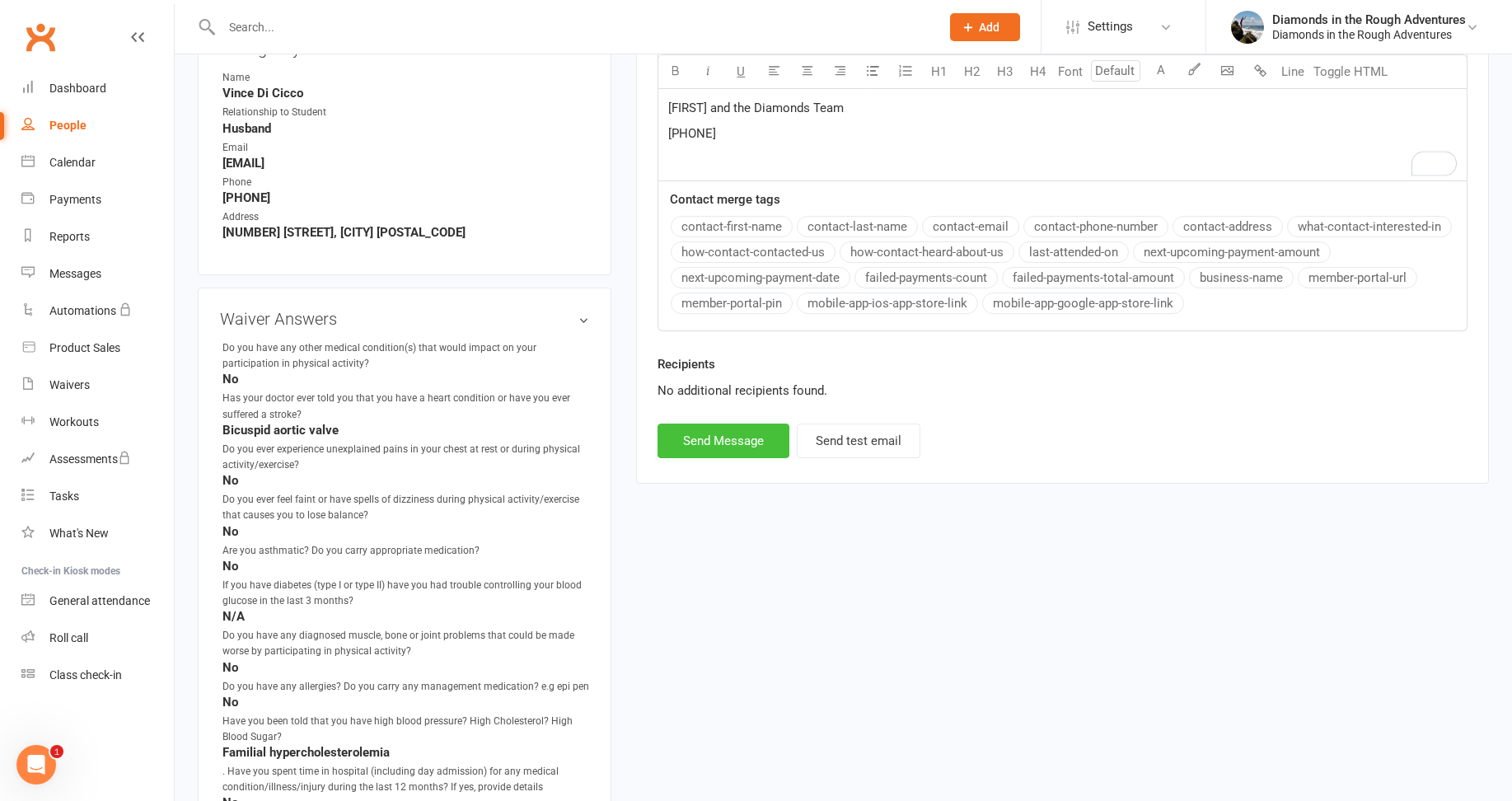 click on "Send Message" at bounding box center [723, 441] 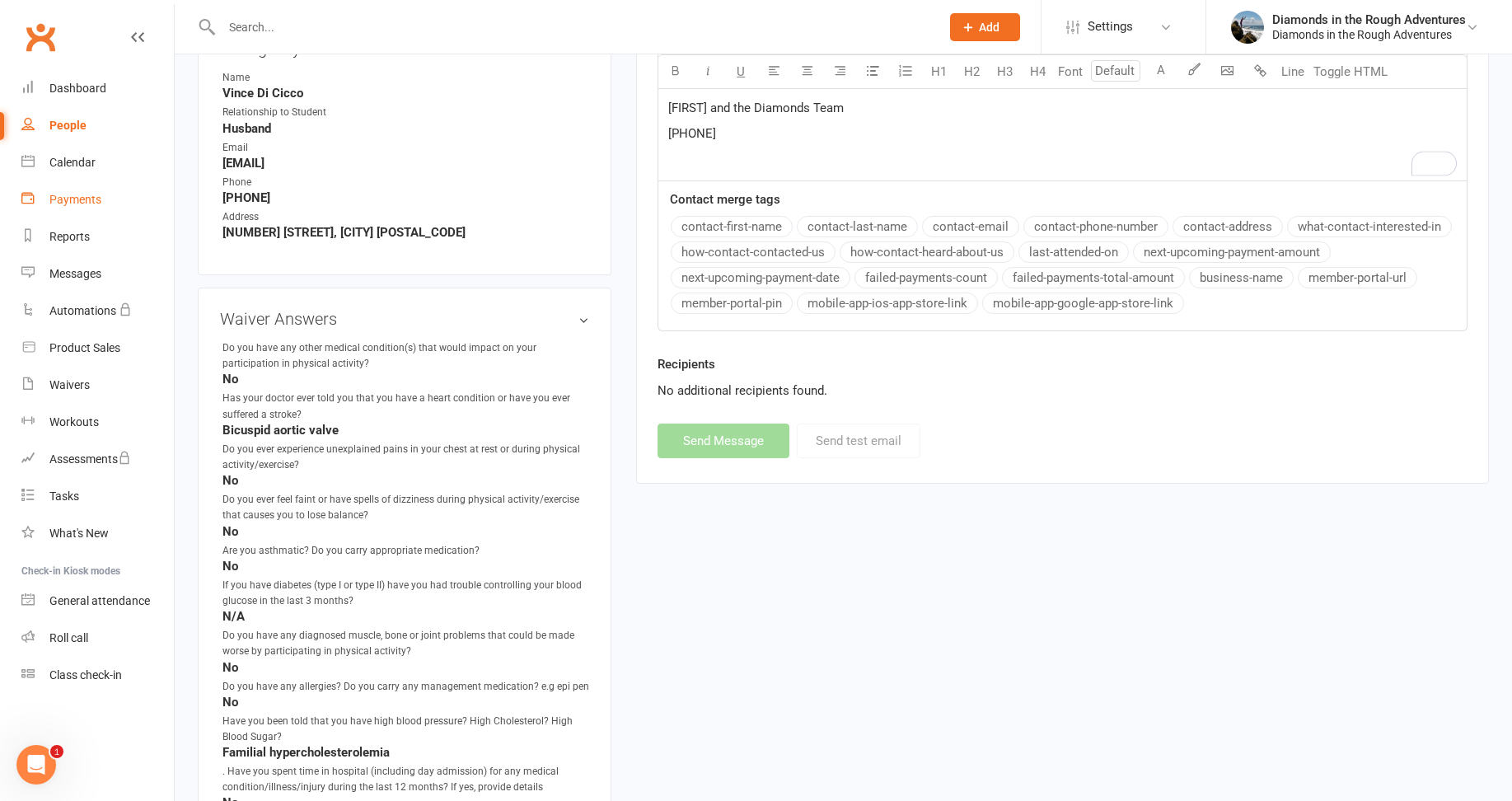 select 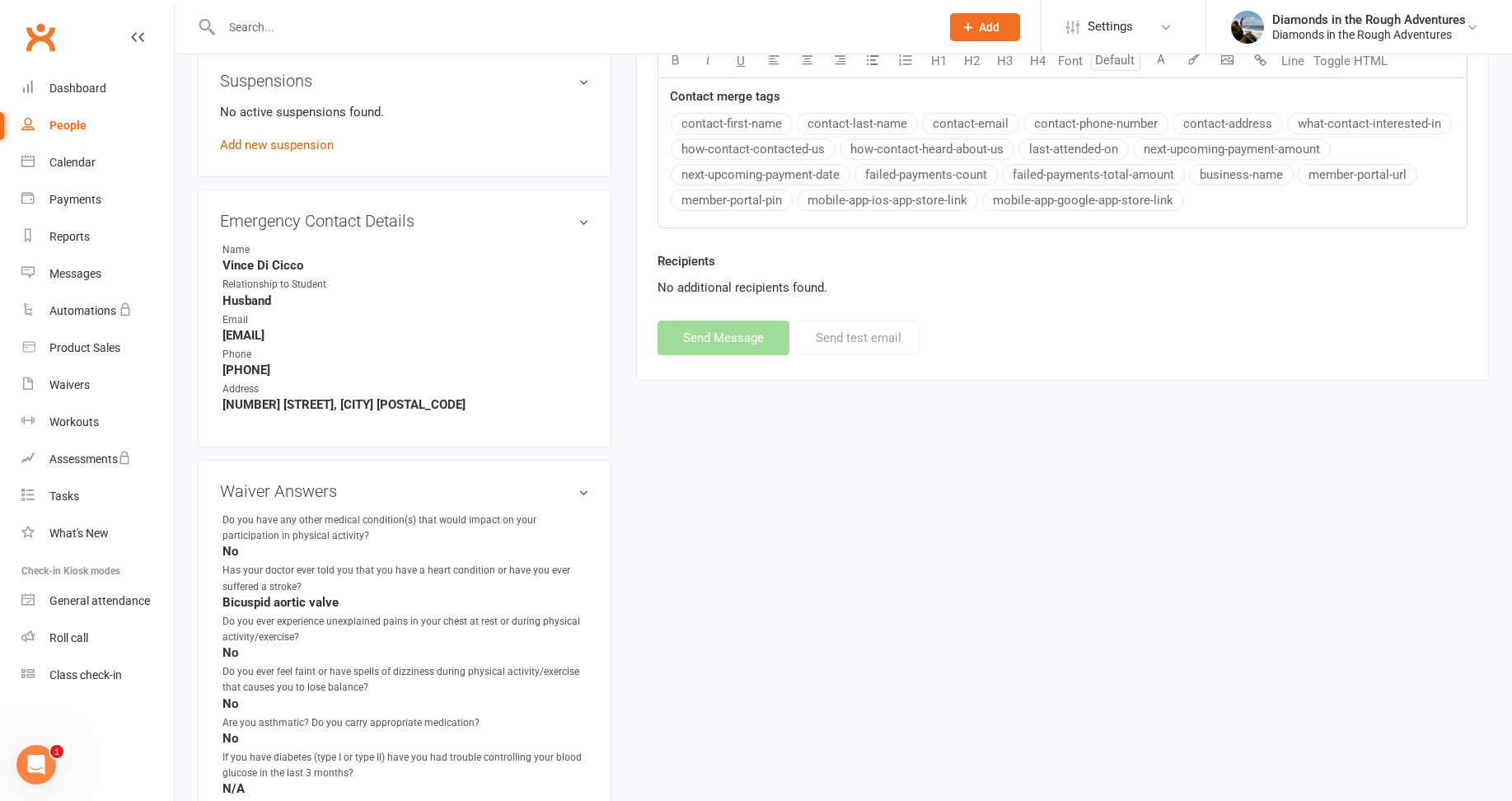 scroll, scrollTop: 577, scrollLeft: 0, axis: vertical 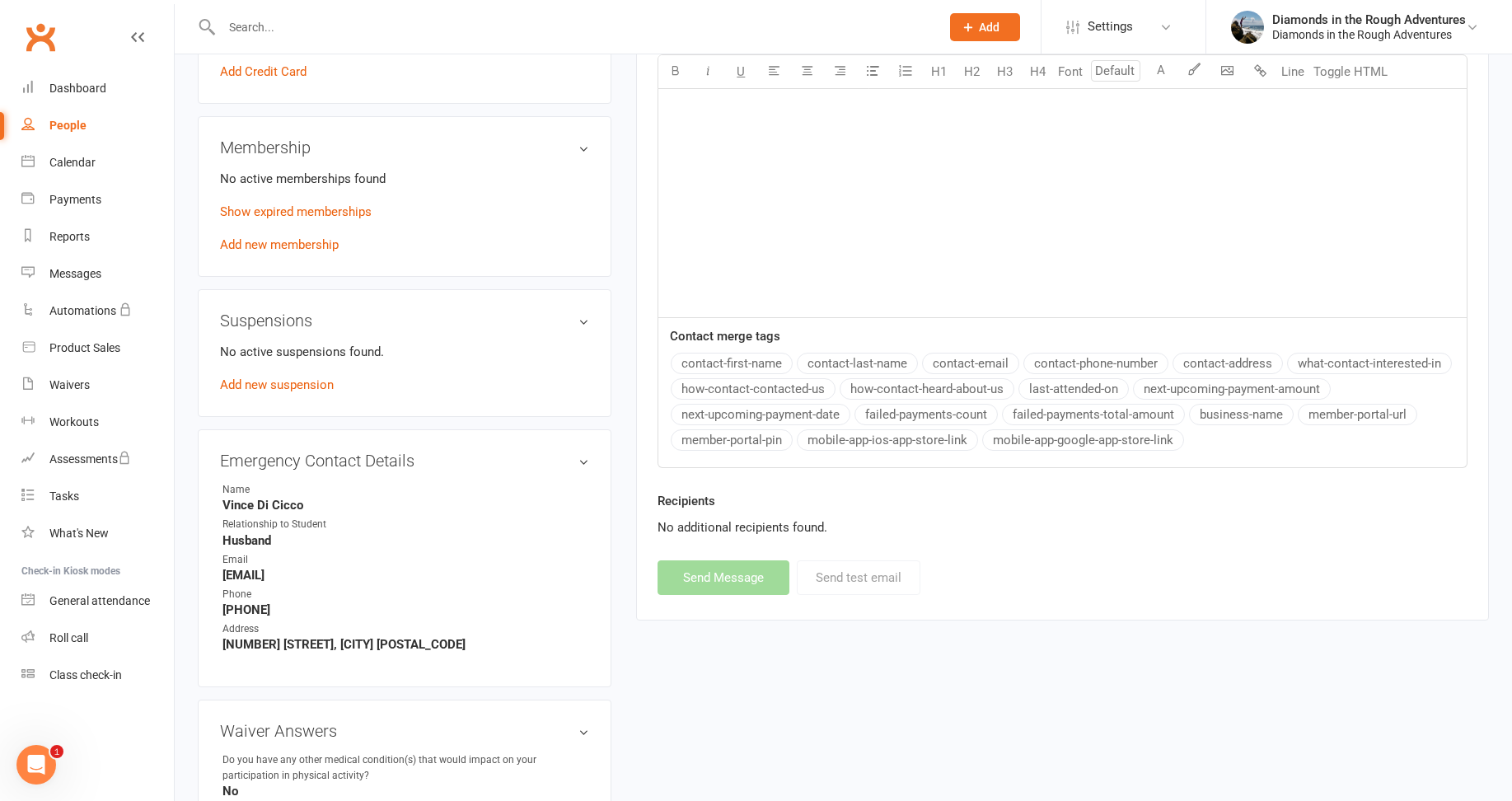 click at bounding box center (573, 27) 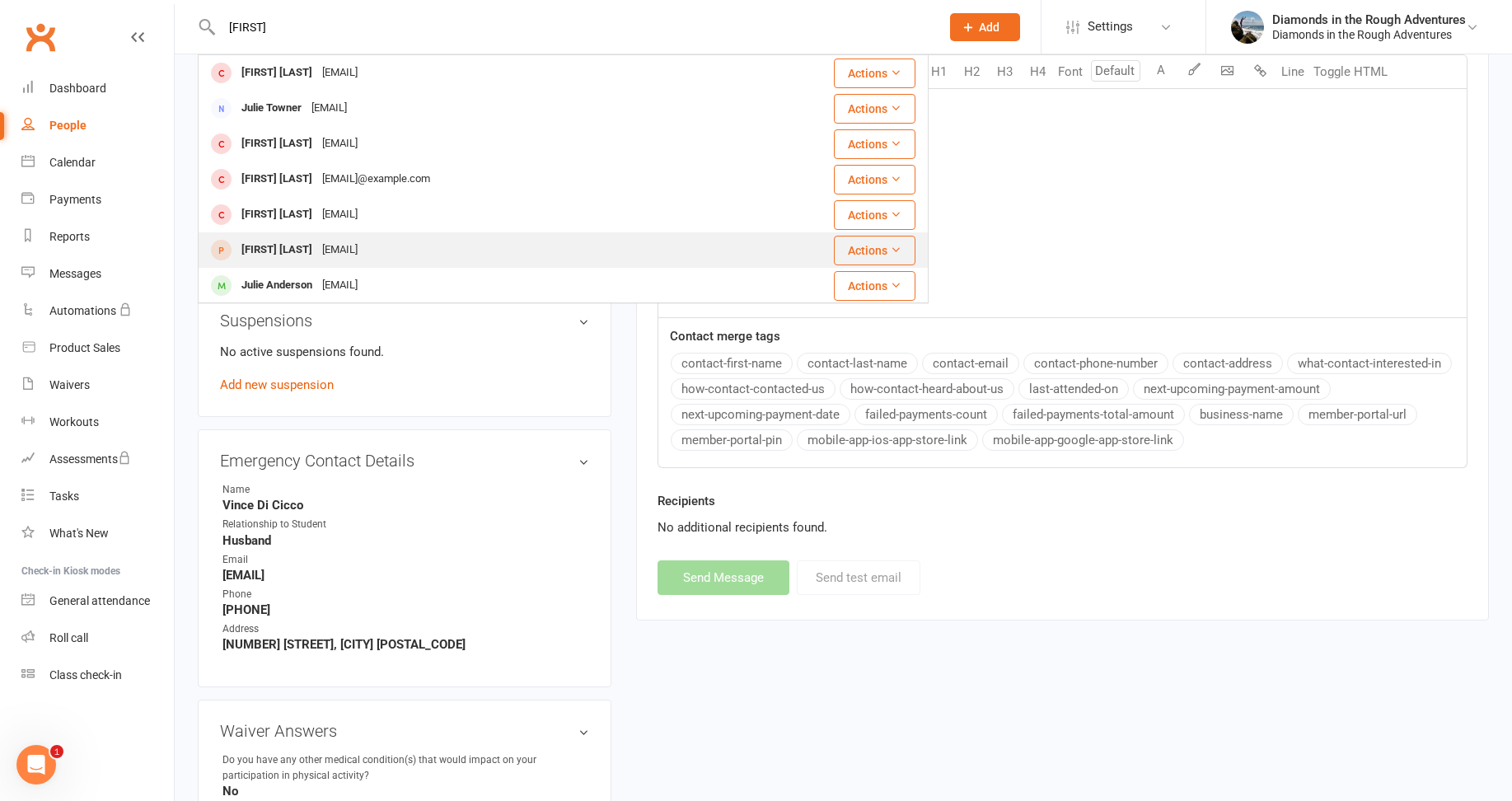 scroll, scrollTop: 82, scrollLeft: 0, axis: vertical 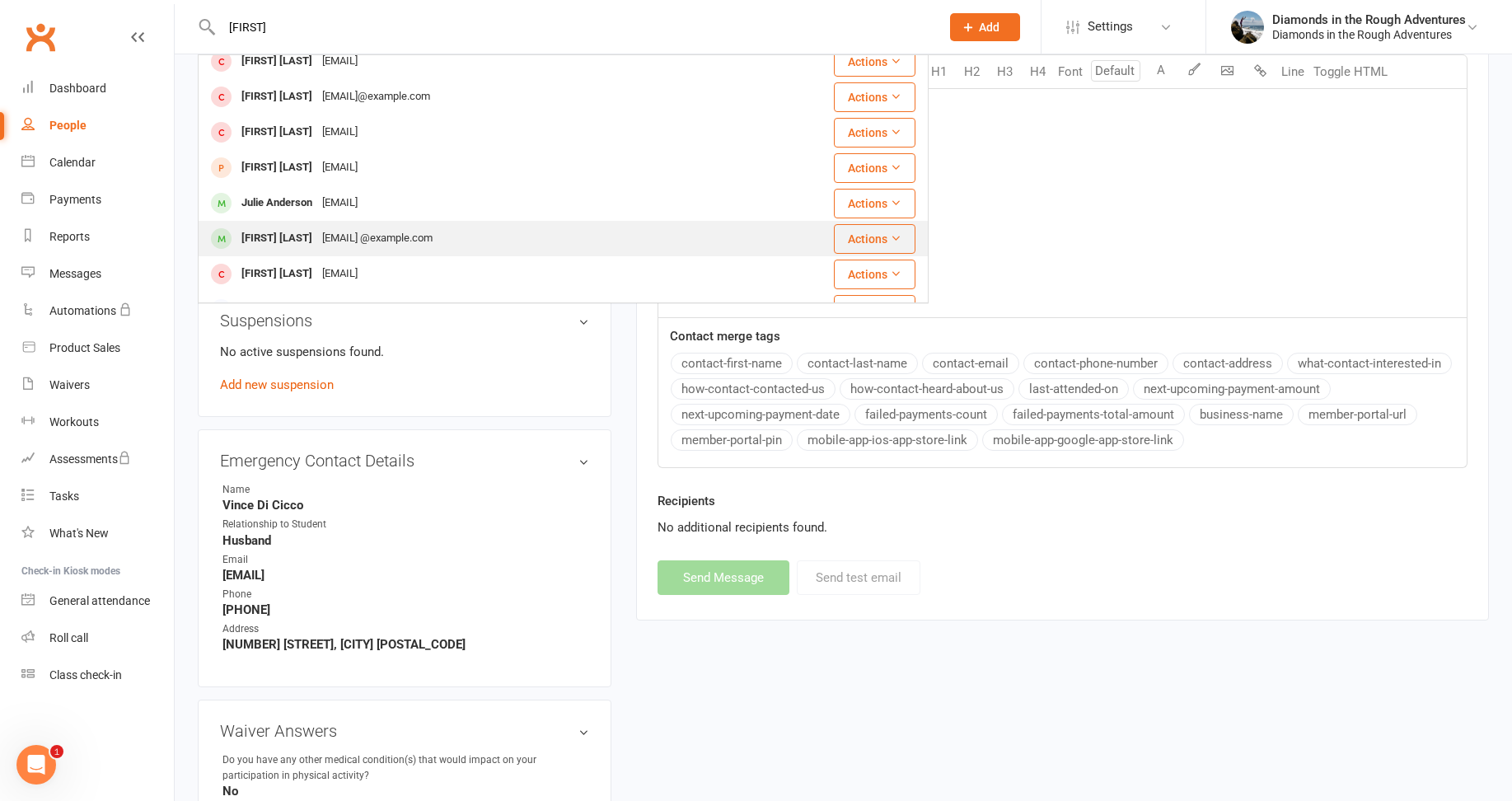 type on "[FIRST]" 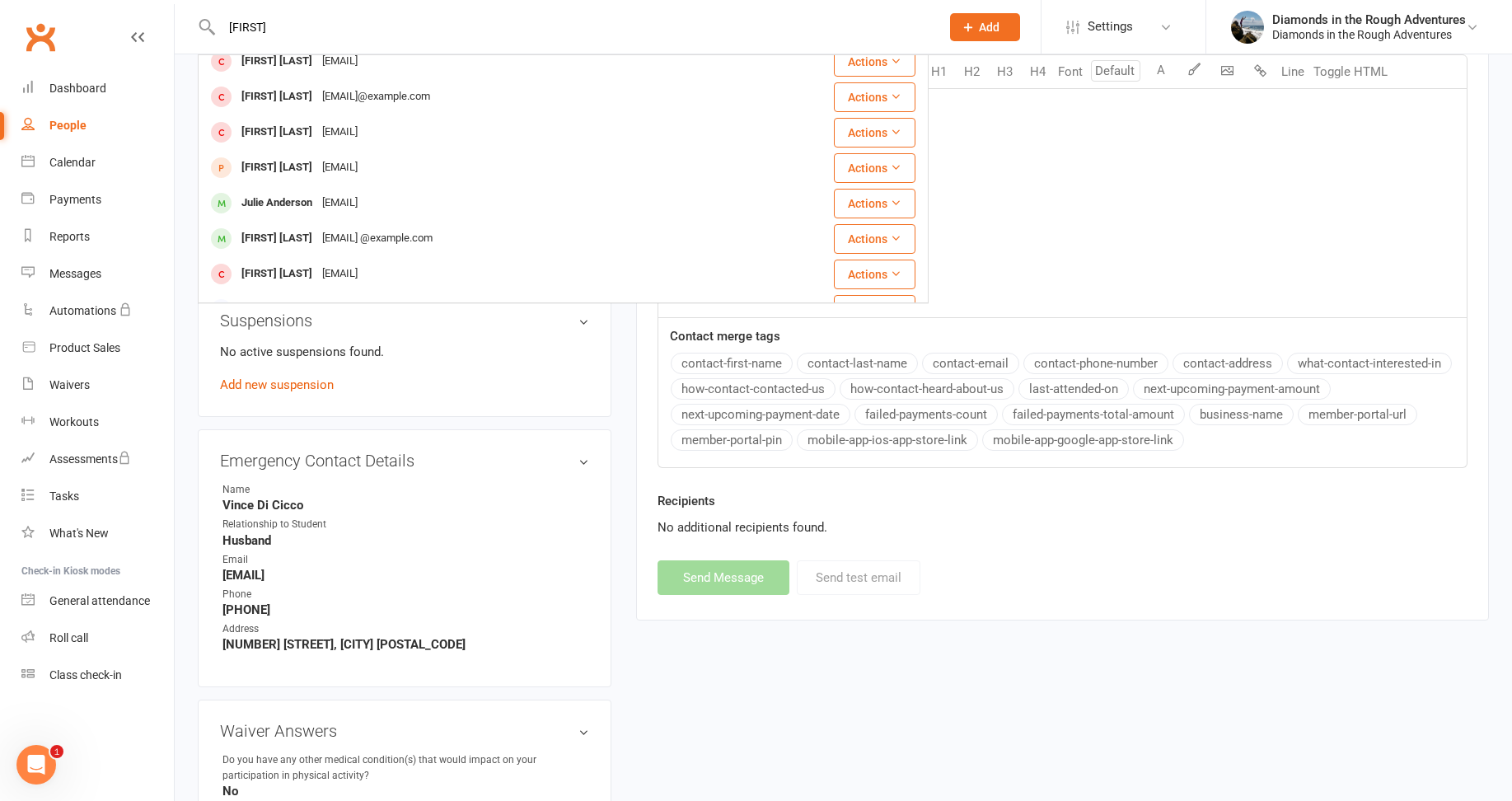 type 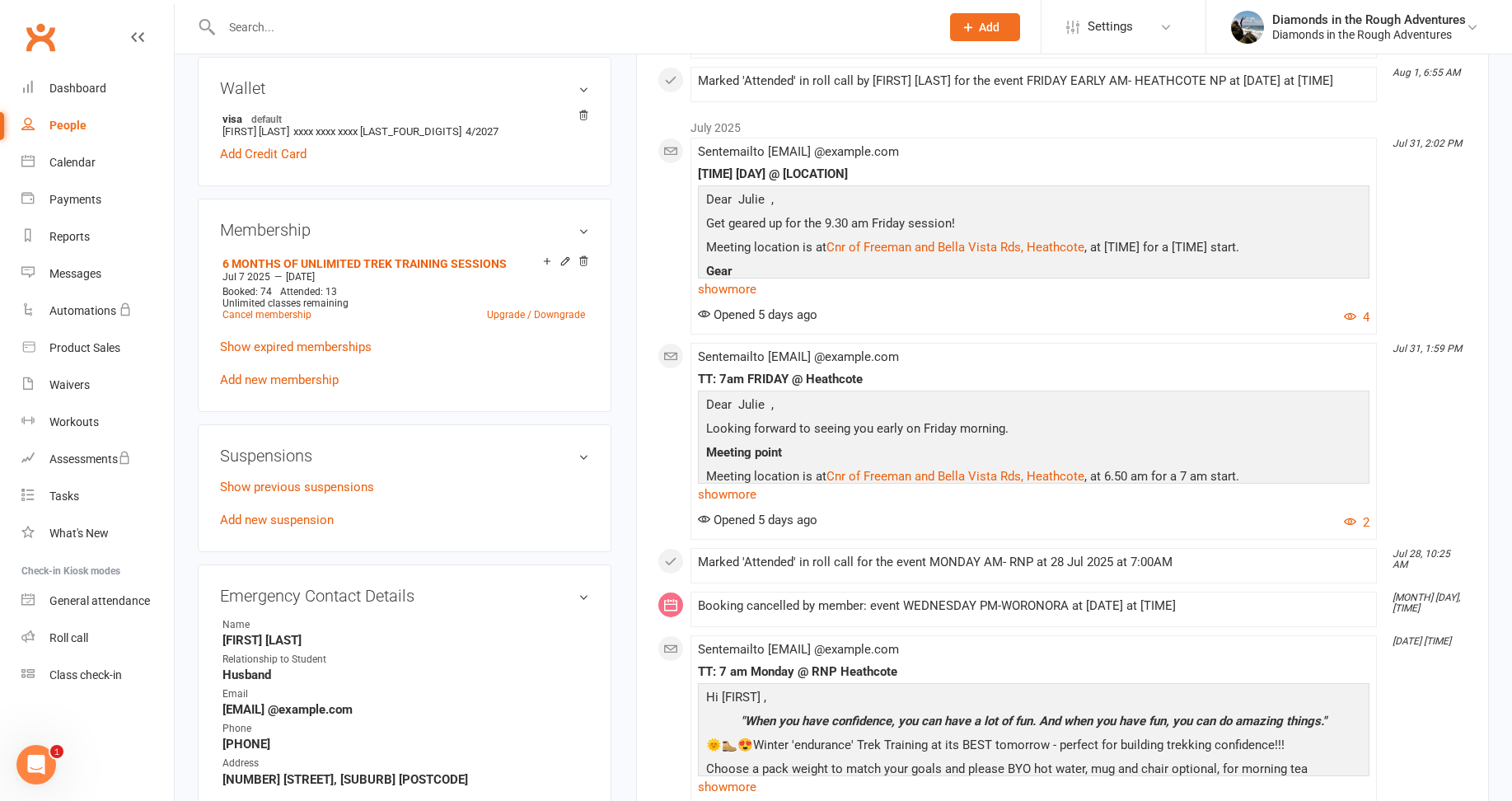 scroll, scrollTop: 577, scrollLeft: 0, axis: vertical 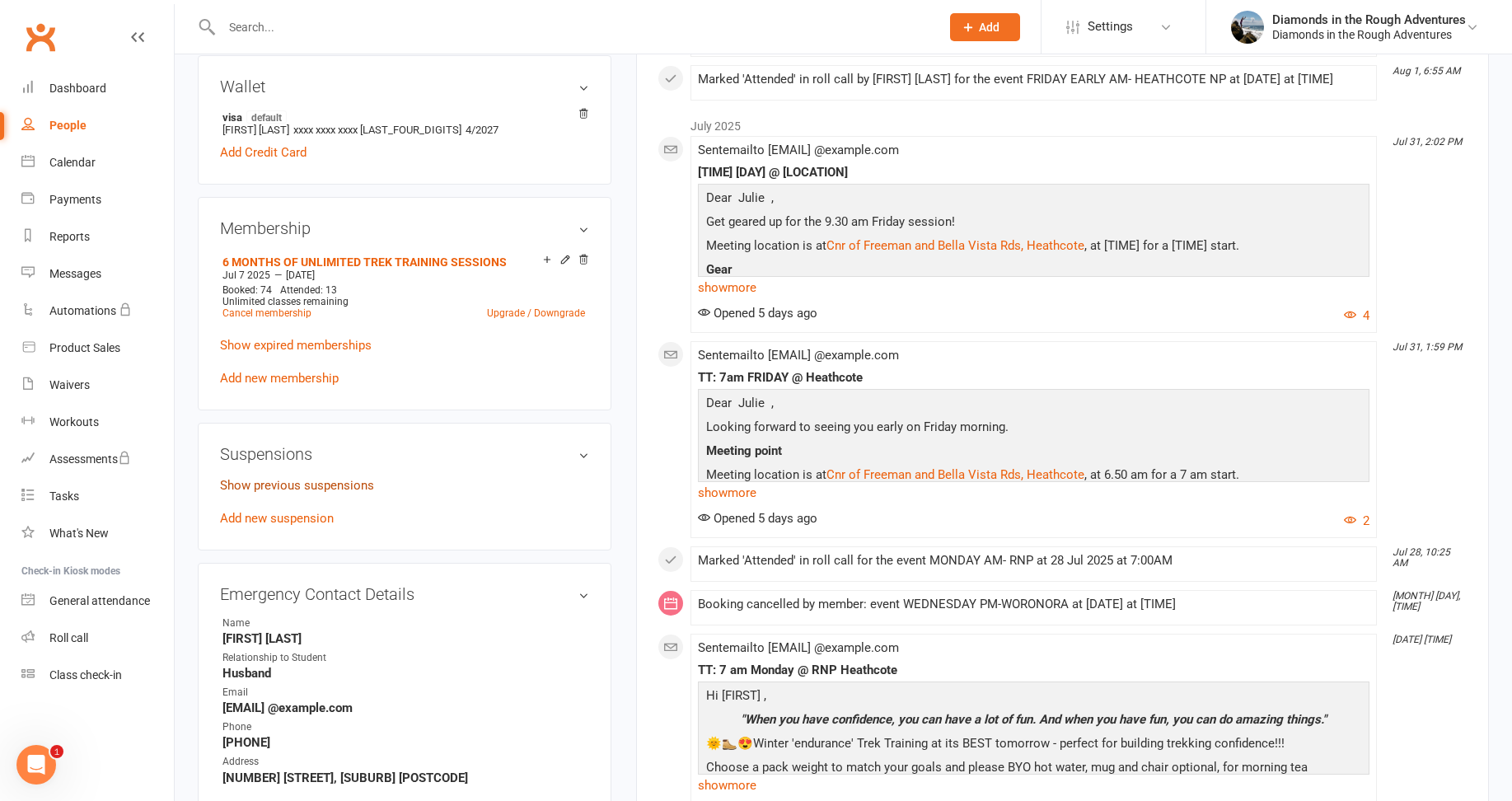 click on "Show previous suspensions" at bounding box center (297, 485) 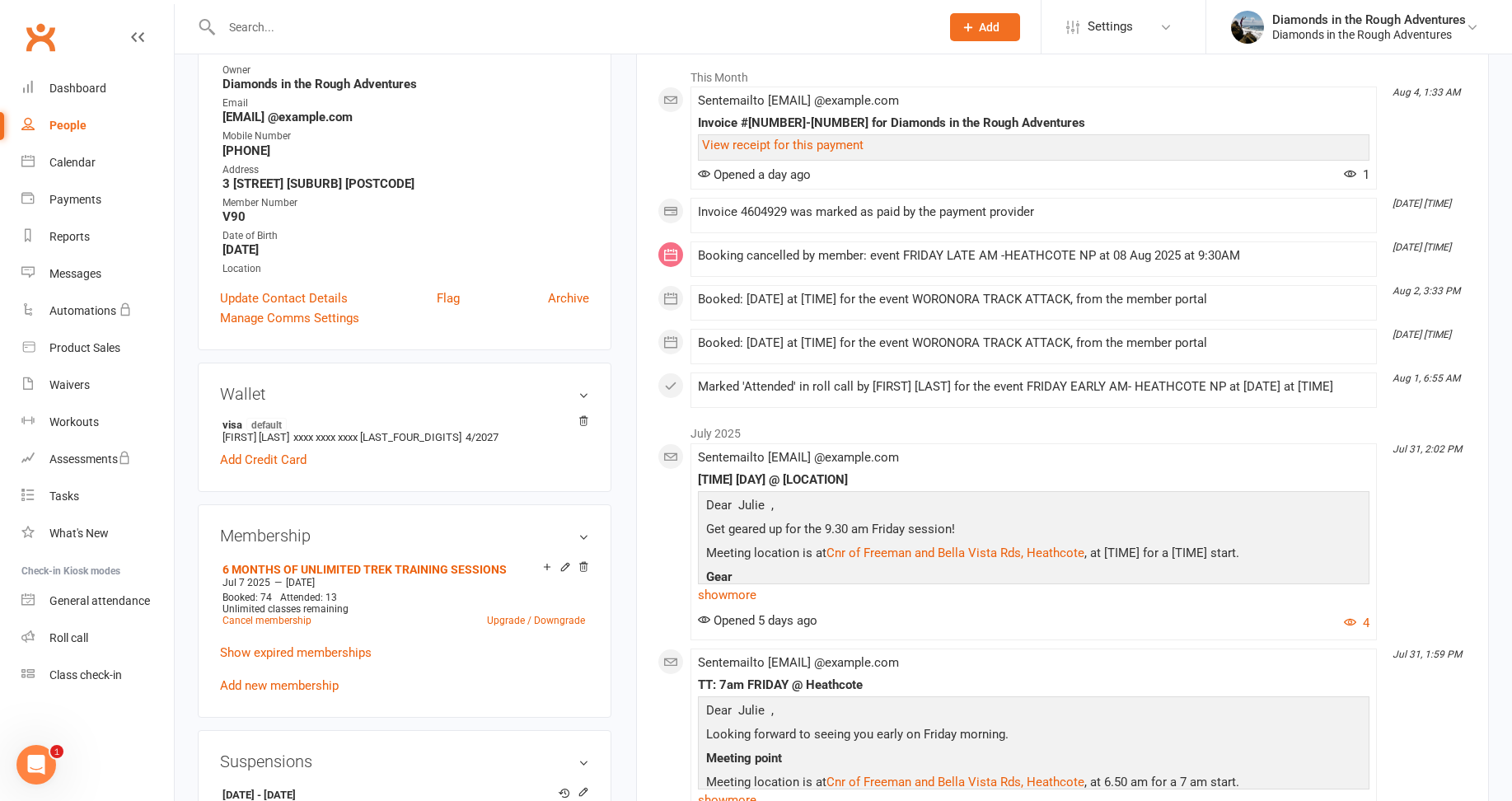 scroll, scrollTop: 0, scrollLeft: 0, axis: both 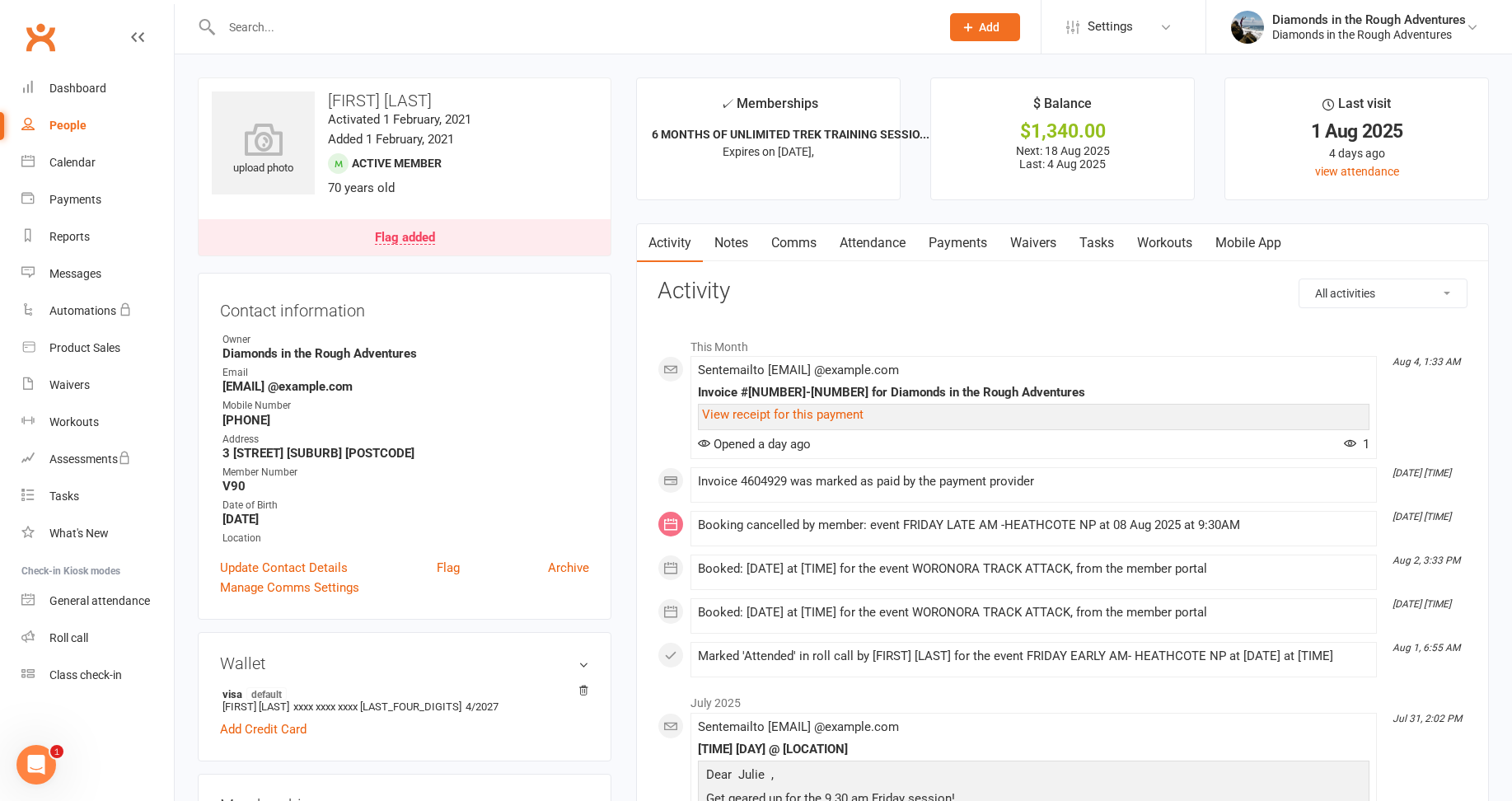 click on "Payments" at bounding box center [957, 243] 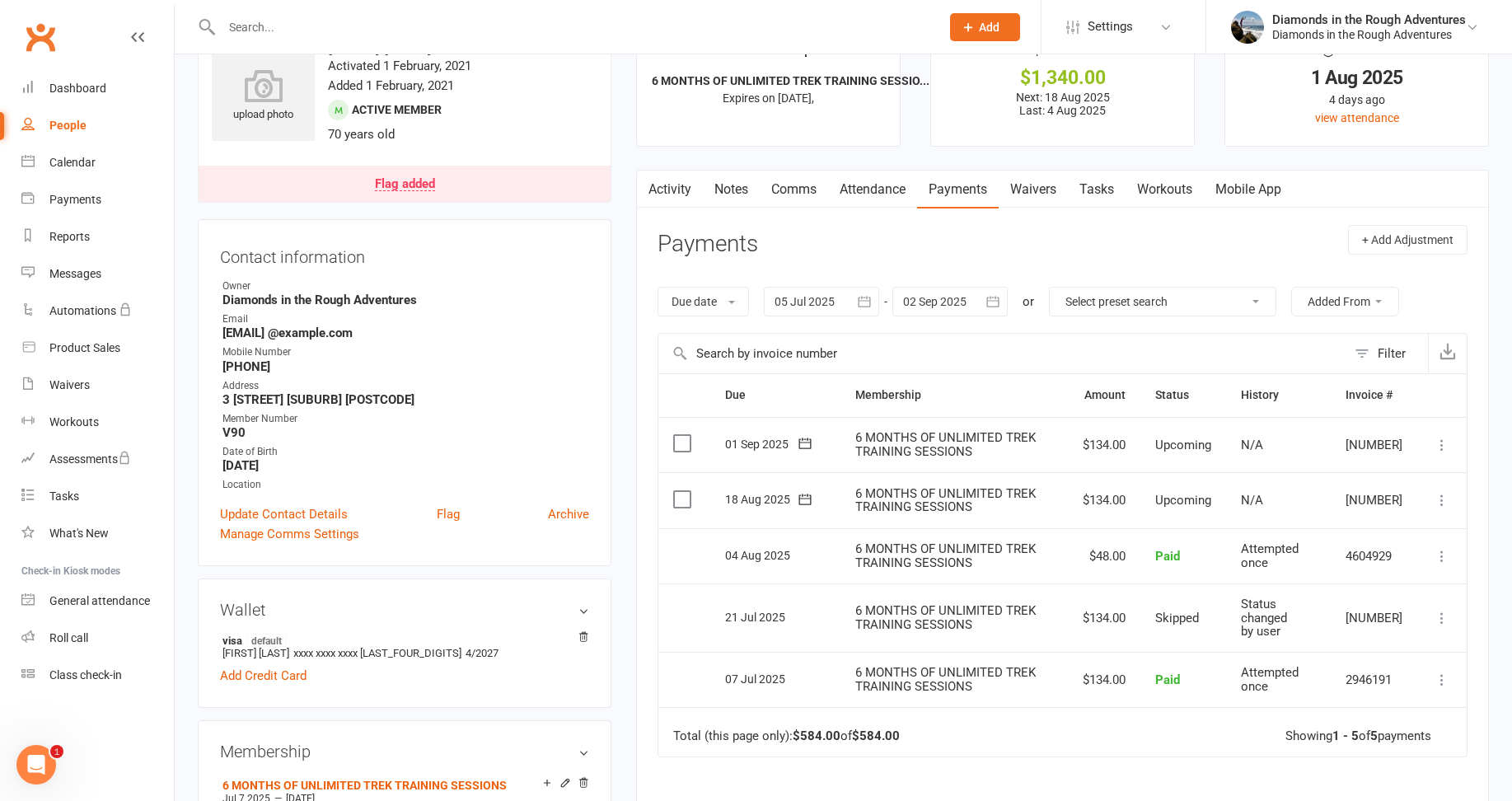 scroll, scrollTop: 82, scrollLeft: 0, axis: vertical 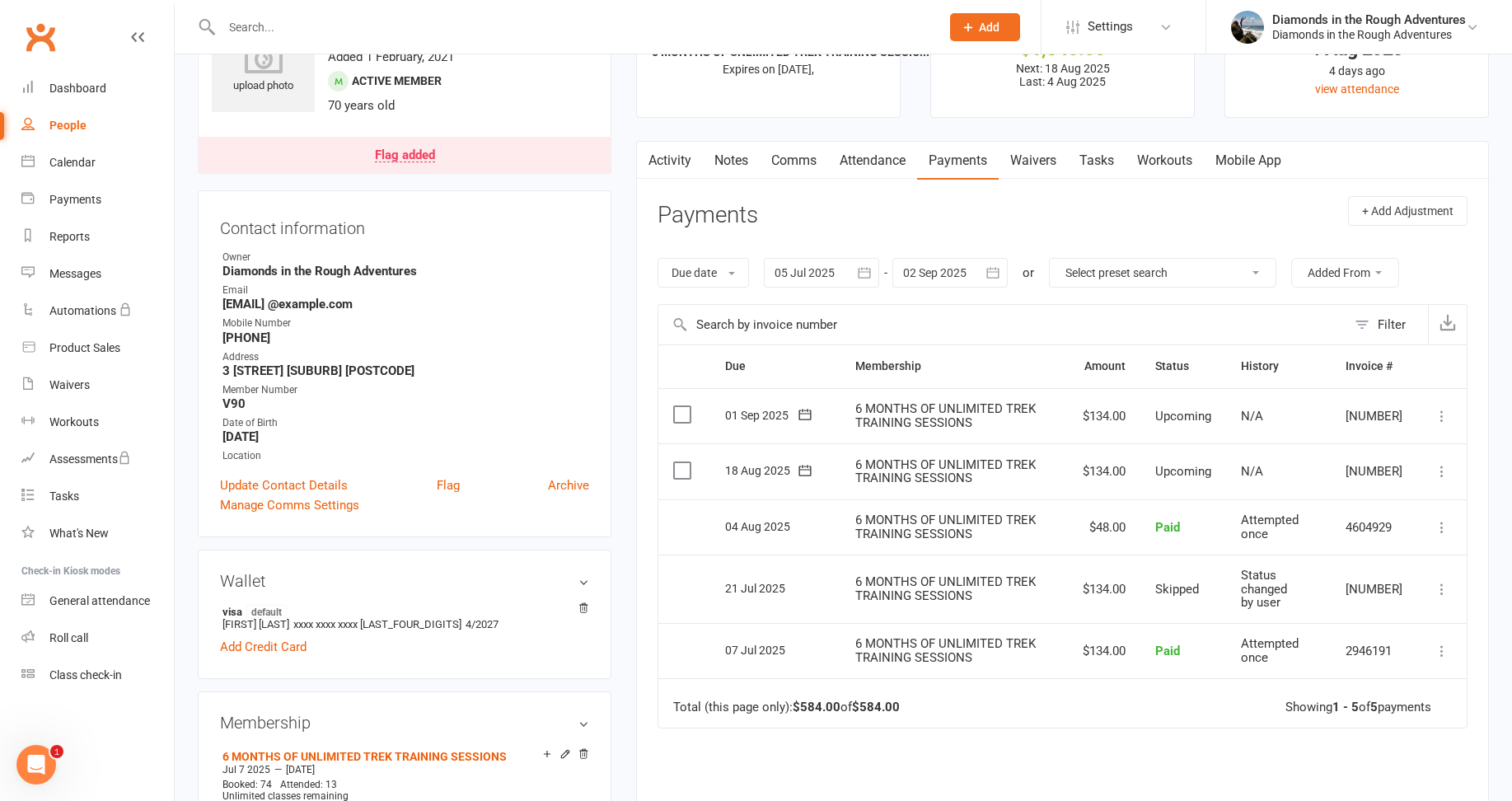 click on "Attendance" at bounding box center (873, 161) 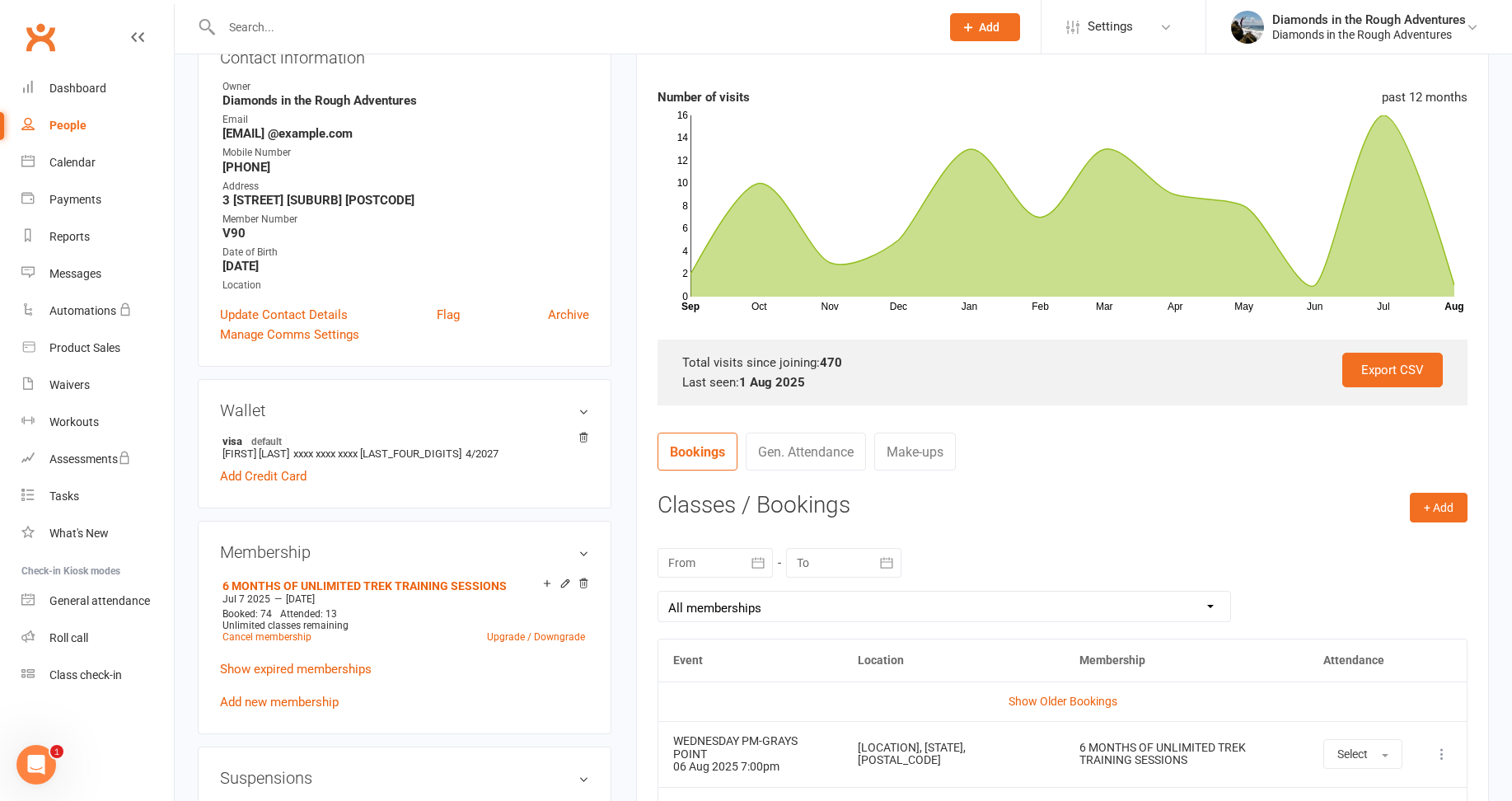 scroll, scrollTop: 165, scrollLeft: 0, axis: vertical 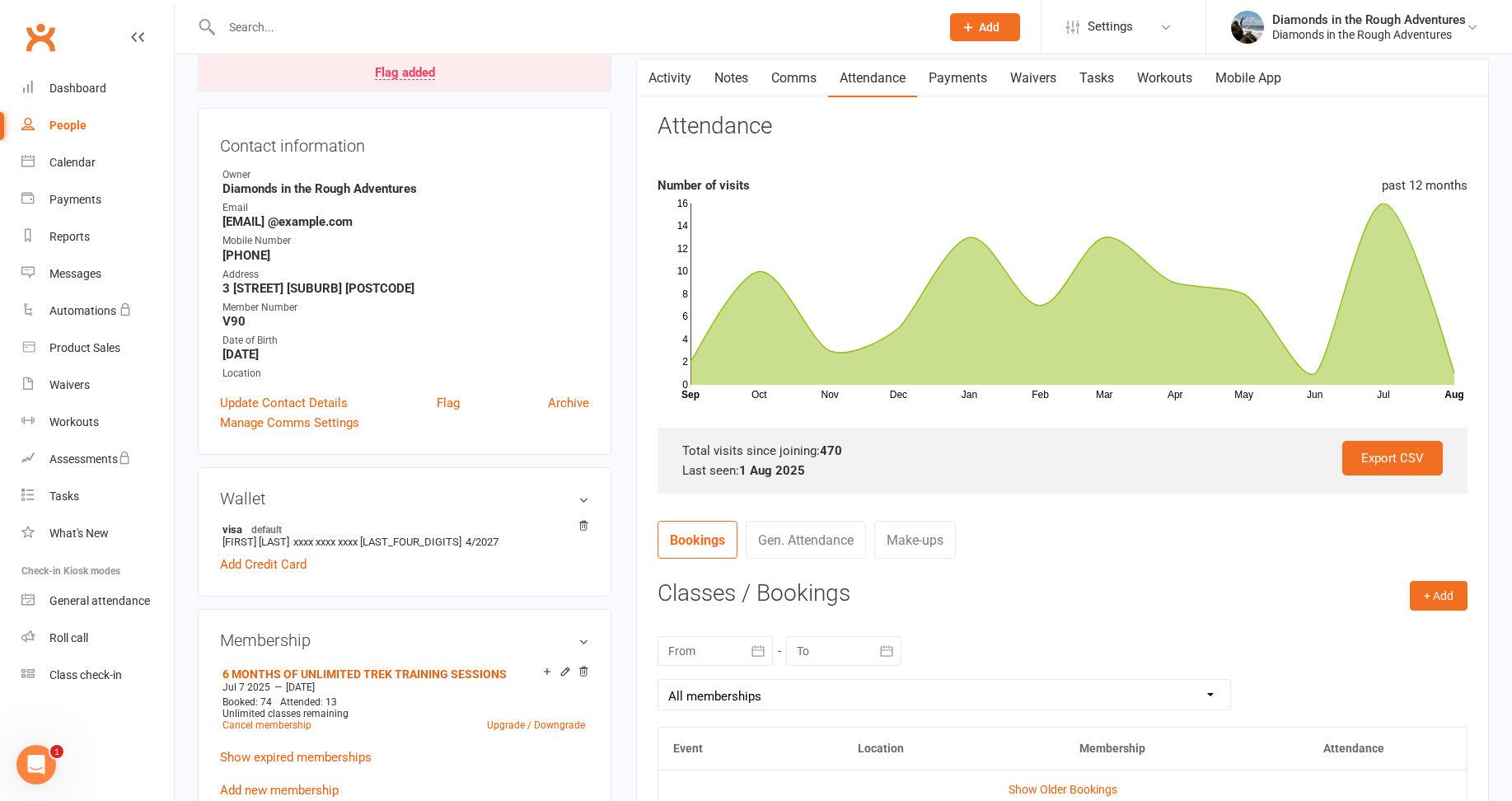 click on "Payments" at bounding box center (957, 78) 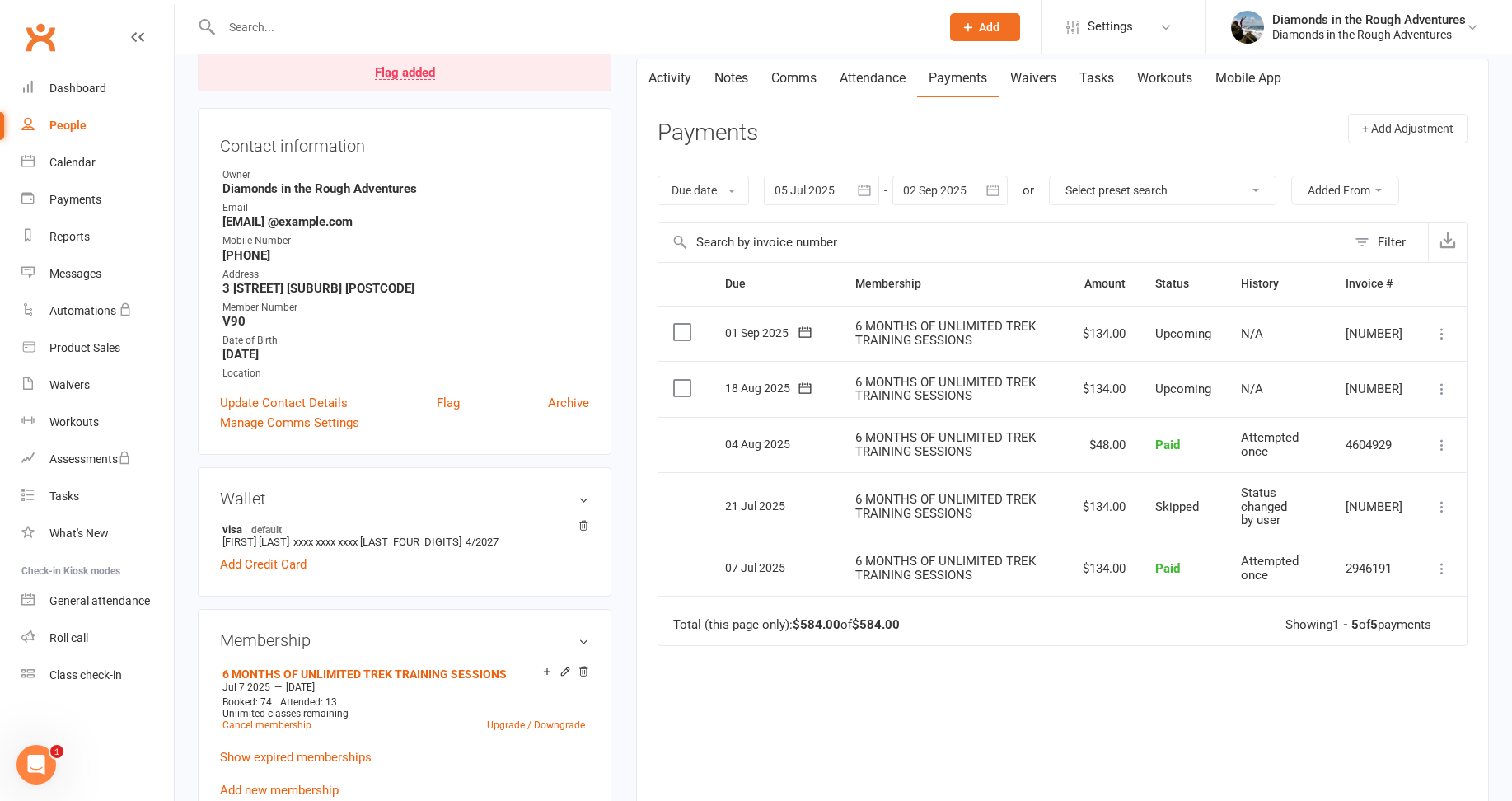 click 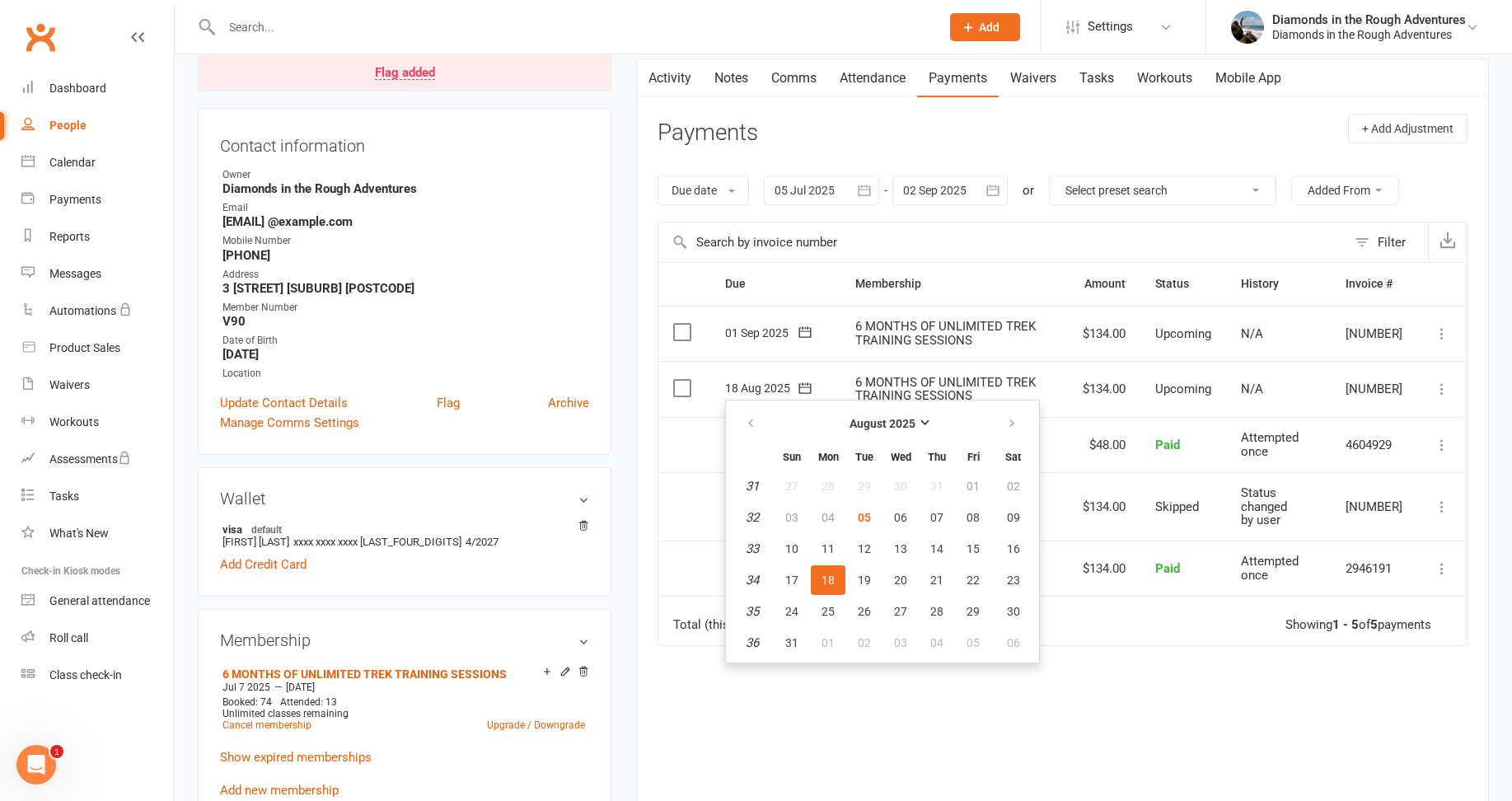 click at bounding box center [1442, 389] 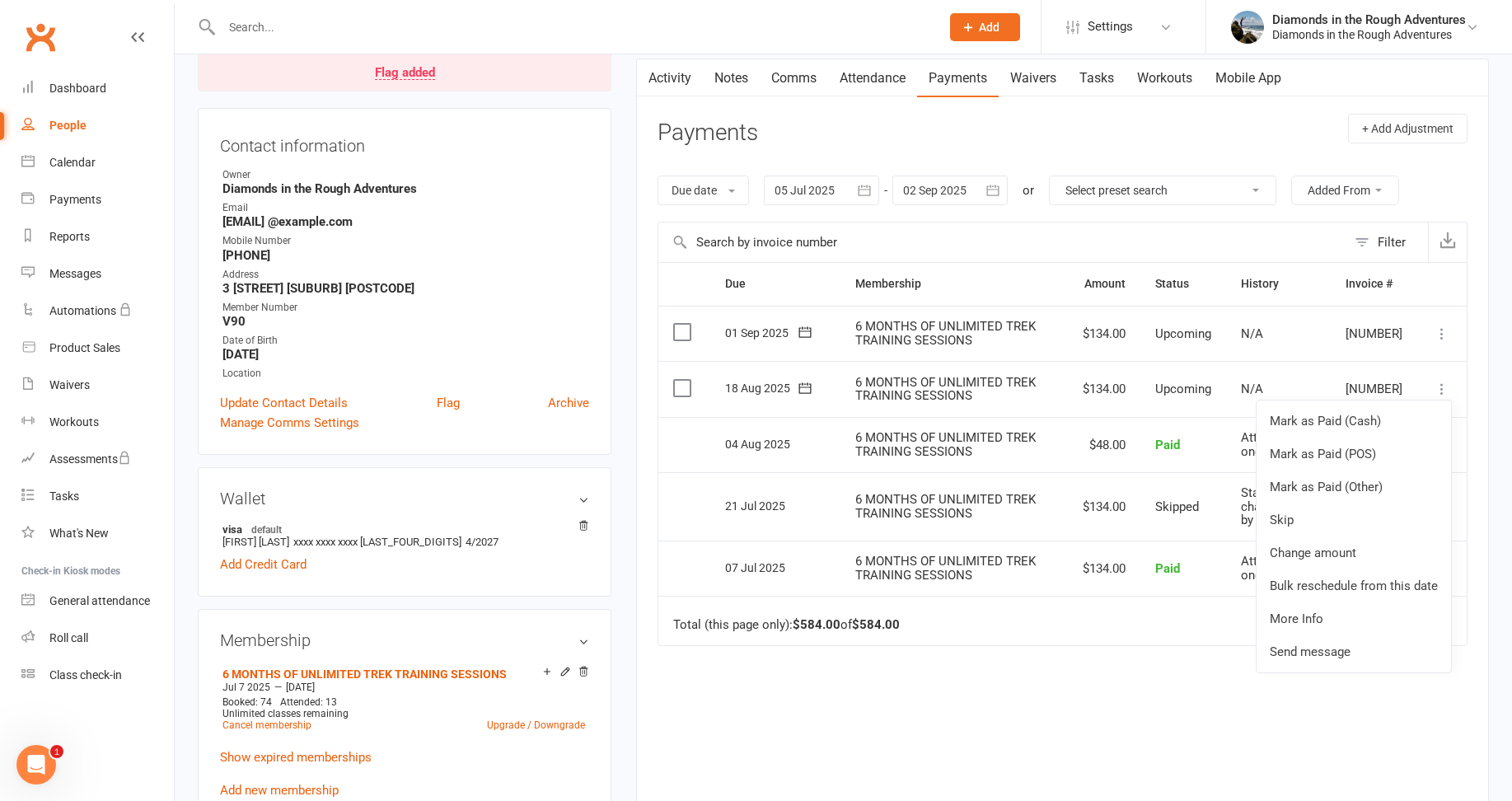 drag, startPoint x: 1014, startPoint y: 751, endPoint x: 966, endPoint y: 721, distance: 56.603887 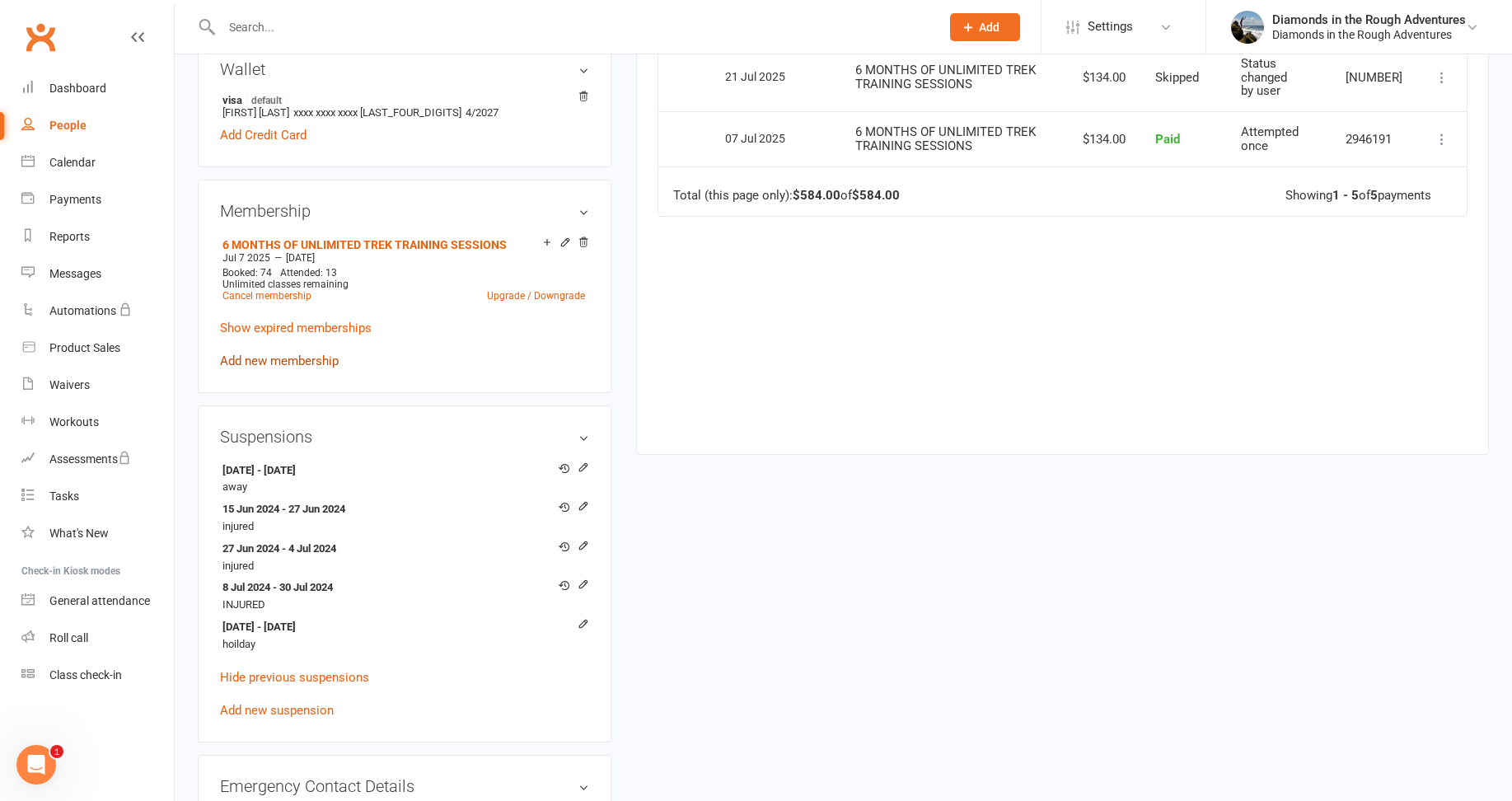 scroll, scrollTop: 659, scrollLeft: 0, axis: vertical 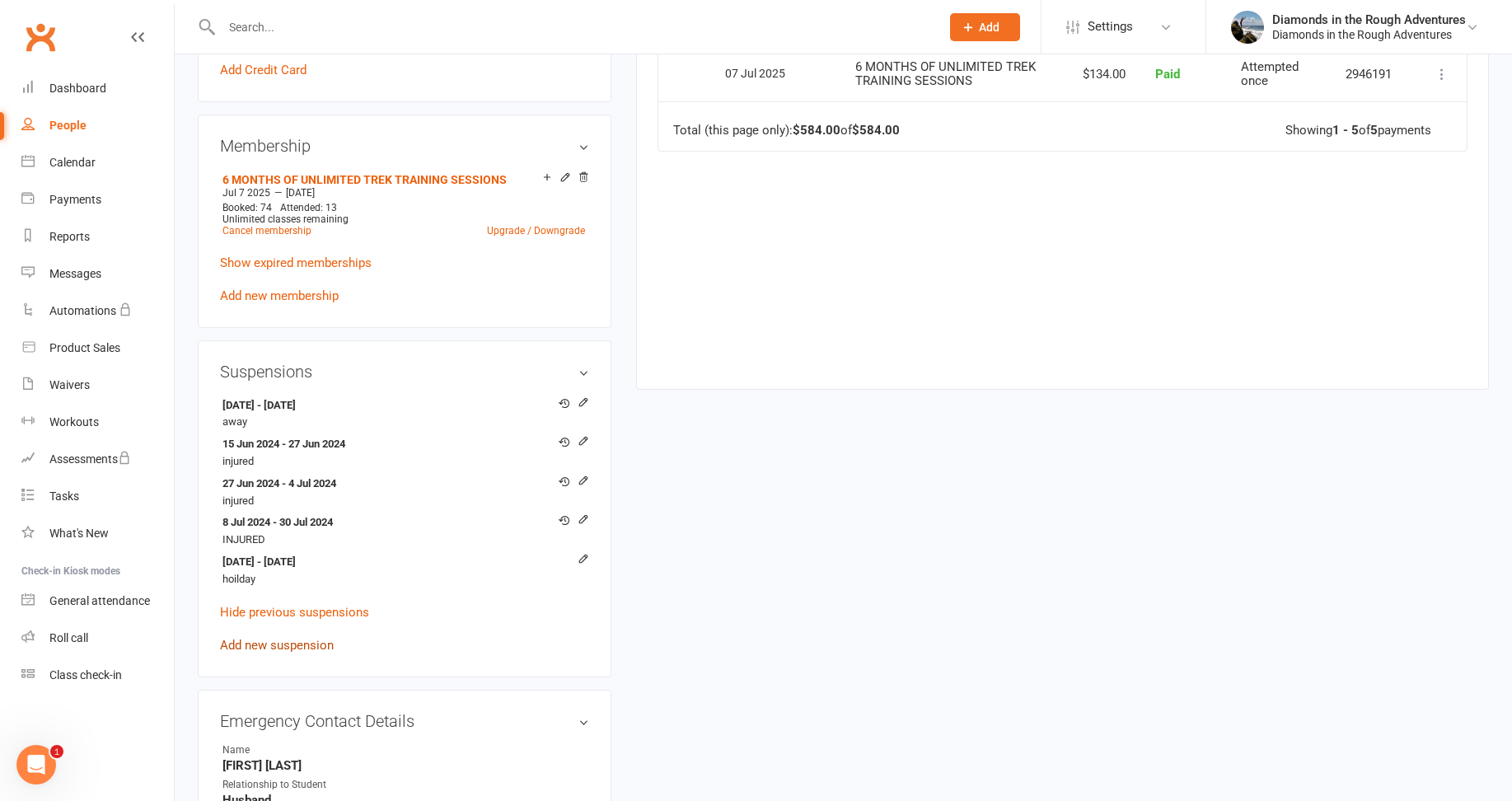 click on "Add new suspension" at bounding box center [277, 645] 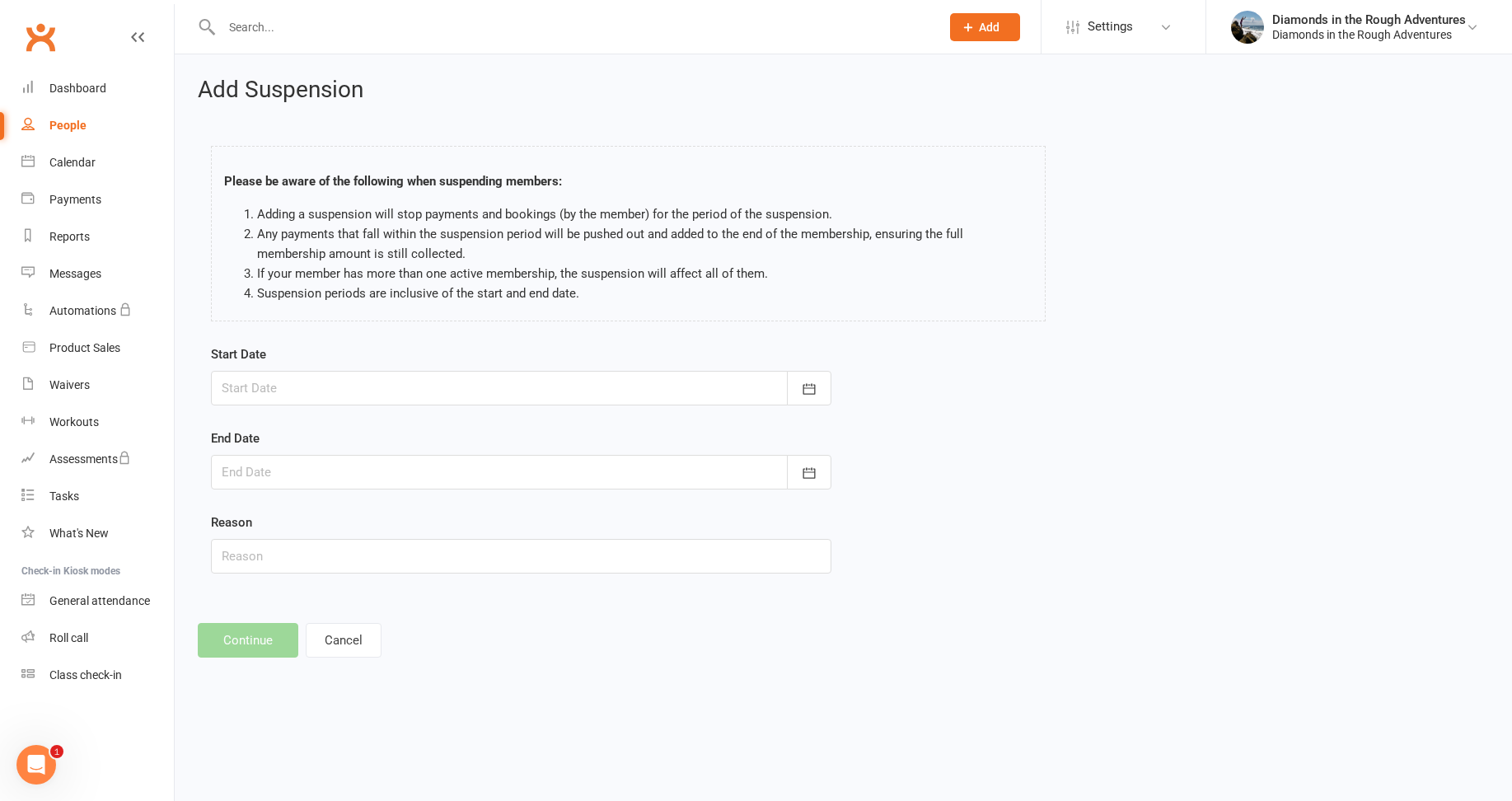 scroll, scrollTop: 0, scrollLeft: 0, axis: both 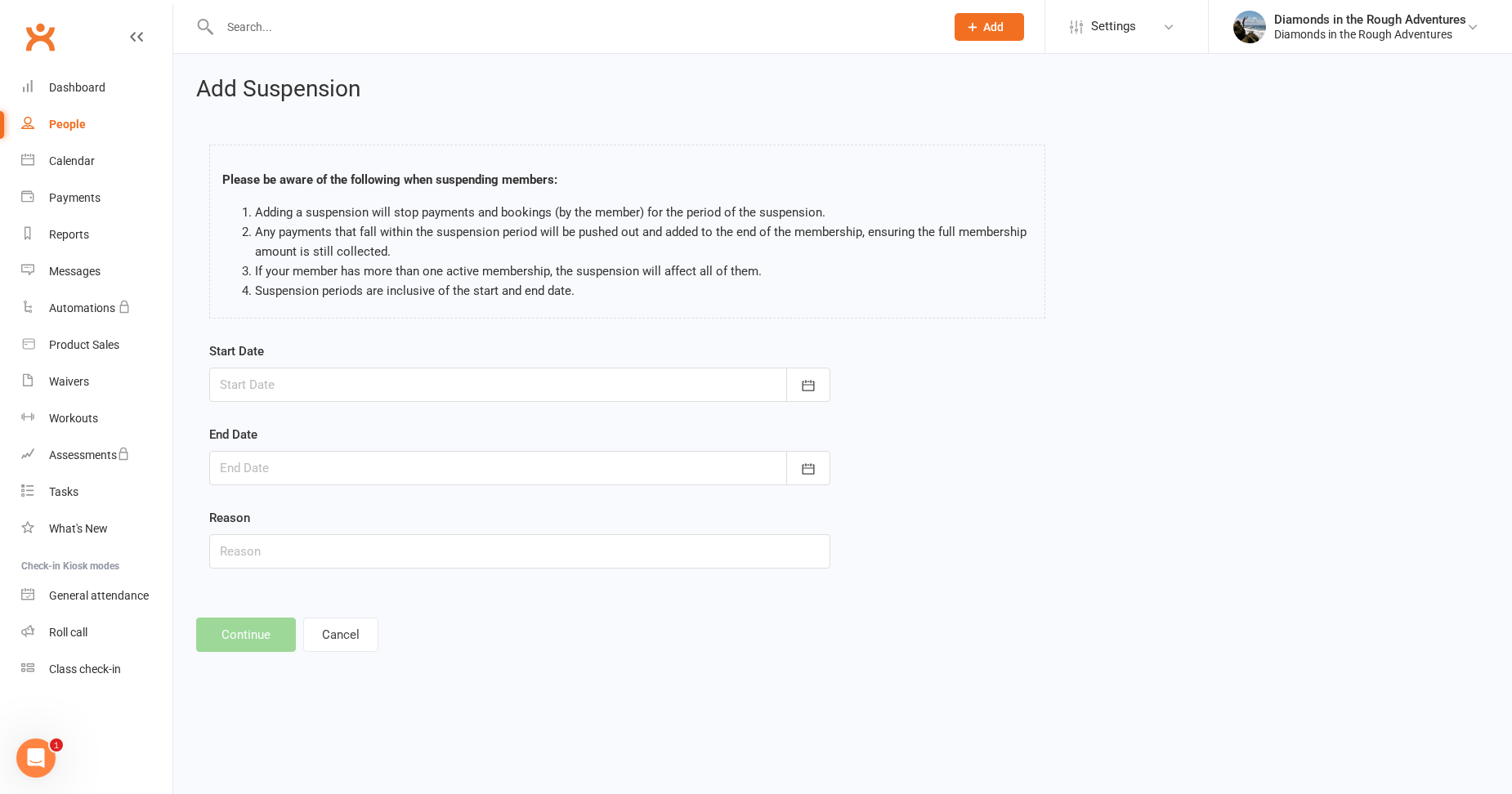 click at bounding box center (520, 385) 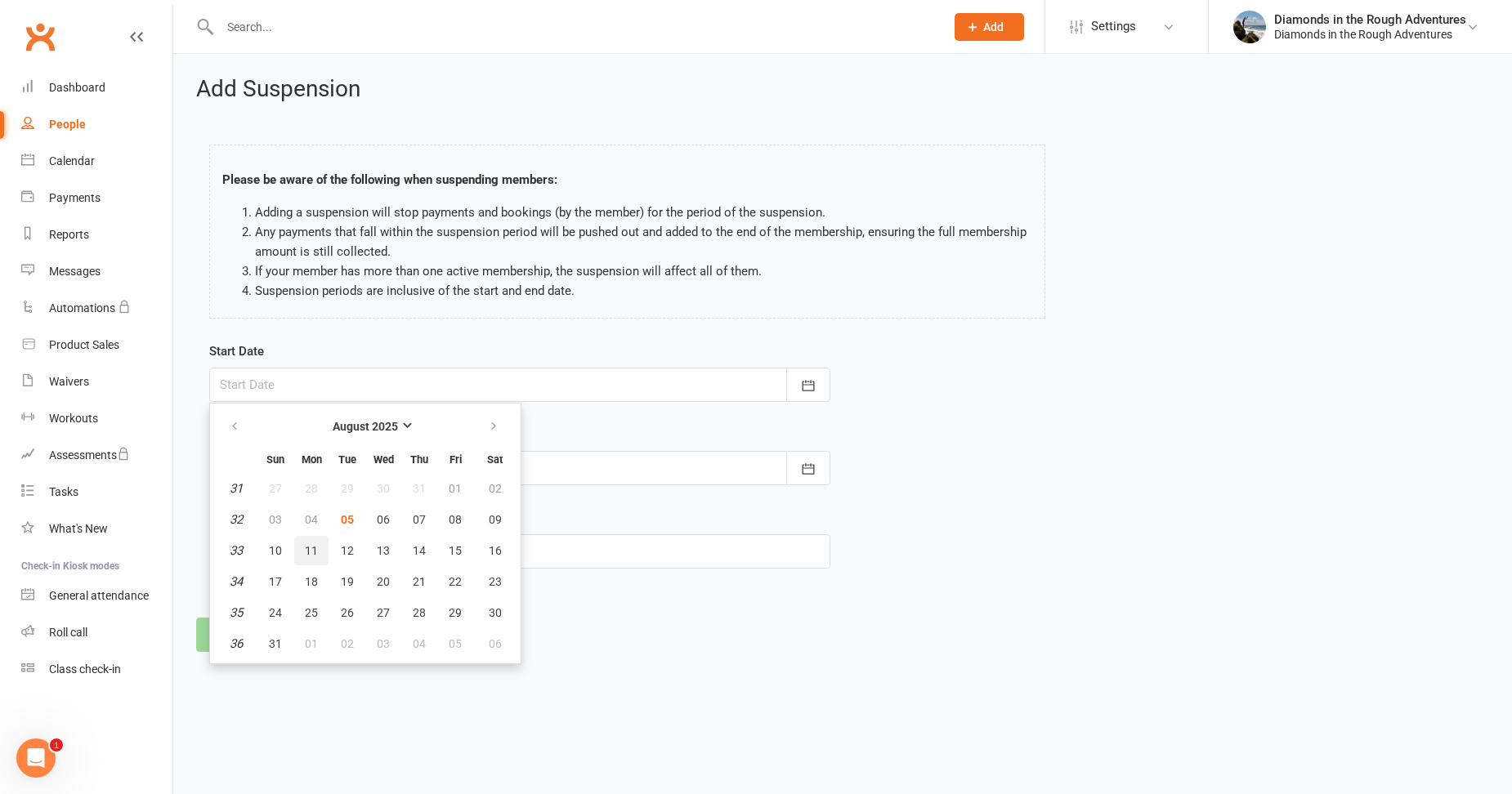 click on "11" at bounding box center (311, 551) 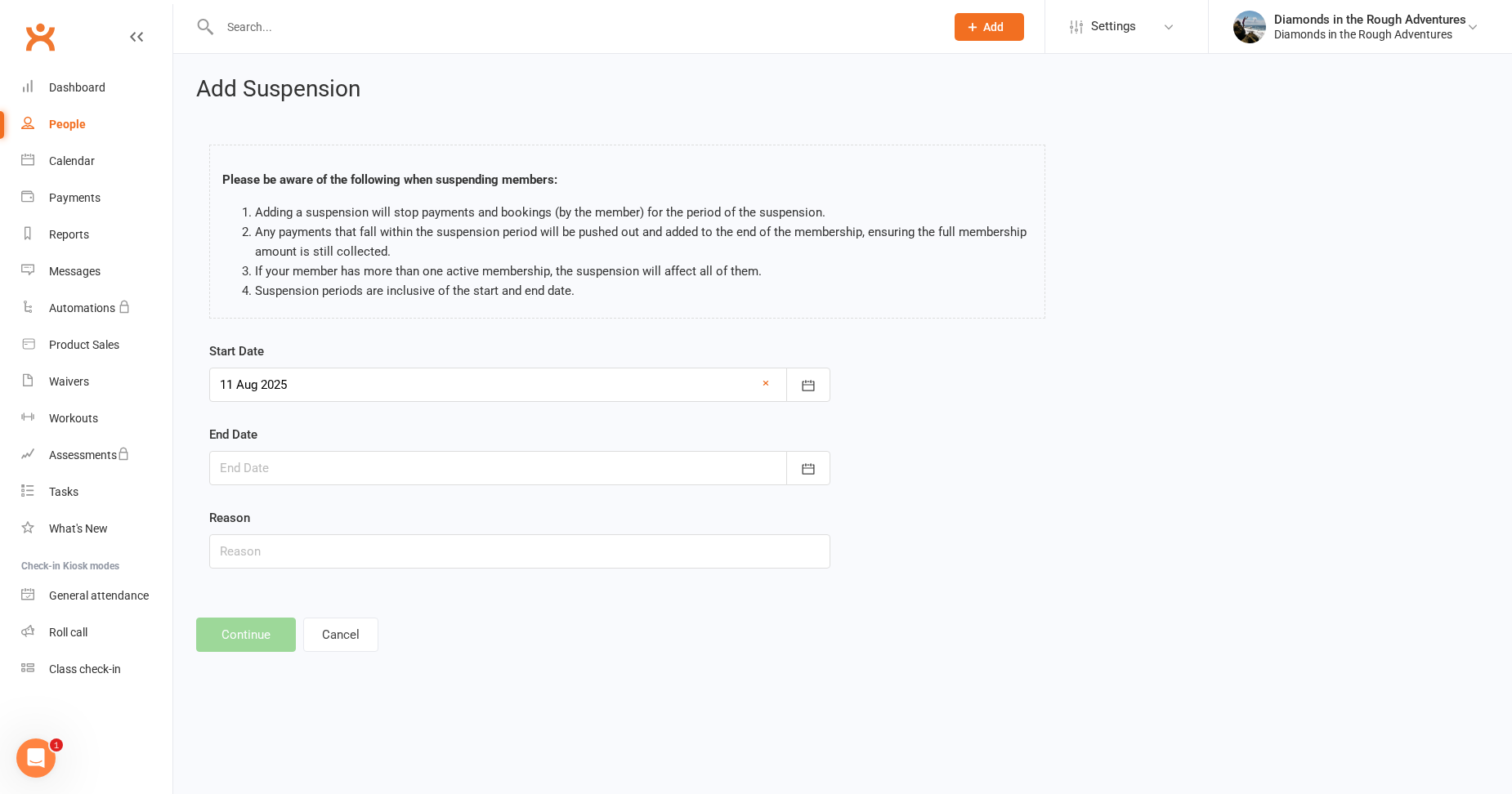 click at bounding box center [520, 468] 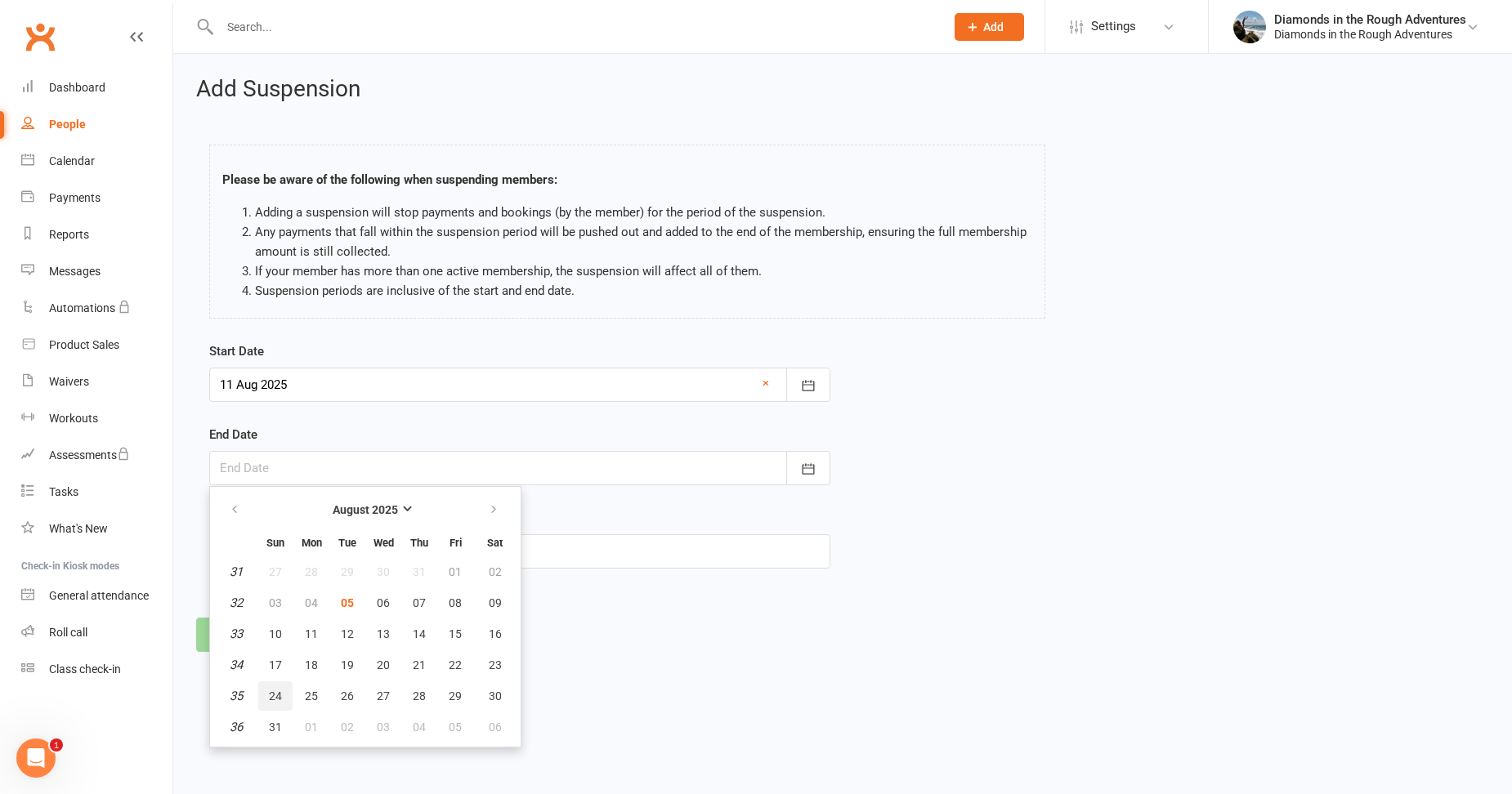 click on "24" at bounding box center [275, 696] 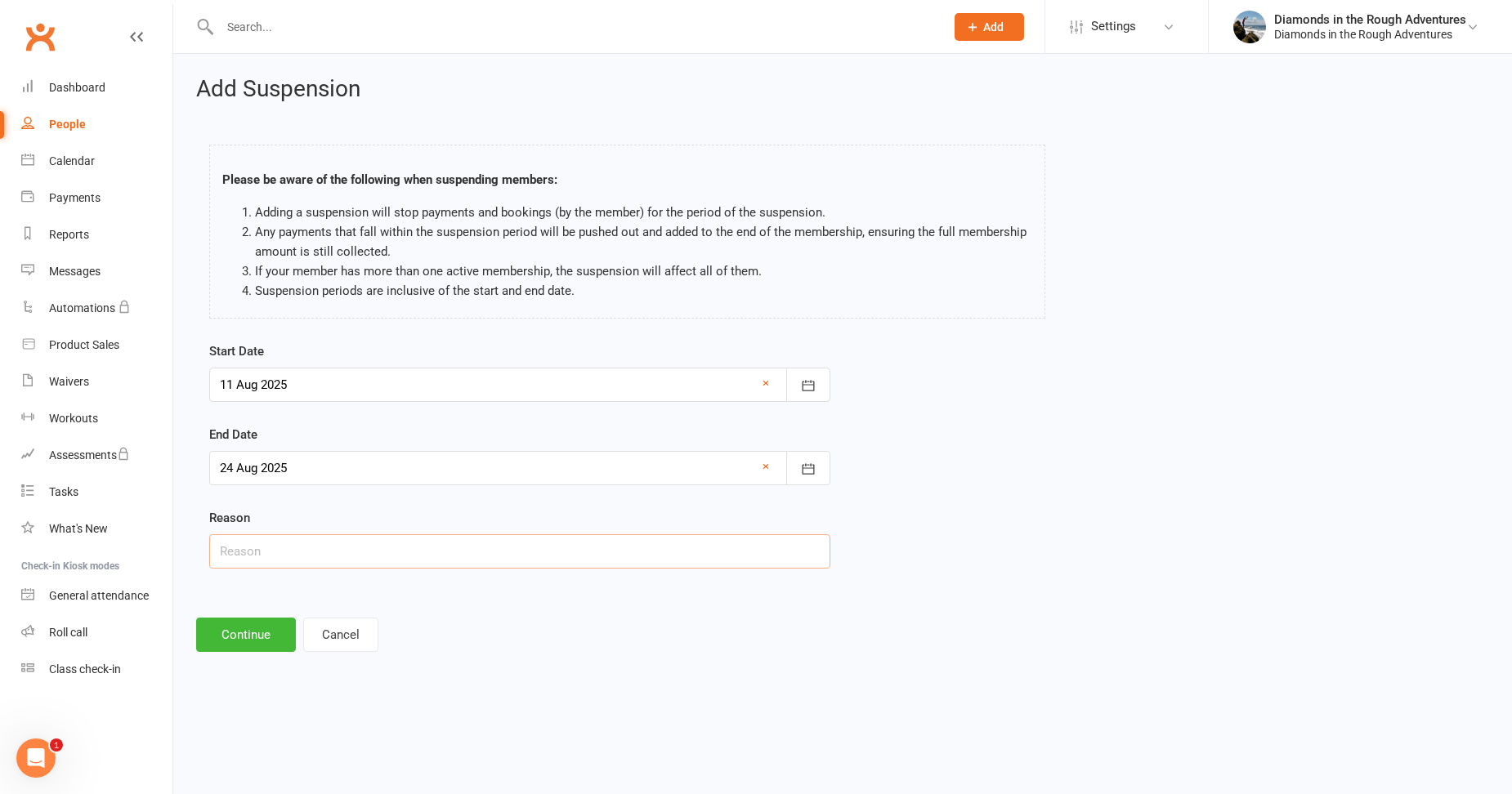 click at bounding box center (520, 551) 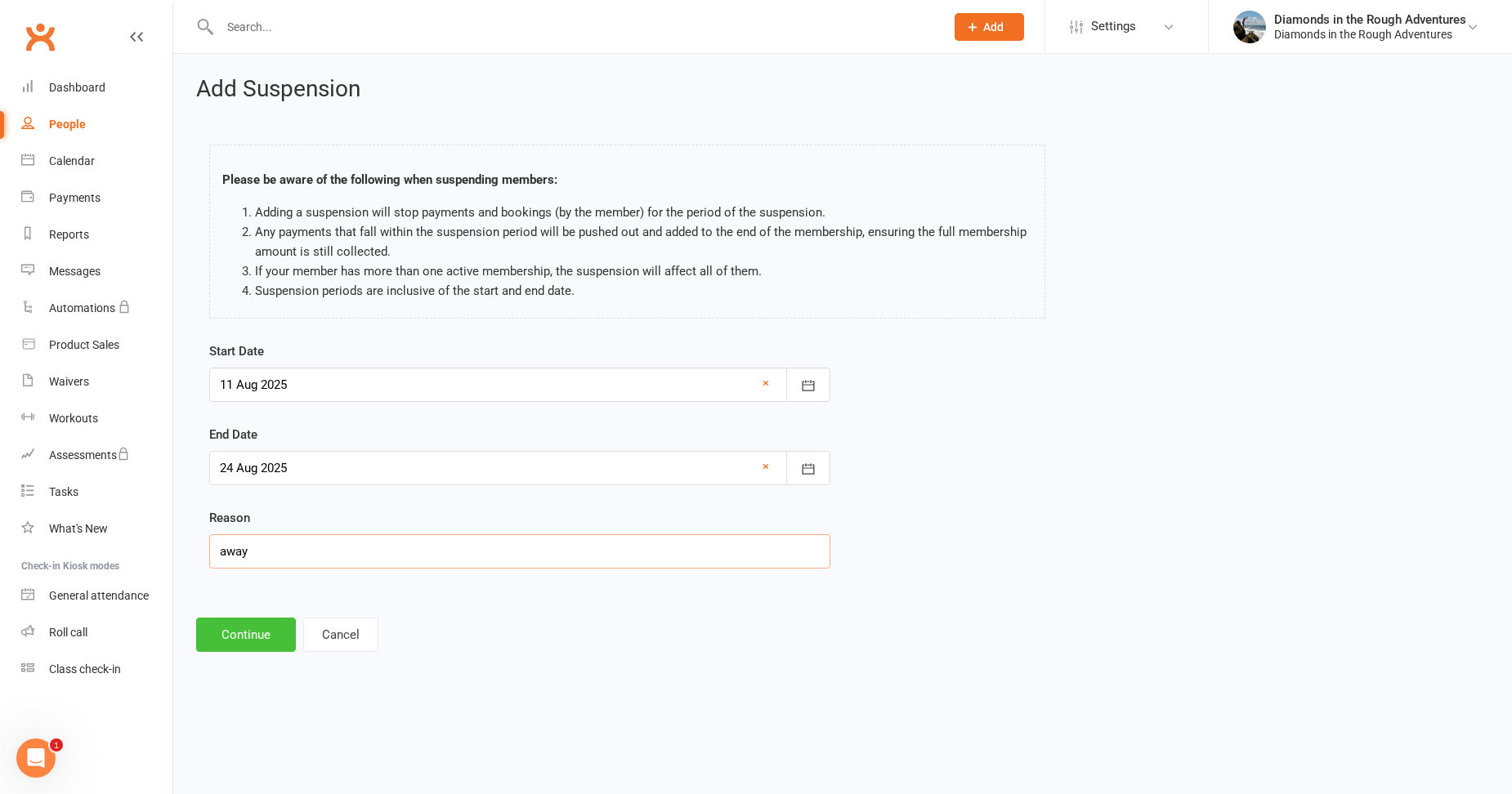 type on "away" 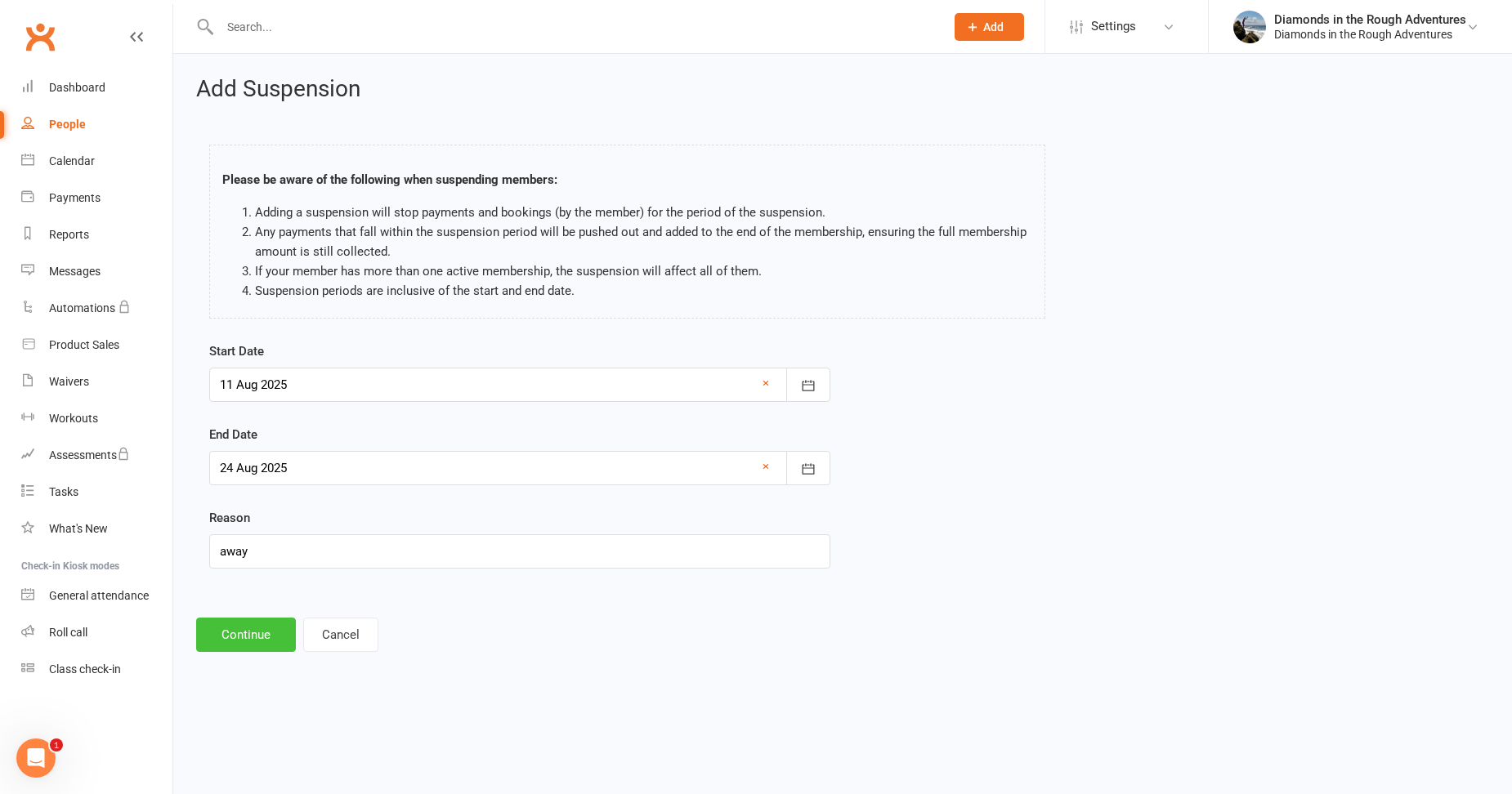 click on "Continue" at bounding box center [246, 635] 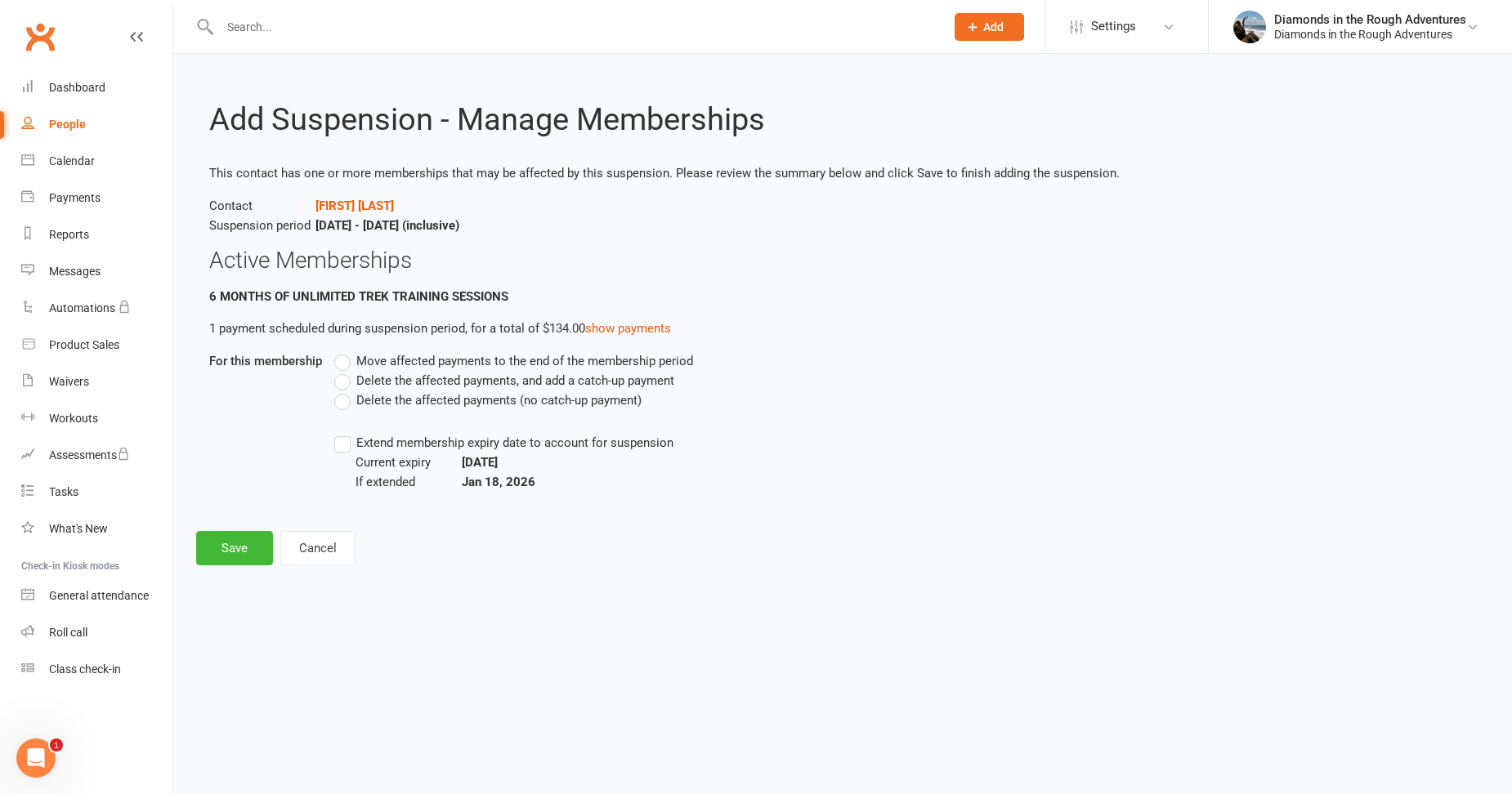 click on "Move affected payments to the end of the membership period" at bounding box center [513, 361] 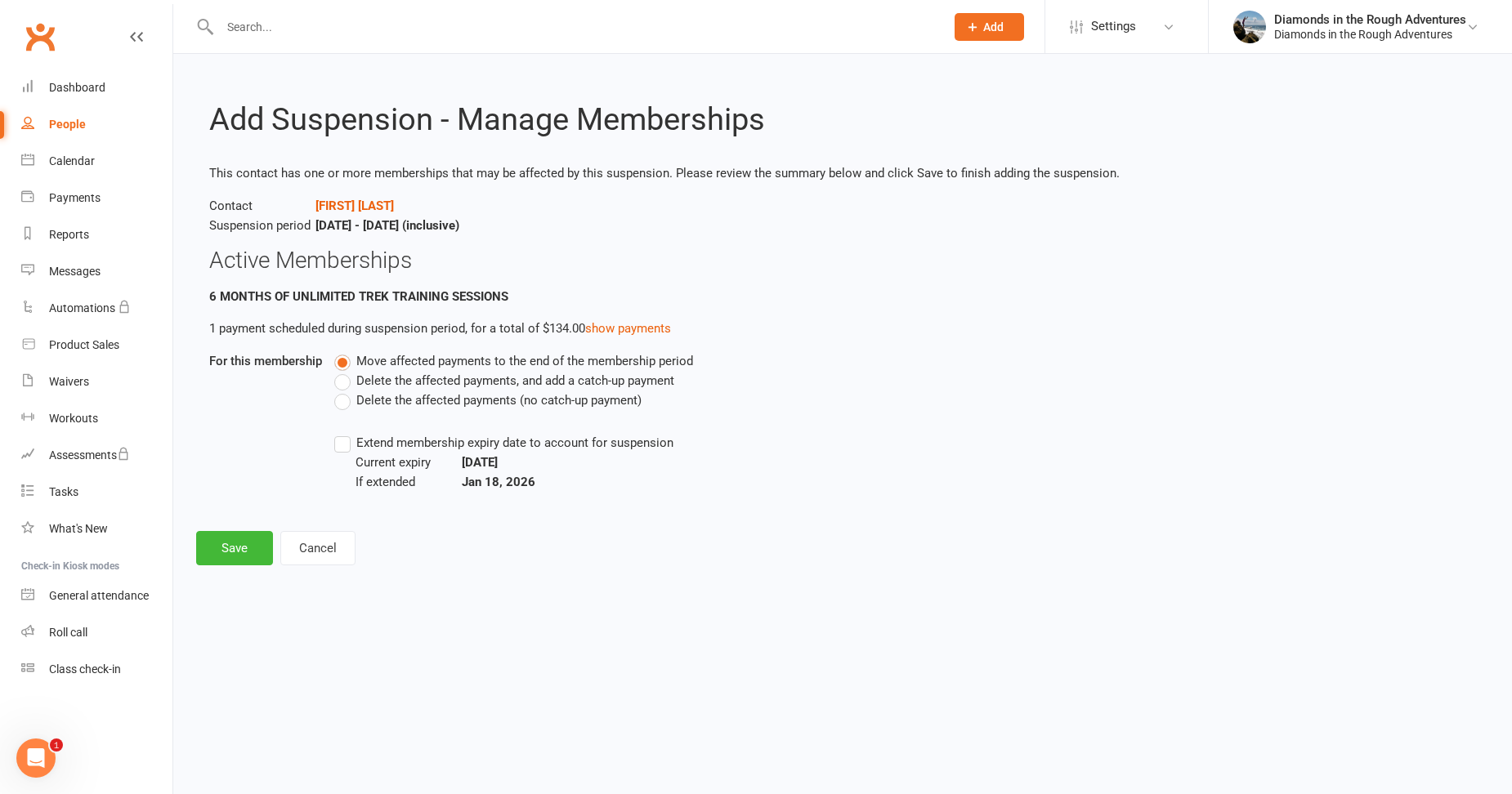 click on "Extend membership expiry date to account for suspension" at bounding box center [503, 443] 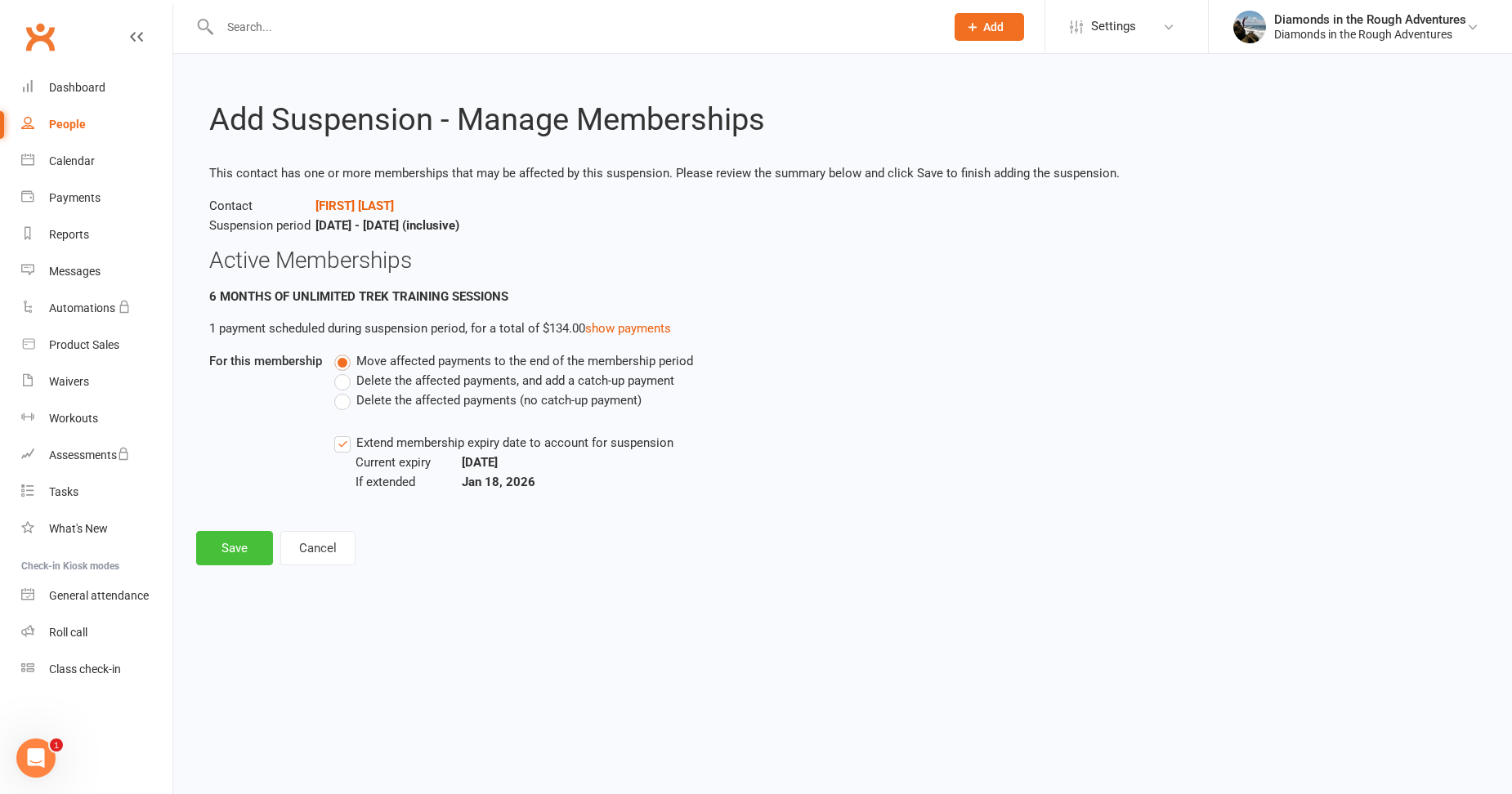 click on "Save" at bounding box center (235, 548) 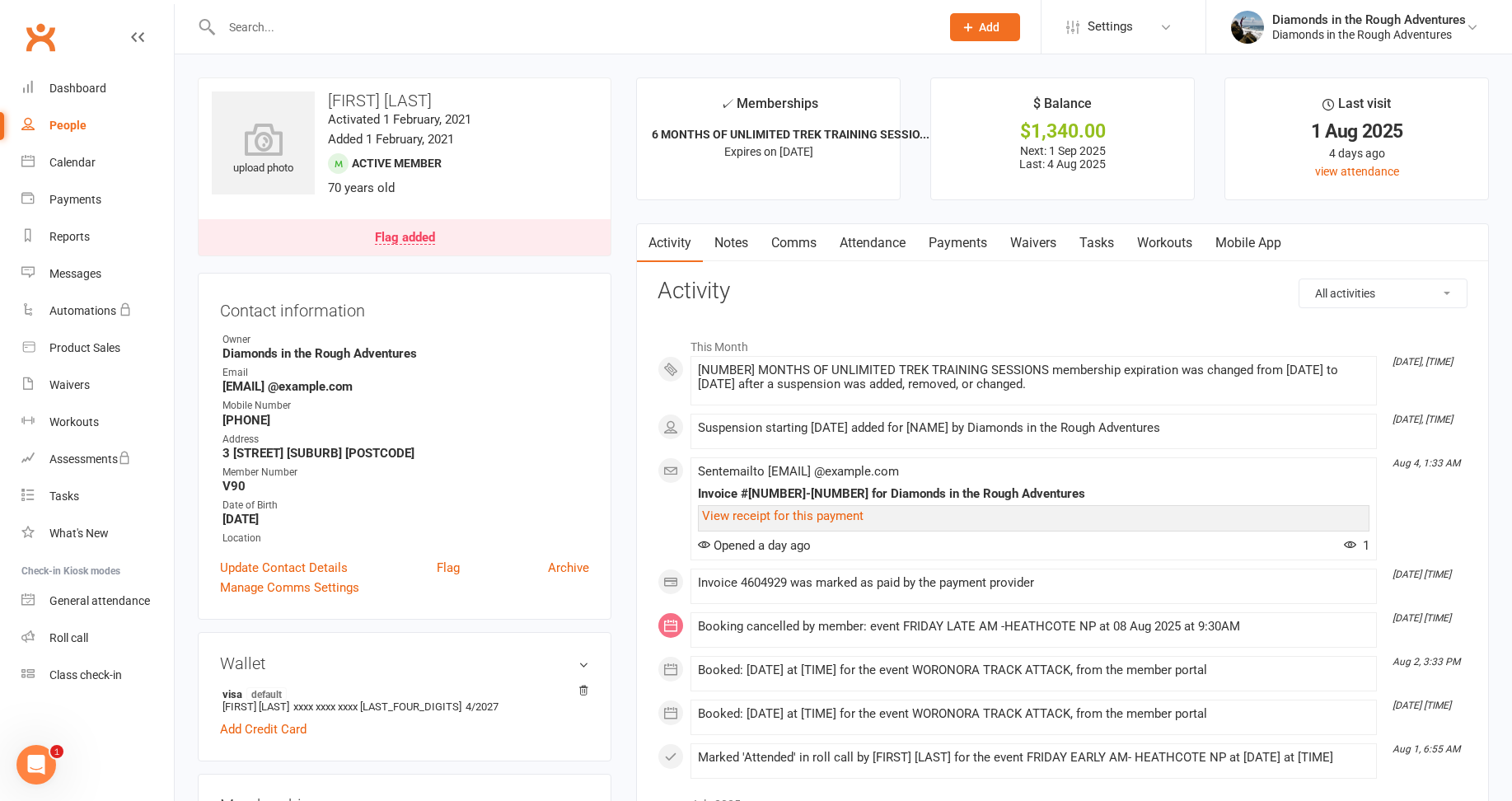 click on "Comms" at bounding box center [793, 243] 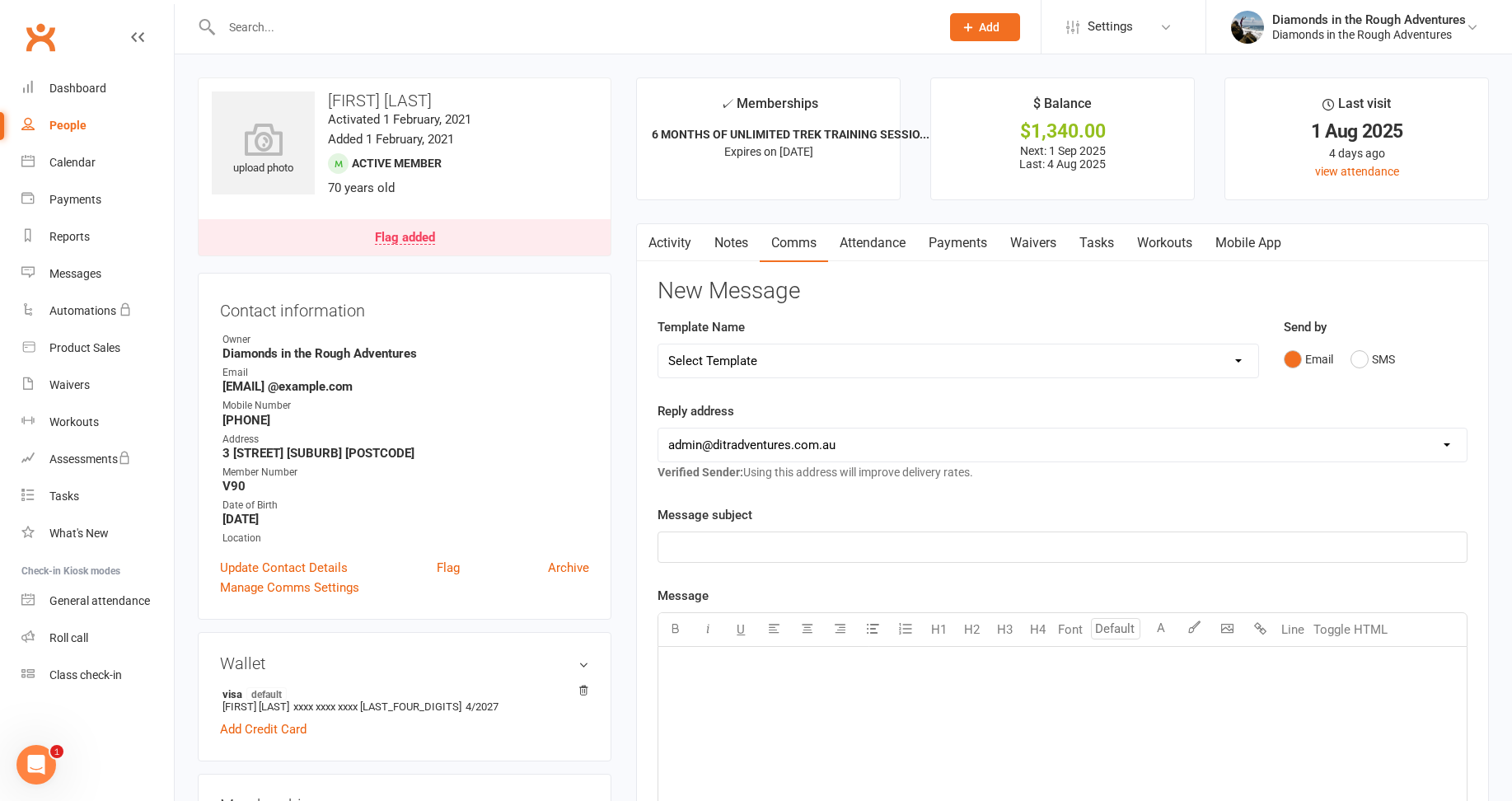 click at bounding box center [573, 27] 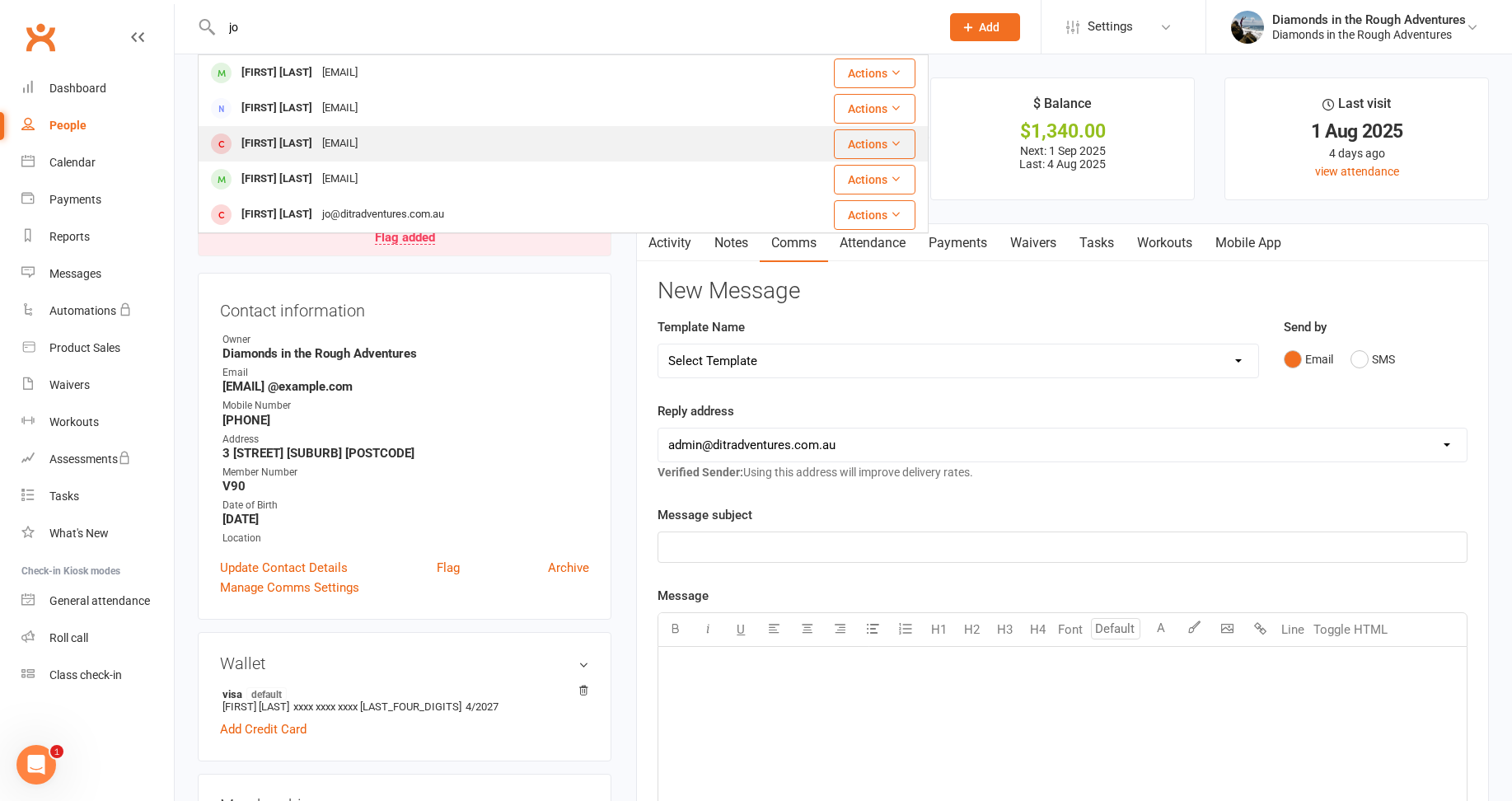 type on "jo" 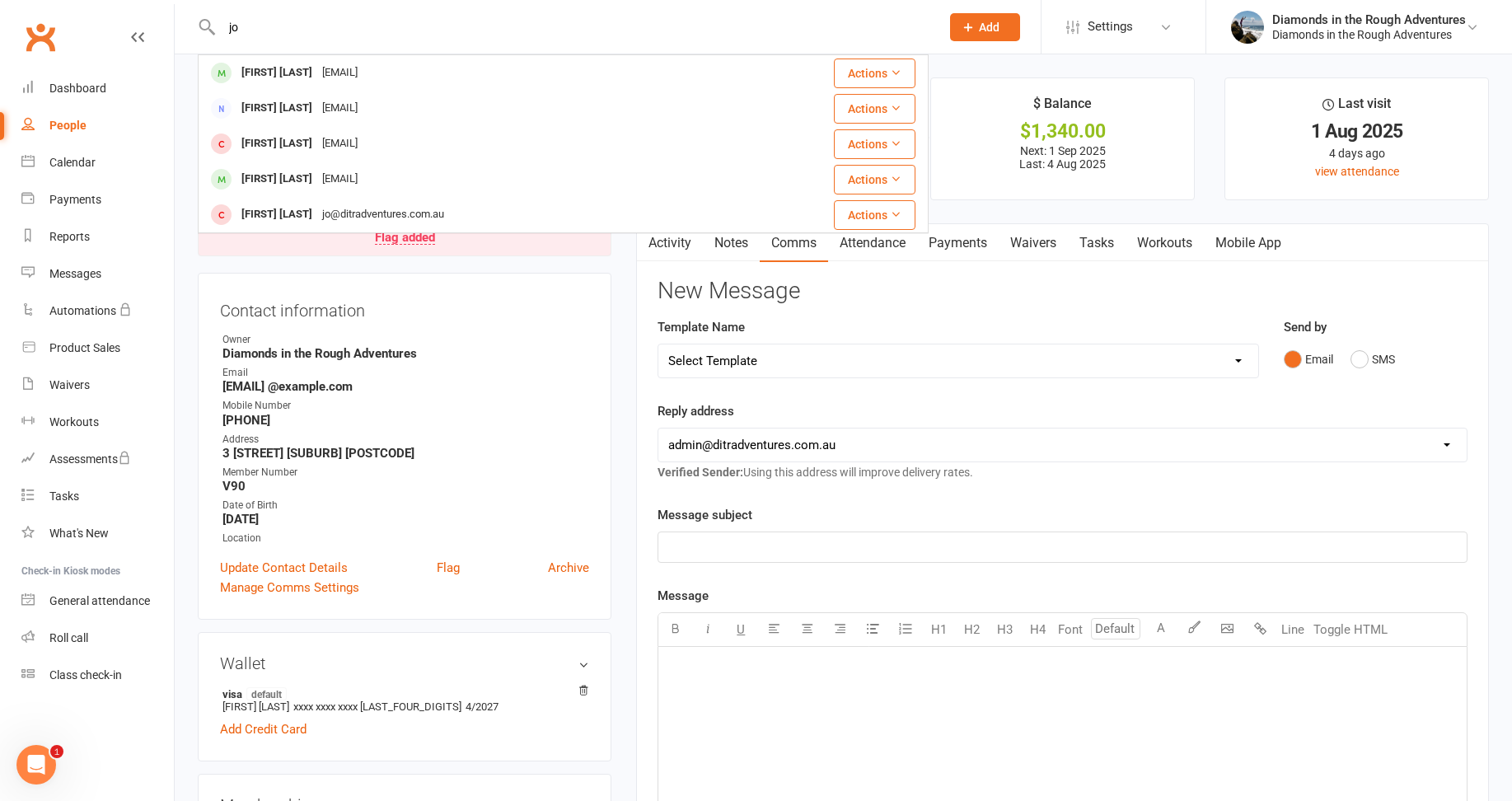 type 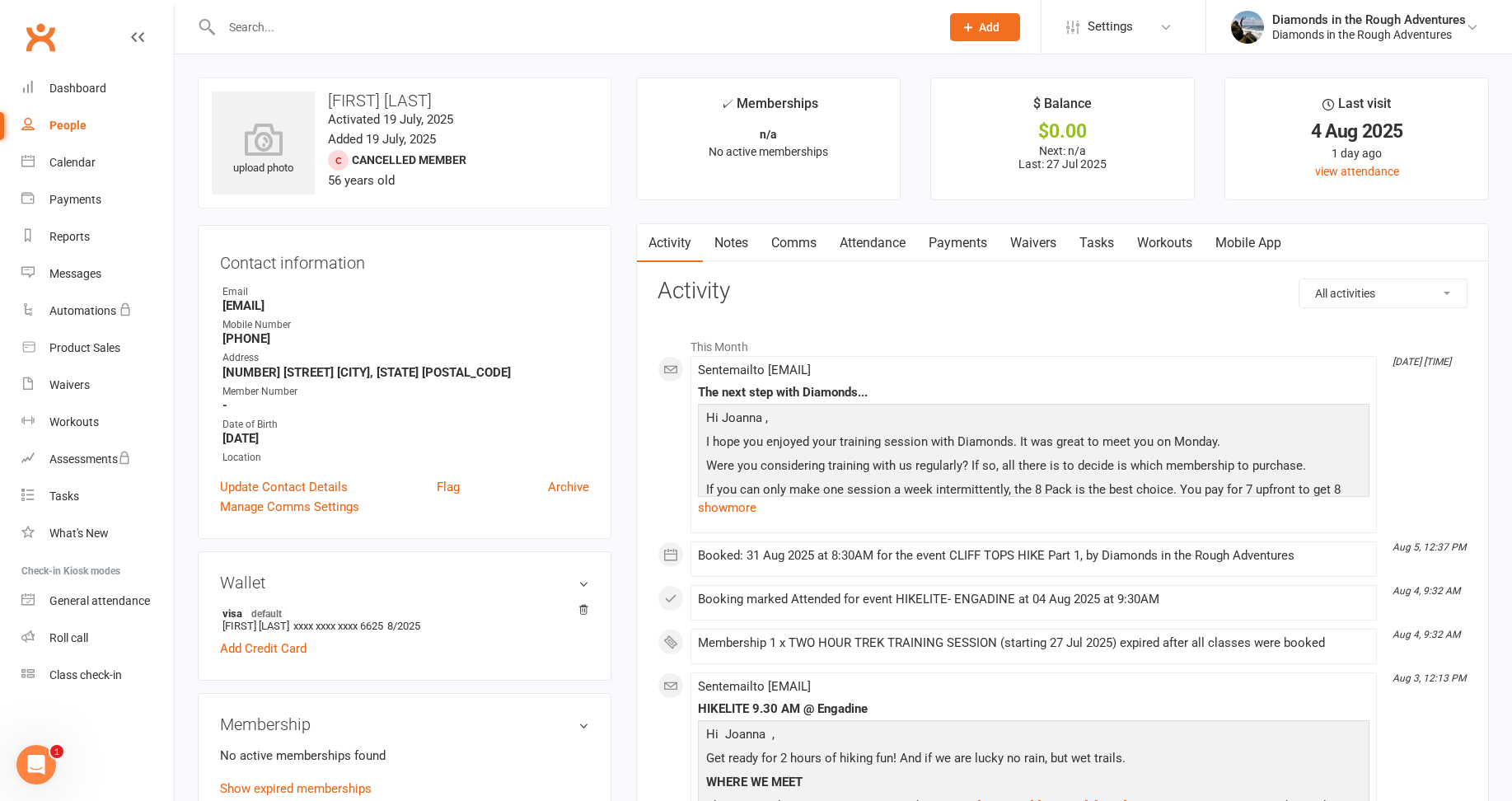 click on "Comms" at bounding box center [793, 243] 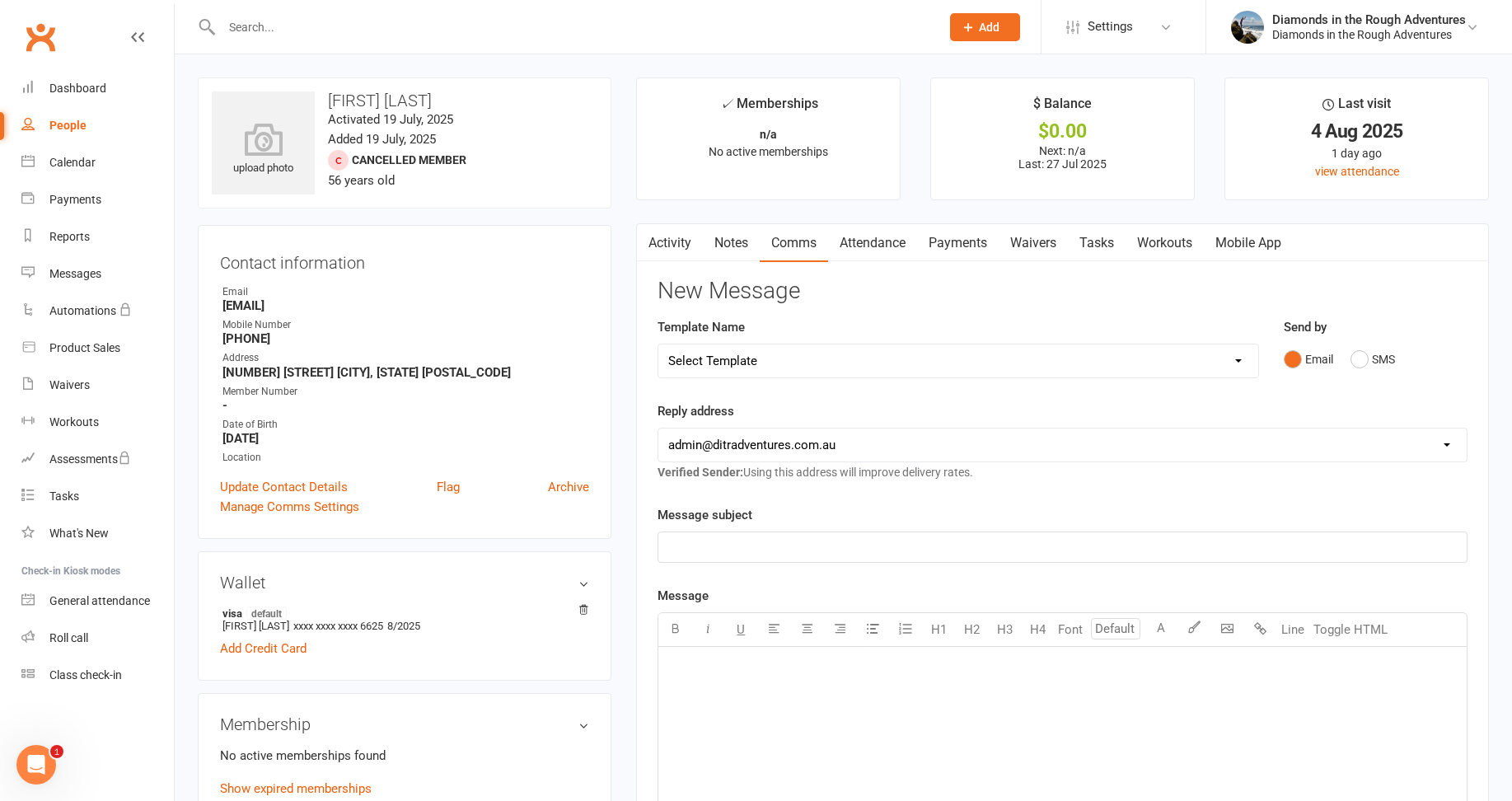 click on "Select Template [Email] 8 pack and Winter Challenge [Email] 8 PACK Membership deal [Email] Bring a Friend Member Email [Email] DIAMOND VIRTUAL TRAINING youtube links [Email] HAPPY BIRTHDAY [Email] Membership deals [Email] Membership deals - 8 pack extension over Christmas [Email] membership extension [Email] Payment details [Email] Waitlist Reminder [Email] Clare - Early 7am @ Sutherland (1) [Email] Clare - FRI 9.30 @ Sutherland [Email] CLARE Friday 9.30am @ Engadine [Email] CLARE Friday 9.30 am Grays Point [Email] CLARE Friday 9.30am @ Heathcote [Email] CLARE Friday 9.30am @ Otford [Email] CLARE Friday 9.30am @ RNP Heathcote [Email] CLARE Friday 9.30am @ Stanwell Park [Email] CLARE Friday 9.30am @ Waterfall [Email] CLARE Friday Early 7am Grays Point [Email] CLARE Friday Early @ Engadine [Email] CLARE Friday Early @ Heathcote [Email] CLARE Friday Early @ Otford [Email] CLARE Friday Early @ RNP Heathcote [Email] CLARE Friday Early @ Stanwell Park [Email] CLARE Friday Early @ Waterfall [Email] Sundays @ COMO" at bounding box center (957, 361) 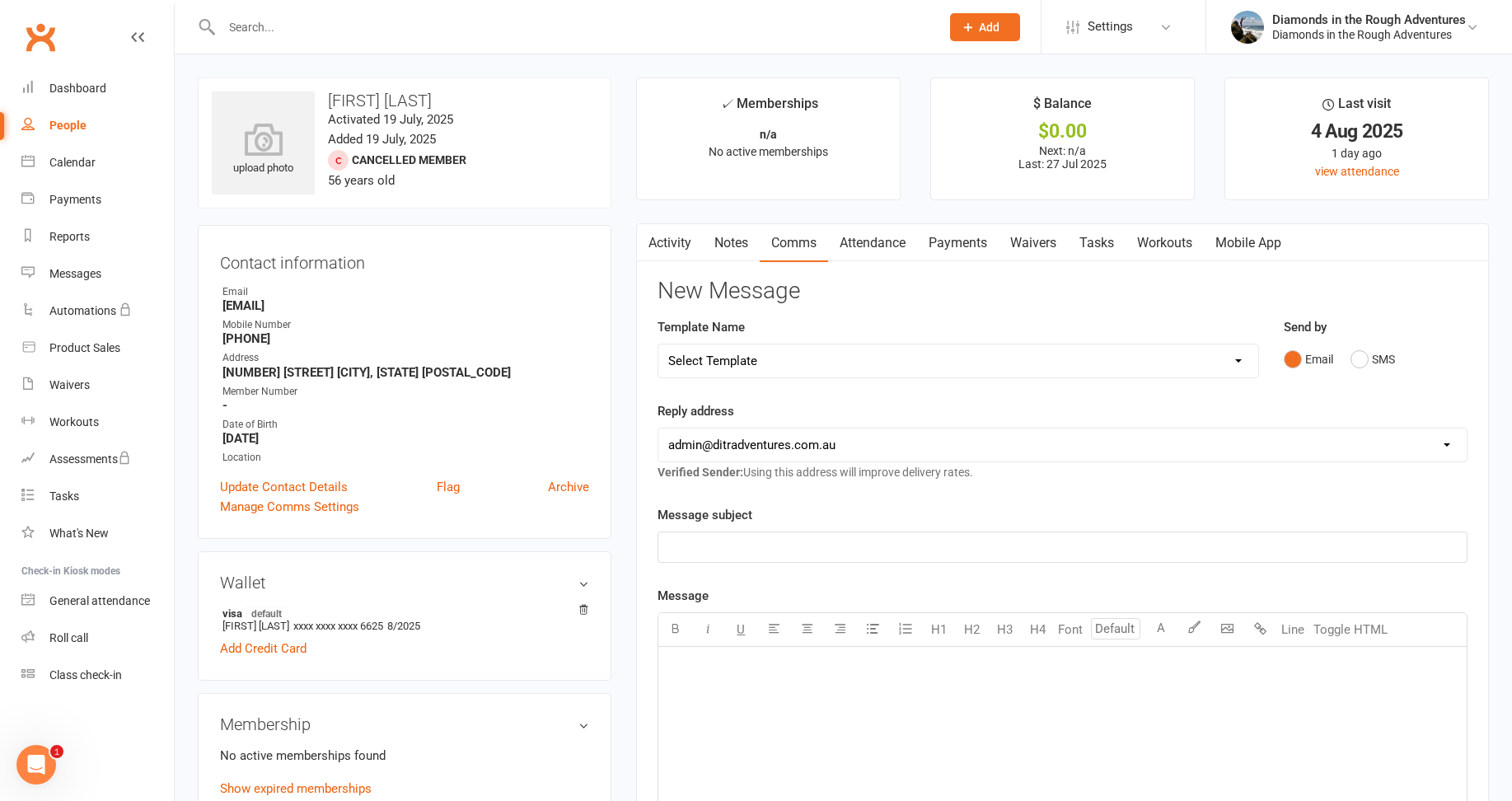 select on "129" 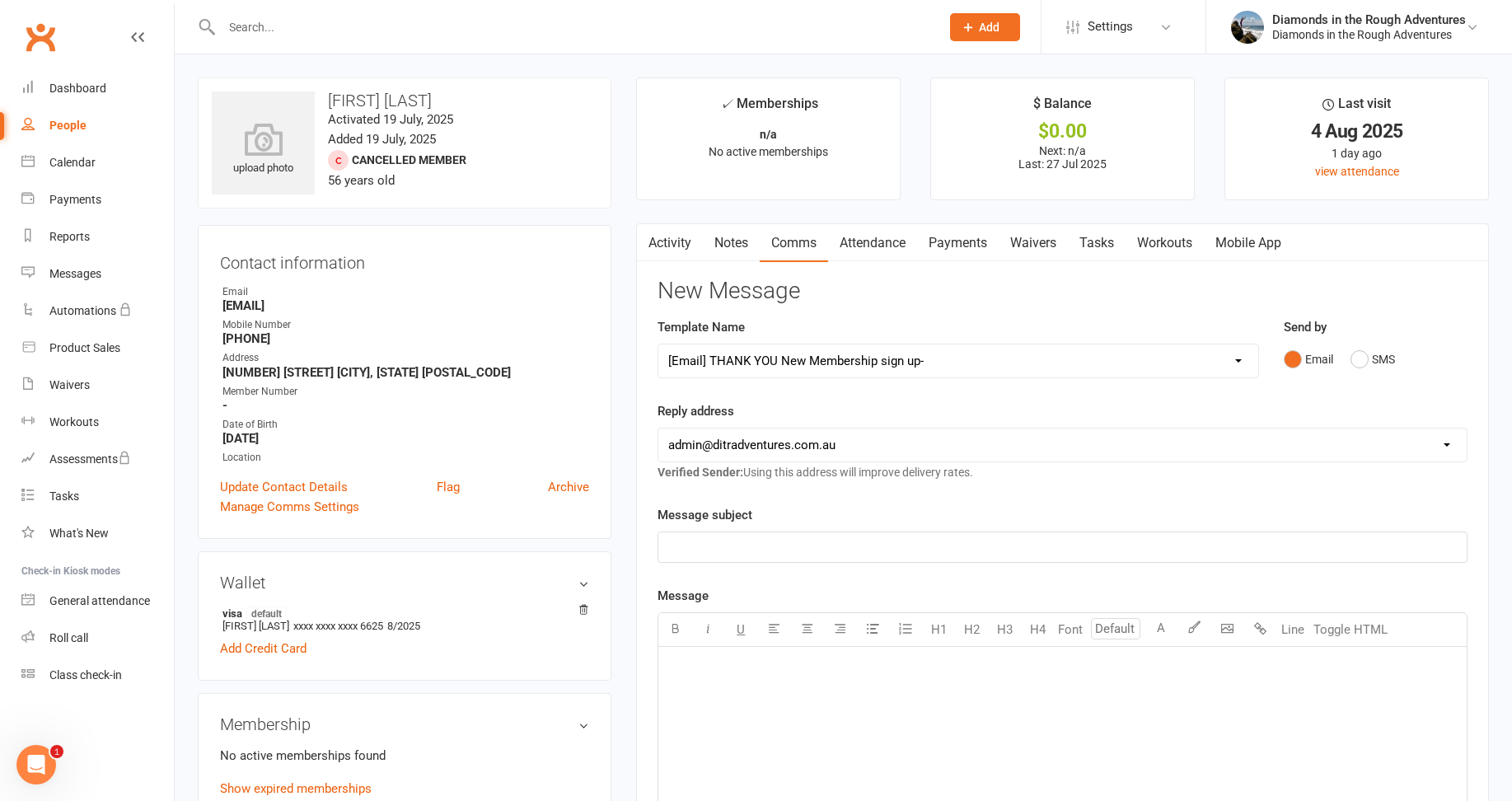 click on "Select Template [Email] 8 pack and Winter Challenge [Email] 8 PACK Membership deal [Email] Bring a Friend Member Email [Email] DIAMOND VIRTUAL TRAINING youtube links [Email] HAPPY BIRTHDAY [Email] Membership deals [Email] Membership deals - 8 pack extension over Christmas [Email] membership extension [Email] Payment details [Email] Waitlist Reminder [Email] Clare - Early 7am @ Sutherland (1) [Email] Clare - FRI 9.30 @ Sutherland [Email] CLARE Friday 9.30am @ Engadine [Email] CLARE Friday 9.30 am Grays Point [Email] CLARE Friday 9.30am @ Heathcote [Email] CLARE Friday 9.30am @ Otford [Email] CLARE Friday 9.30am @ RNP Heathcote [Email] CLARE Friday 9.30am @ Stanwell Park [Email] CLARE Friday 9.30am @ Waterfall [Email] CLARE Friday Early 7am Grays Point [Email] CLARE Friday Early @ Engadine [Email] CLARE Friday Early @ Heathcote [Email] CLARE Friday Early @ Otford [Email] CLARE Friday Early @ RNP Heathcote [Email] CLARE Friday Early @ Stanwell Park [Email] CLARE Friday Early @ Waterfall [Email] Sundays @ COMO" at bounding box center [957, 361] 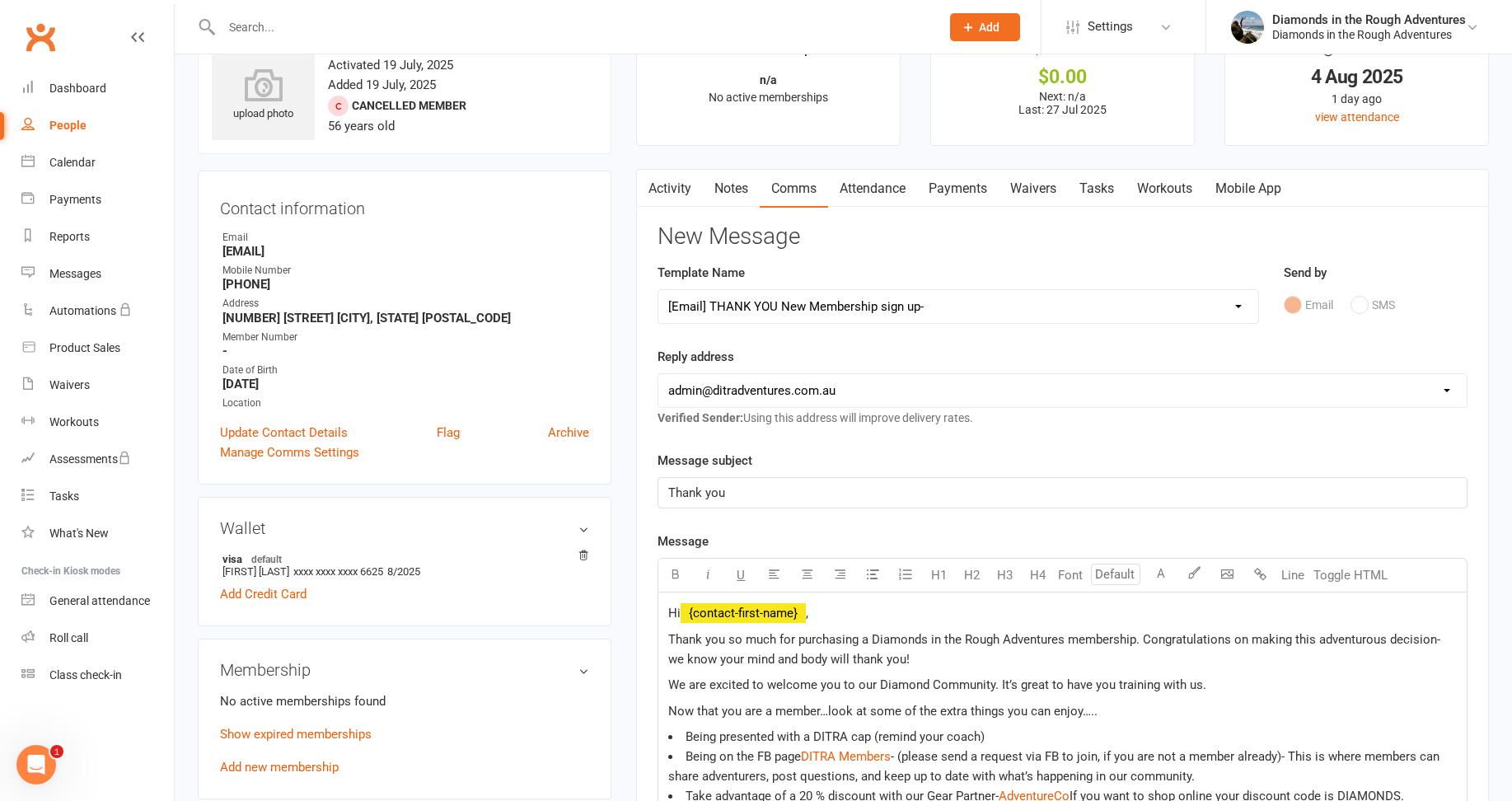 scroll, scrollTop: 82, scrollLeft: 0, axis: vertical 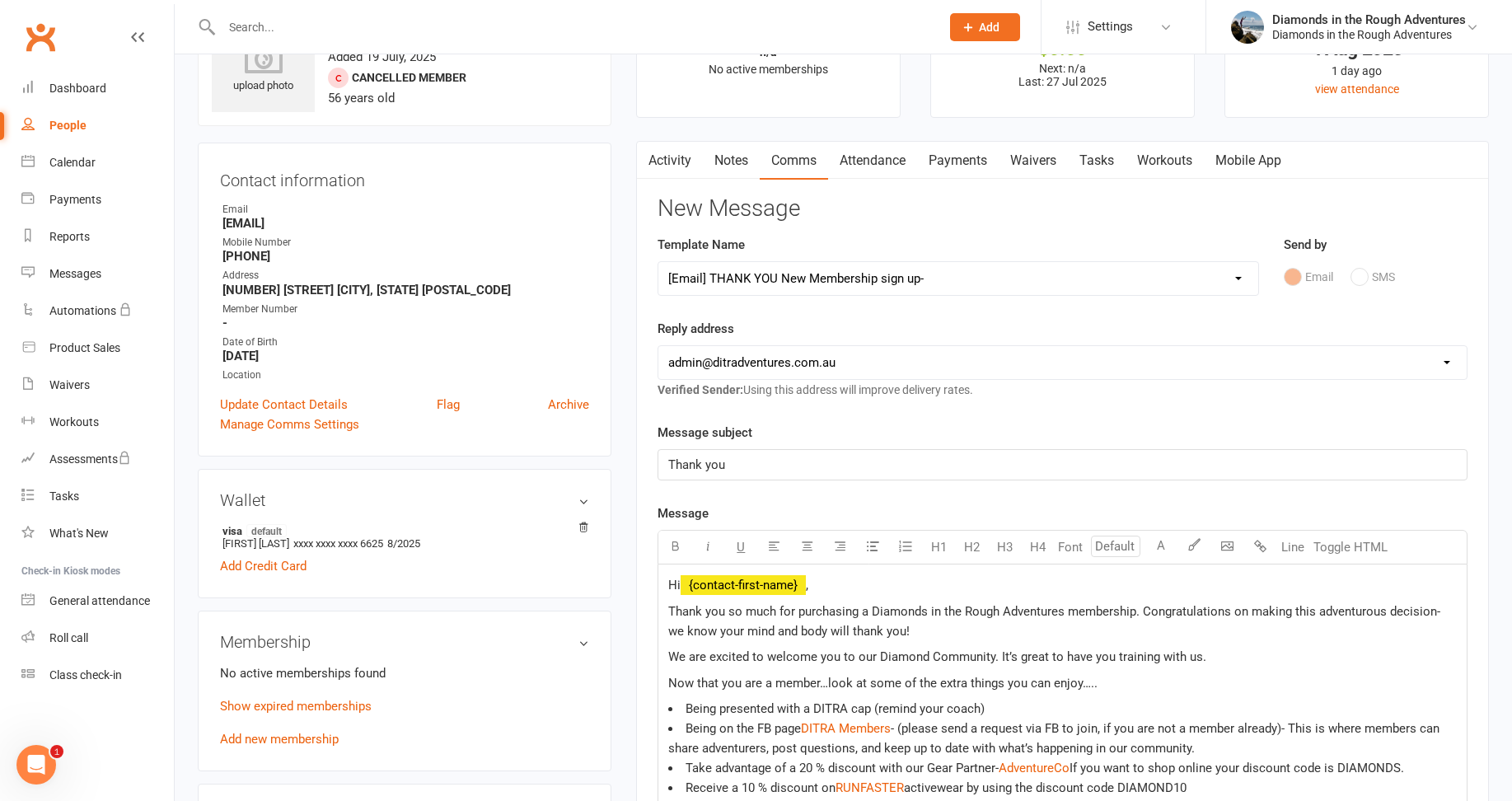 click on "hello@[EMAIL] admin@[EMAIL] michele@[EMAIL] jo@[EMAIL]" at bounding box center [1062, 363] 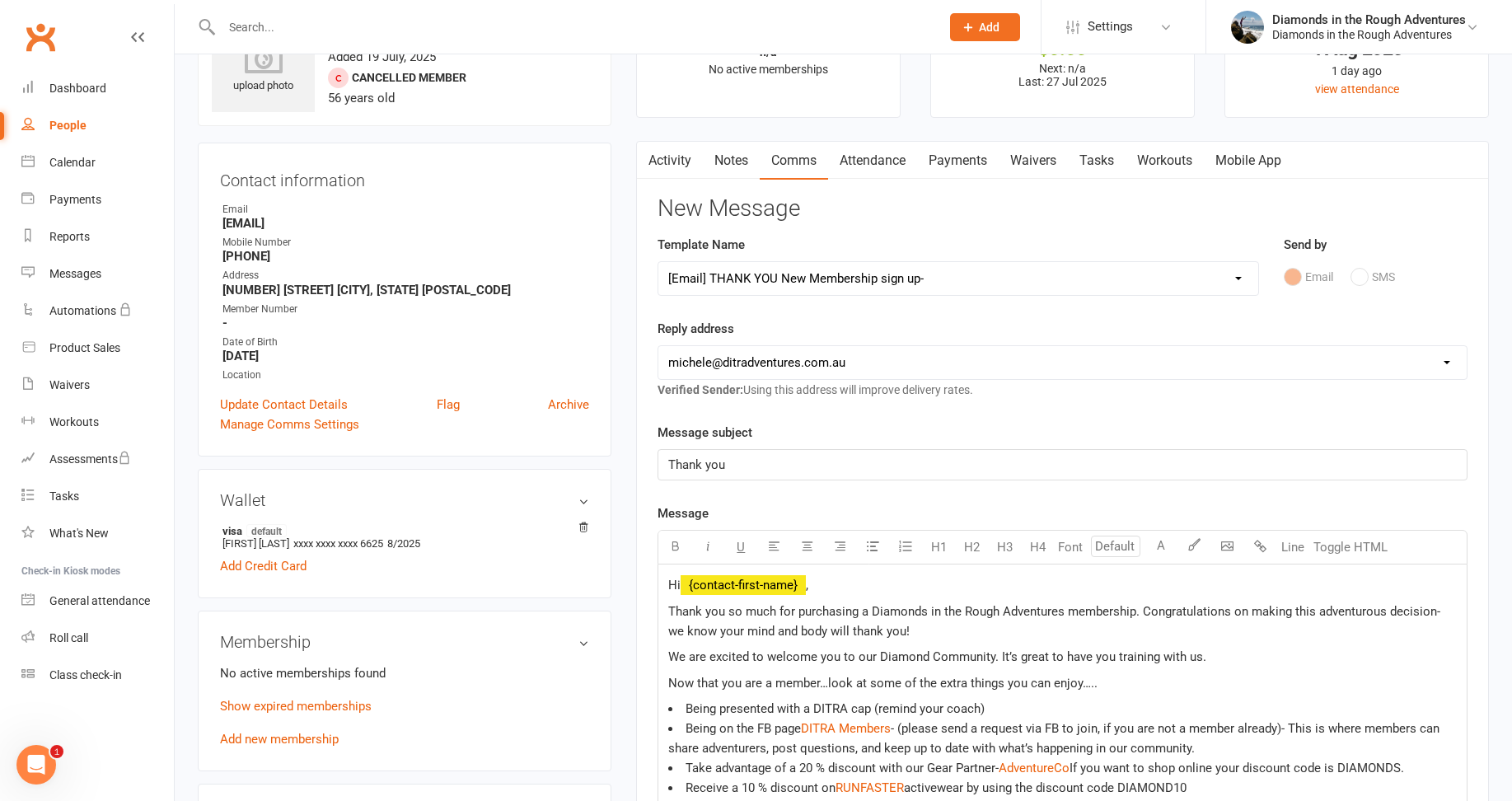 click on "hello@[EMAIL] admin@[EMAIL] michele@[EMAIL] jo@[EMAIL]" at bounding box center (1062, 363) 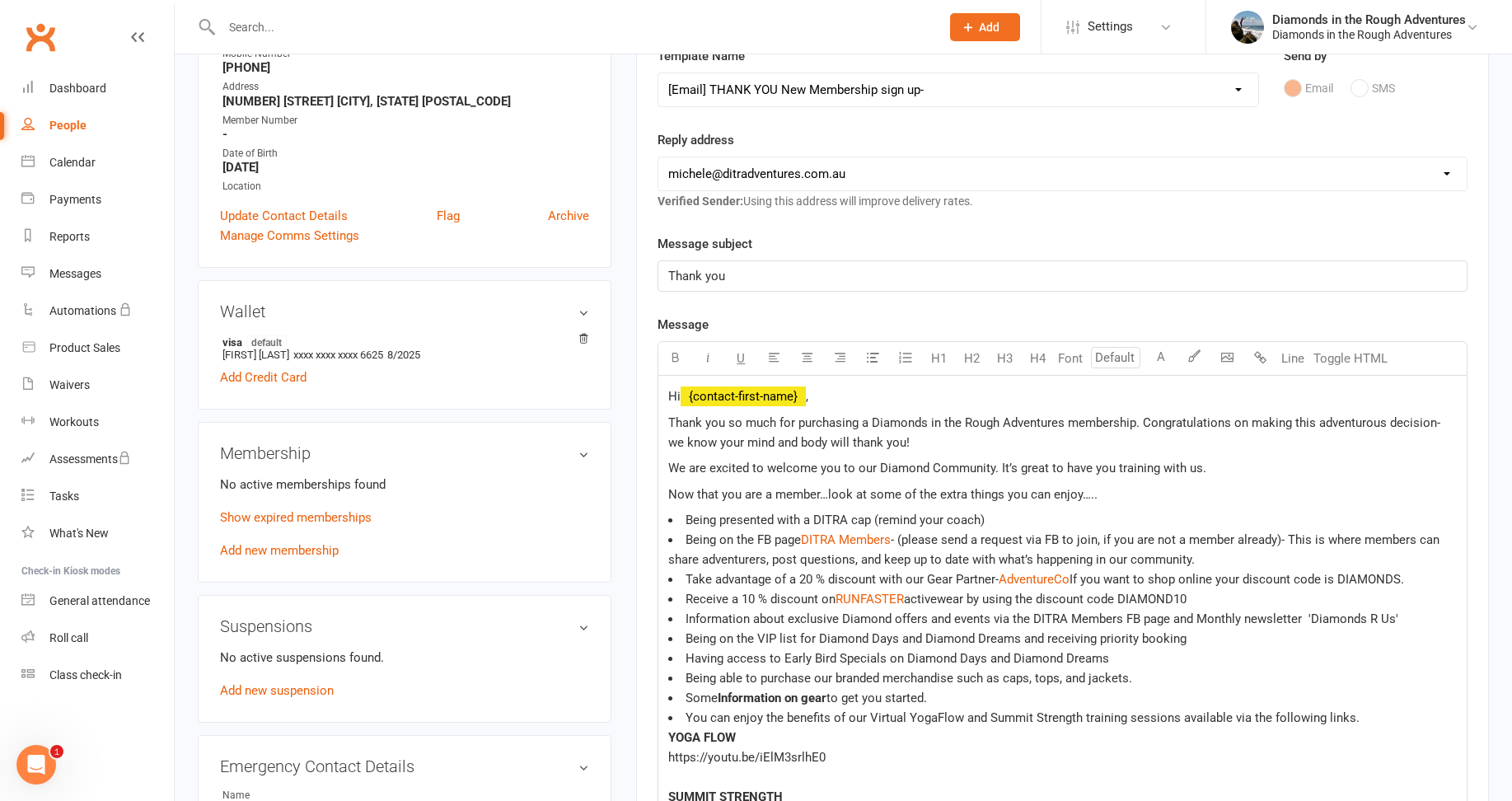 scroll, scrollTop: 412, scrollLeft: 0, axis: vertical 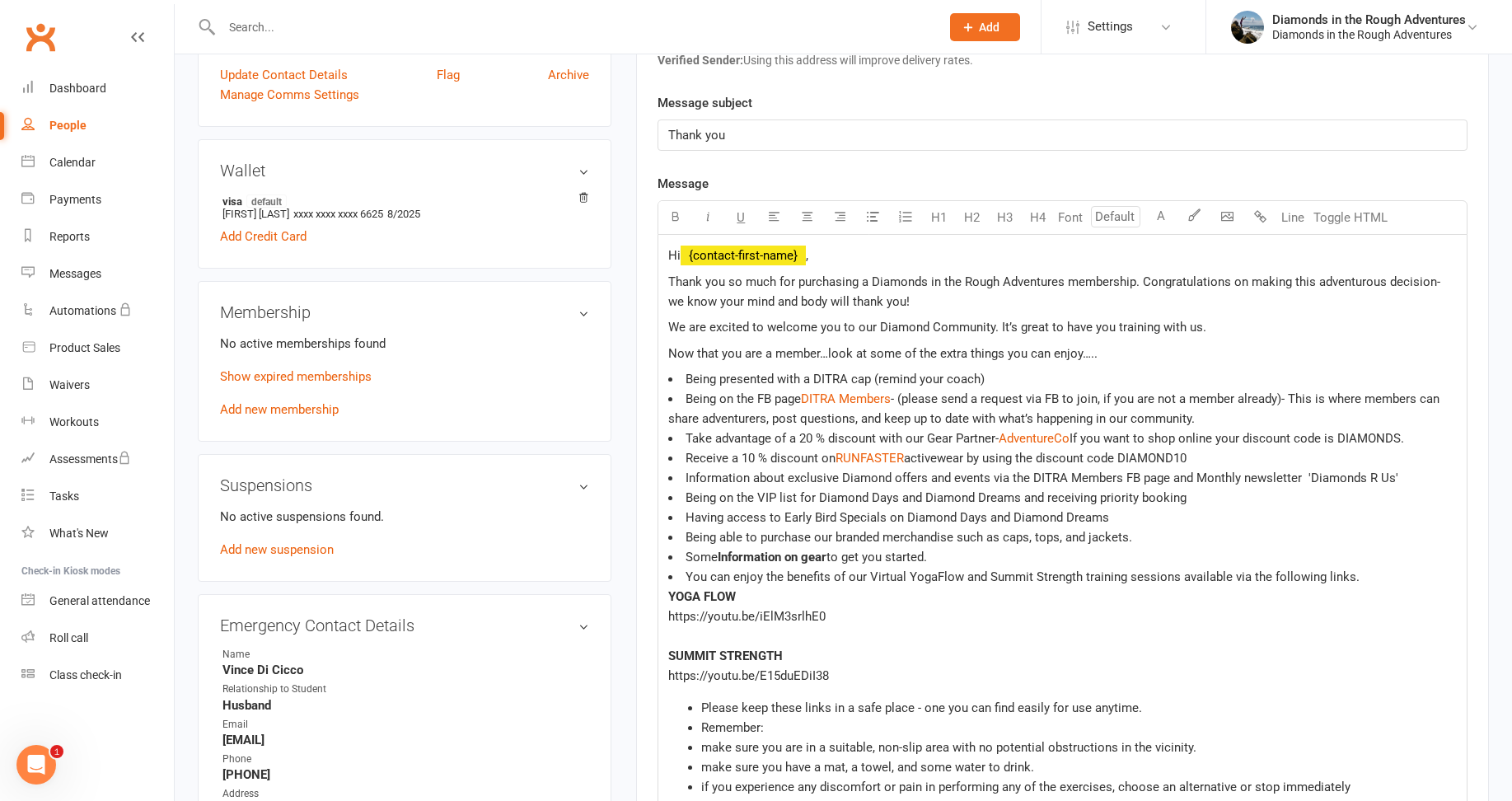 click on "Thank you" 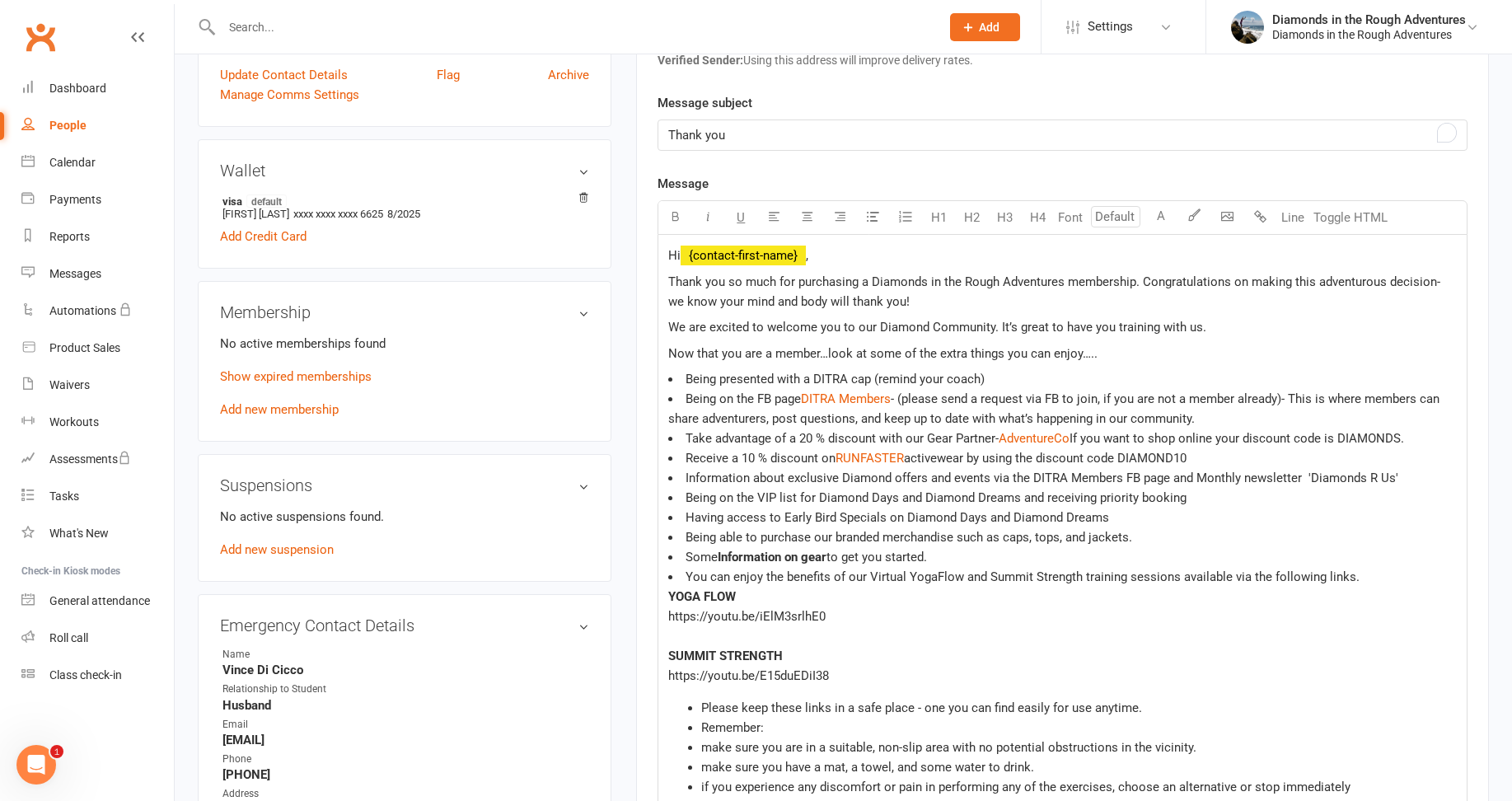 type 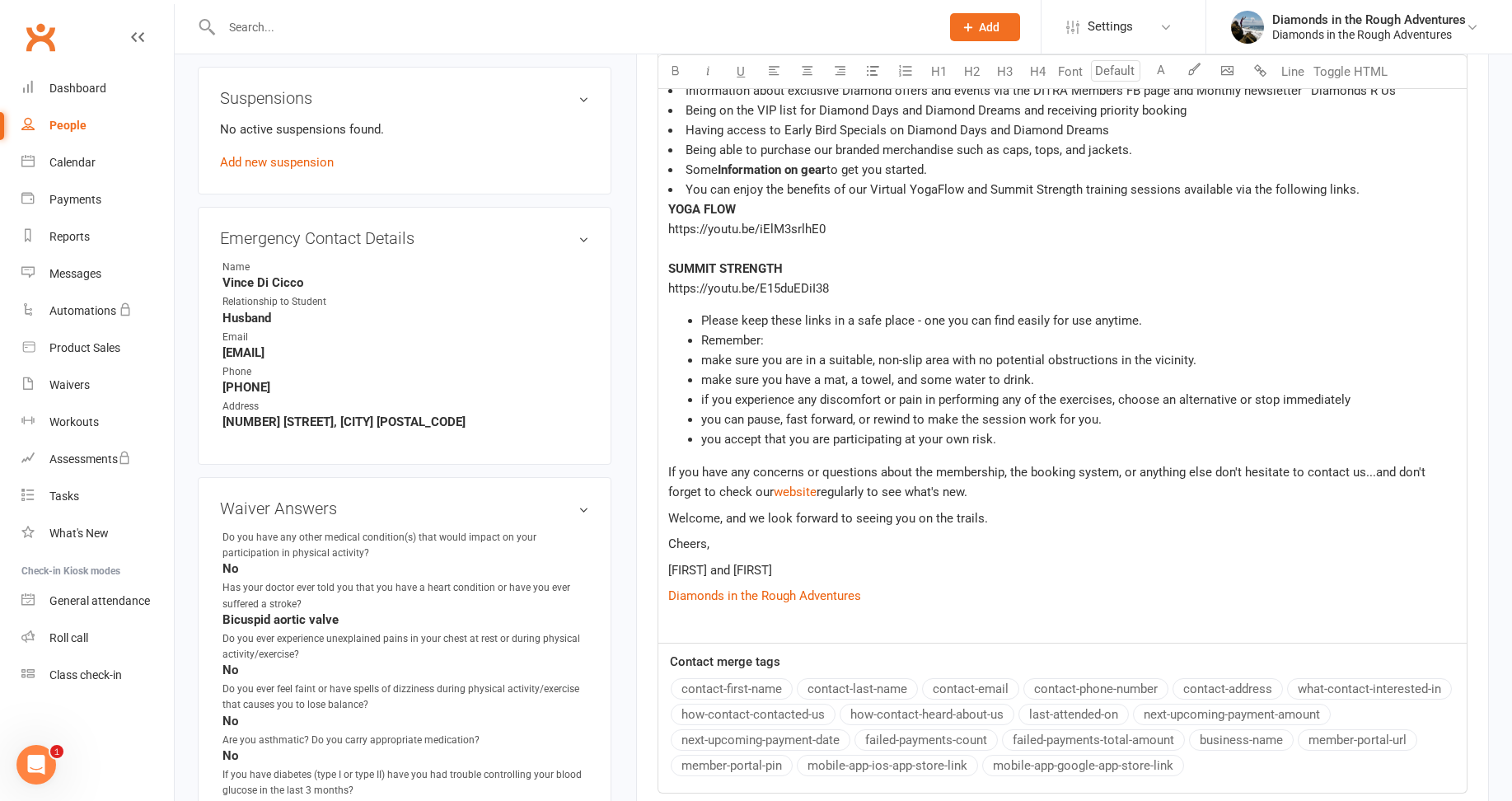 scroll, scrollTop: 906, scrollLeft: 0, axis: vertical 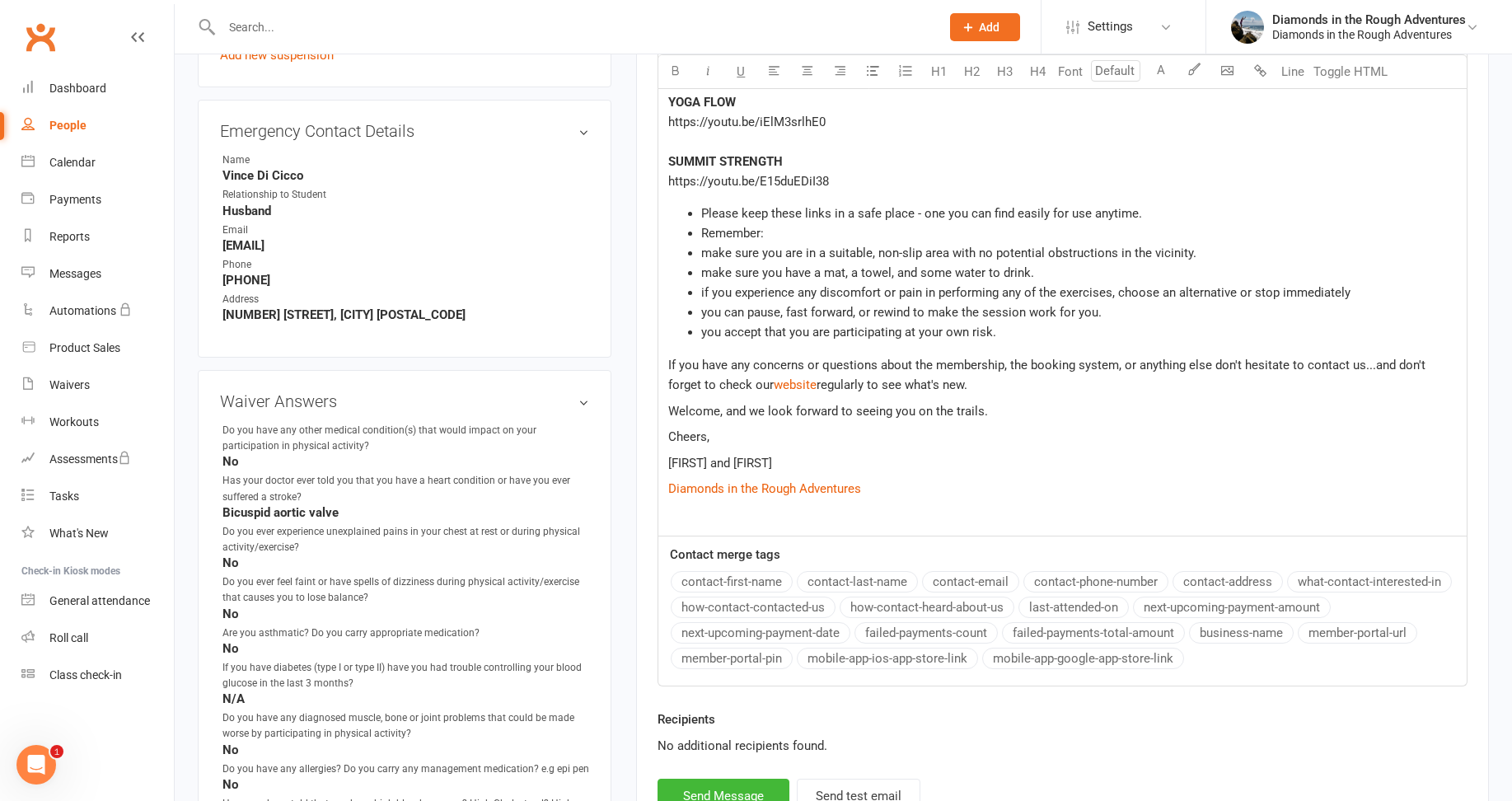 click on "[FIRST] and [FIRST]" 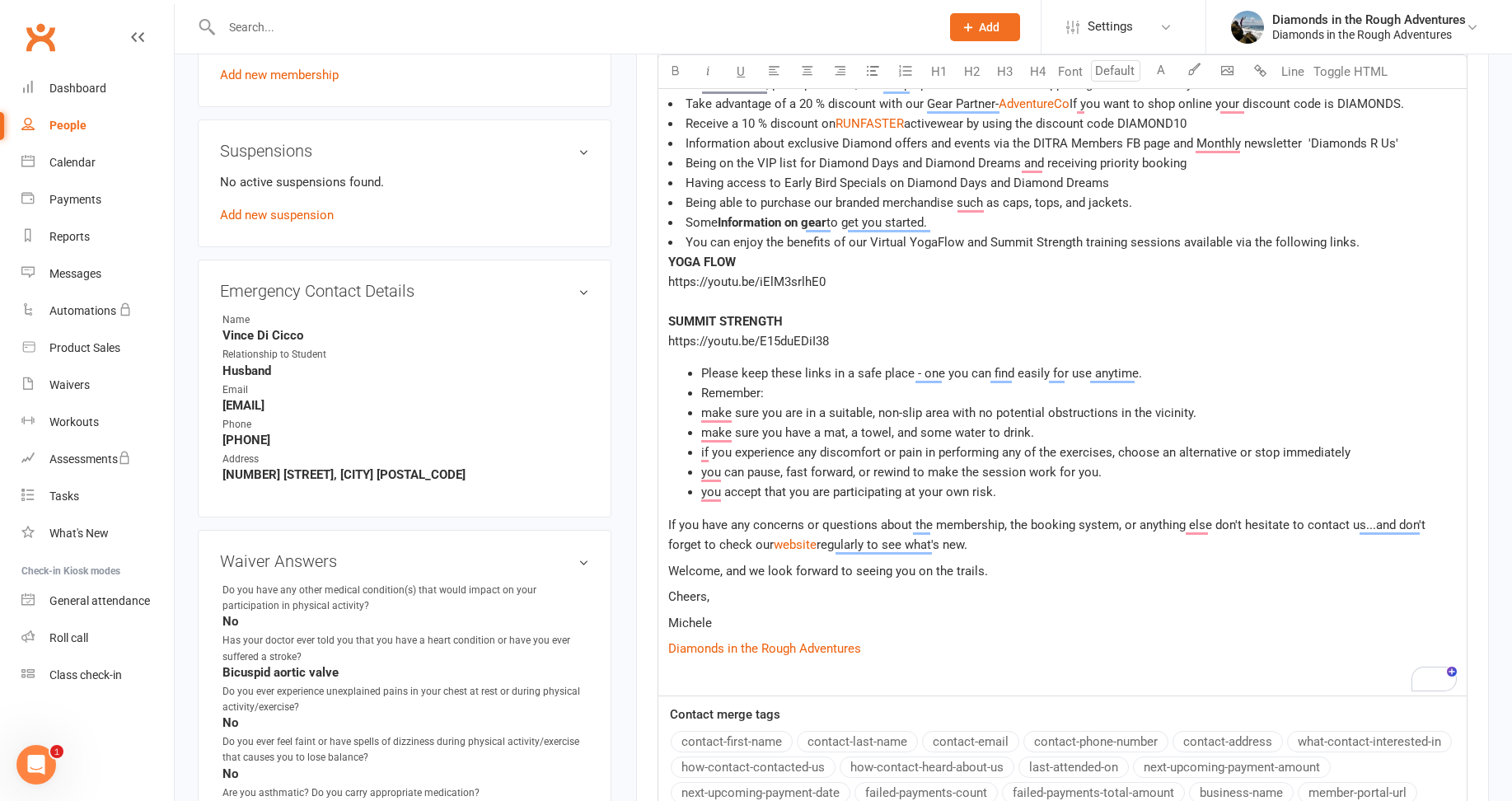scroll, scrollTop: 412, scrollLeft: 0, axis: vertical 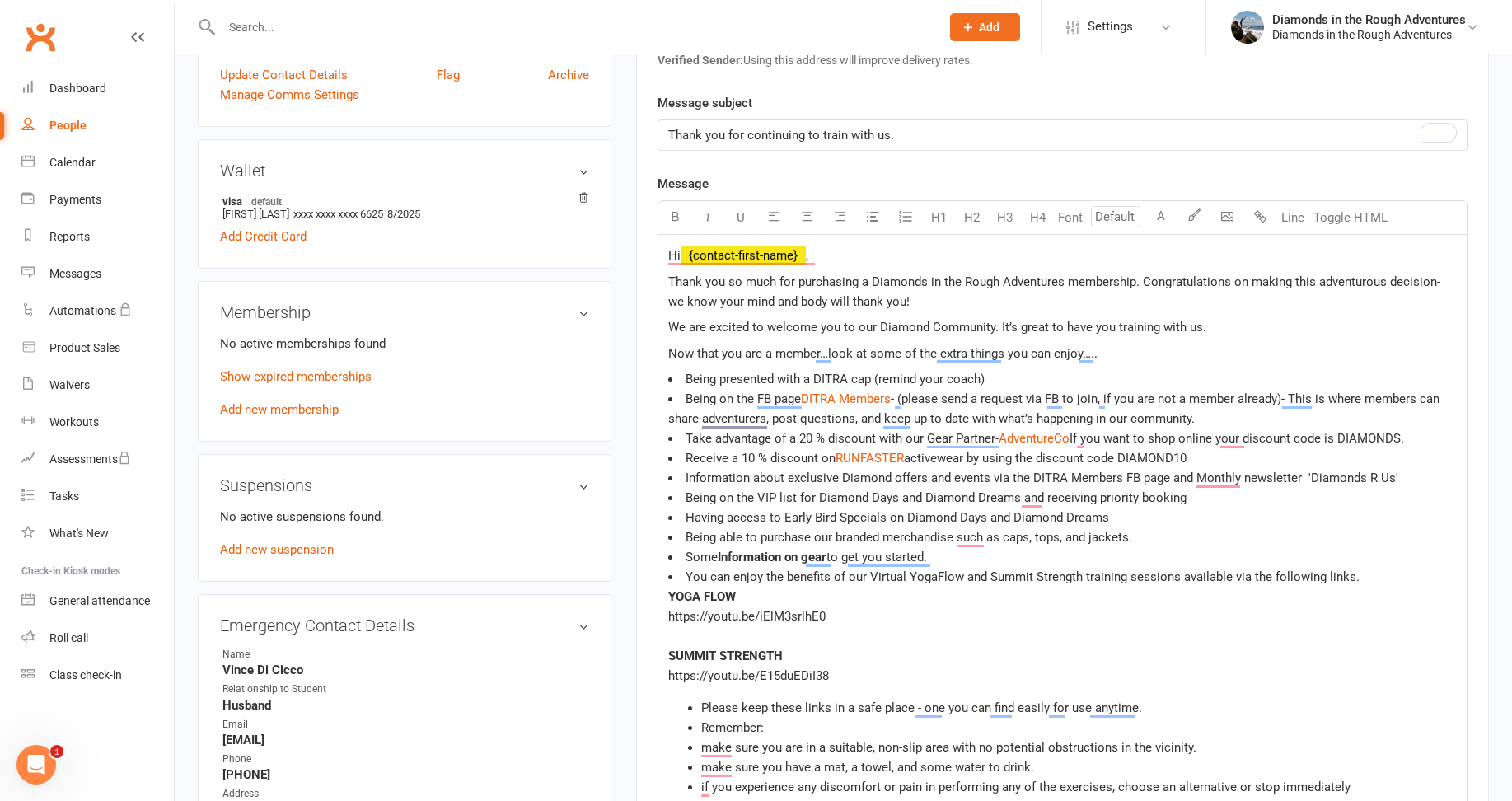 click on "Thank you so much for purchasing a Diamonds in the Rough Adventures membership. Congratulations on making this adventurous decision- we know your mind and body will thank you!" 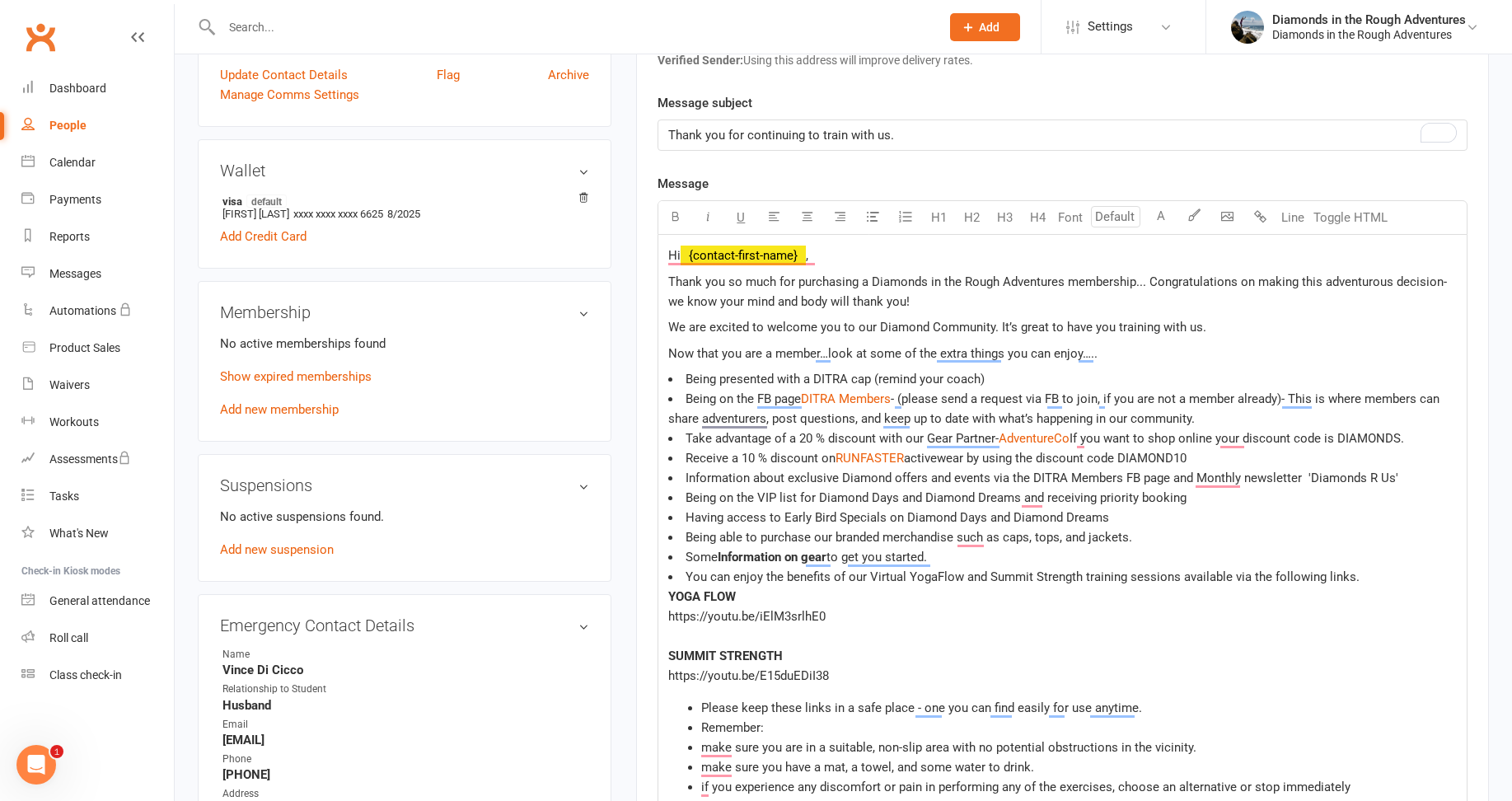 type 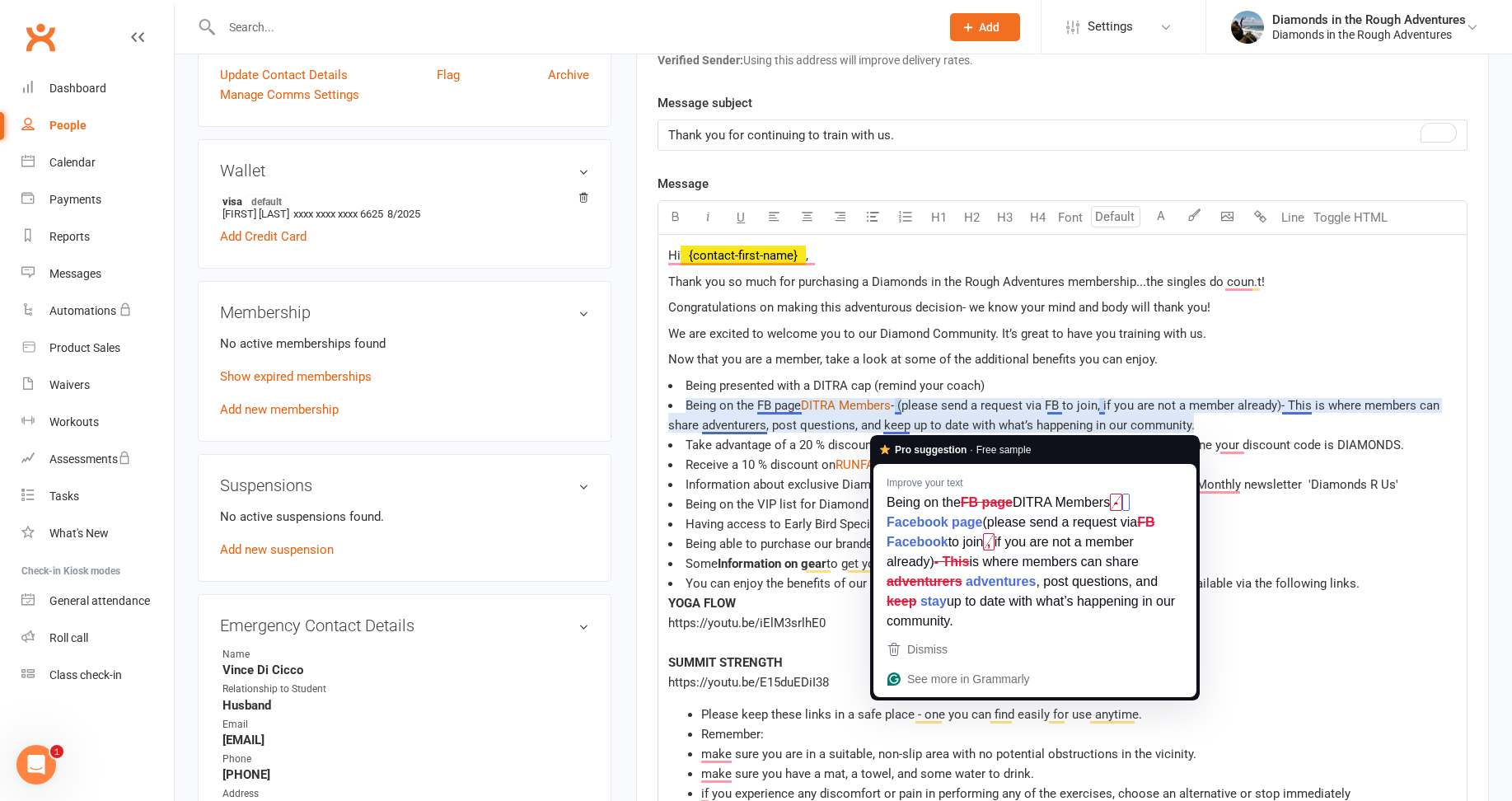 click on "- (please send a request via FB to join, if you are not a member already)- This is where members can share adventurers, post questions, and keep up to date with what’s happening in our community." 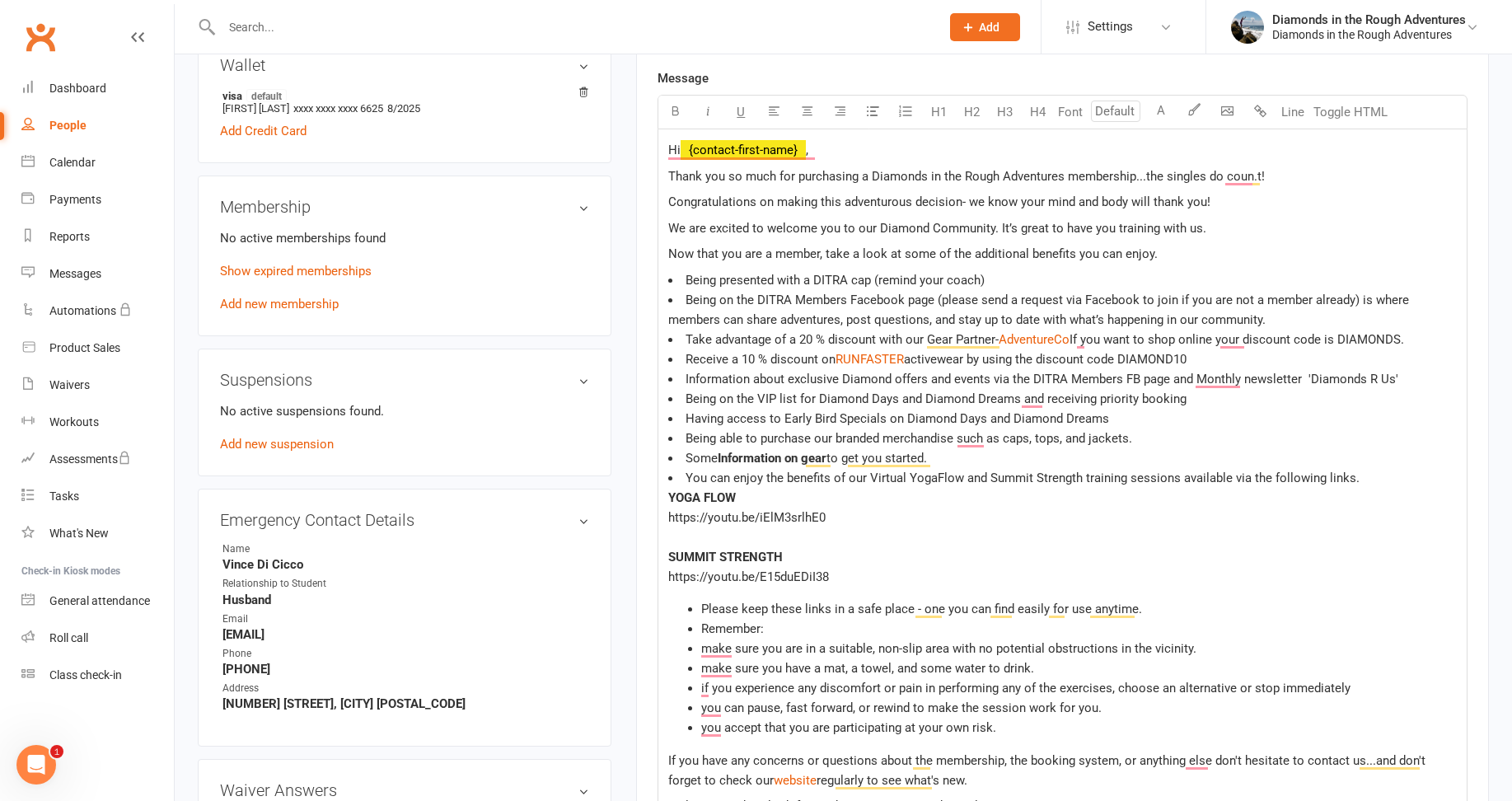 scroll, scrollTop: 494, scrollLeft: 0, axis: vertical 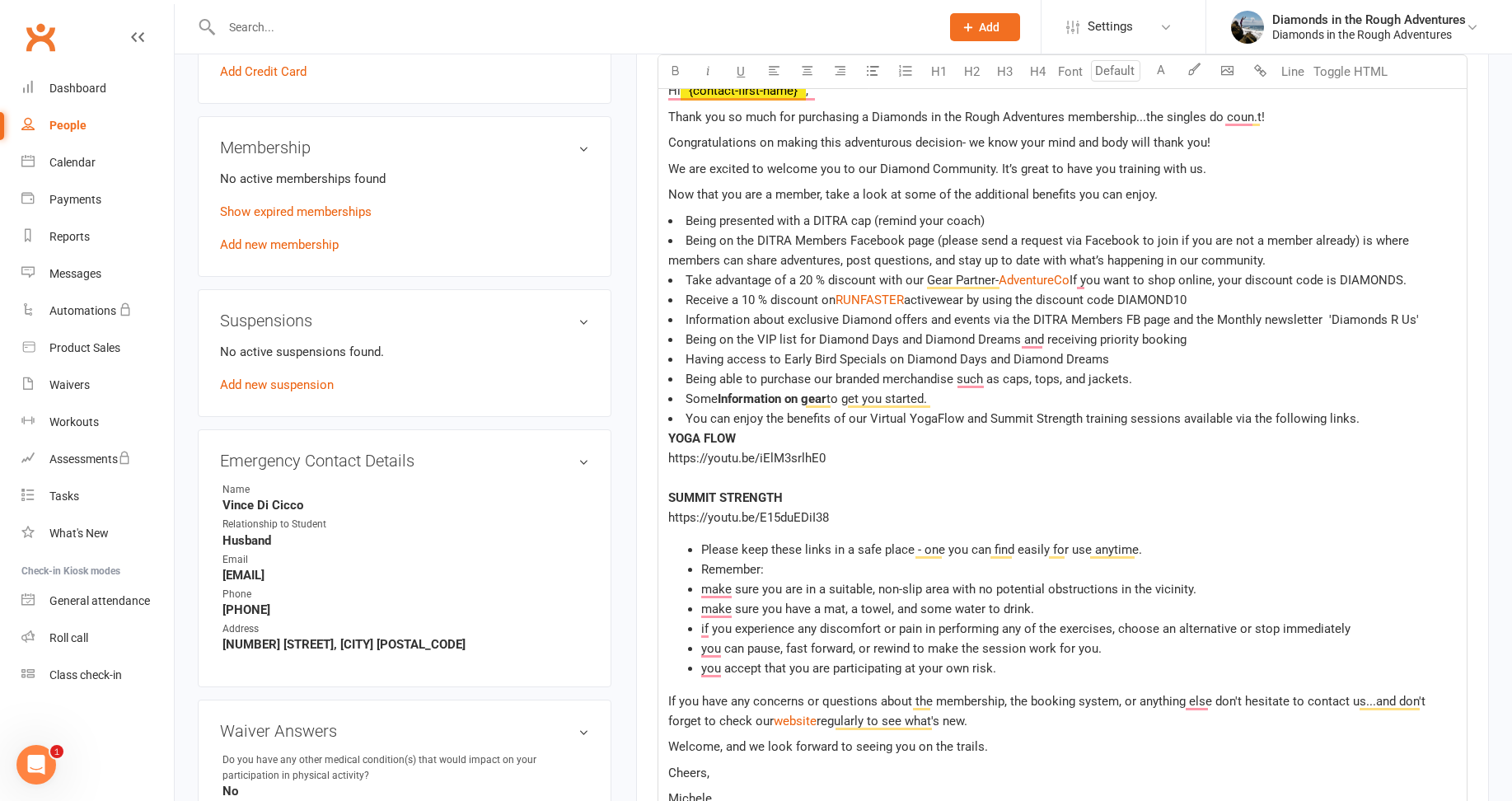 click on "Some Information on gear to get you started." 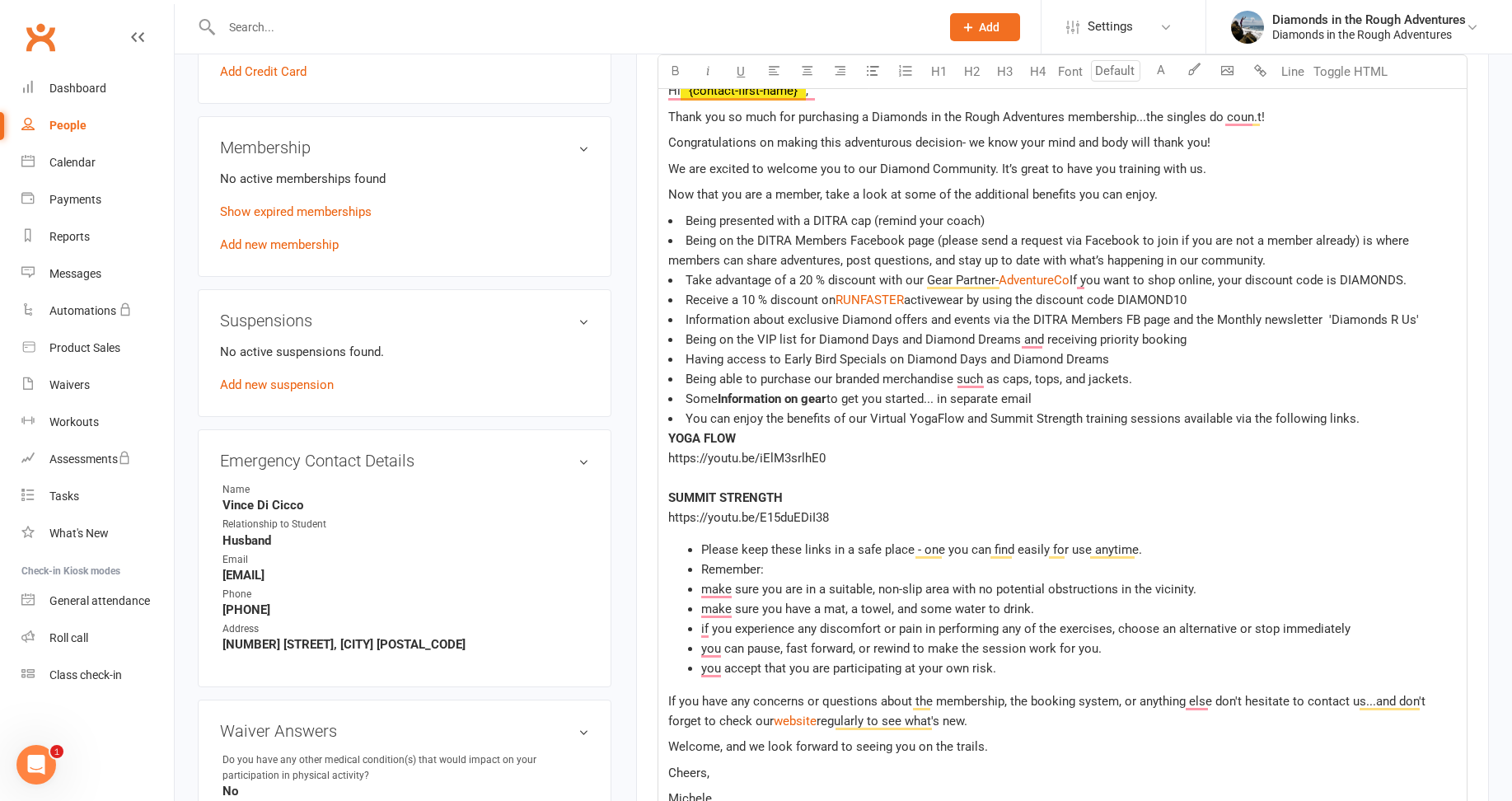 click on "to get you started... in separate email" 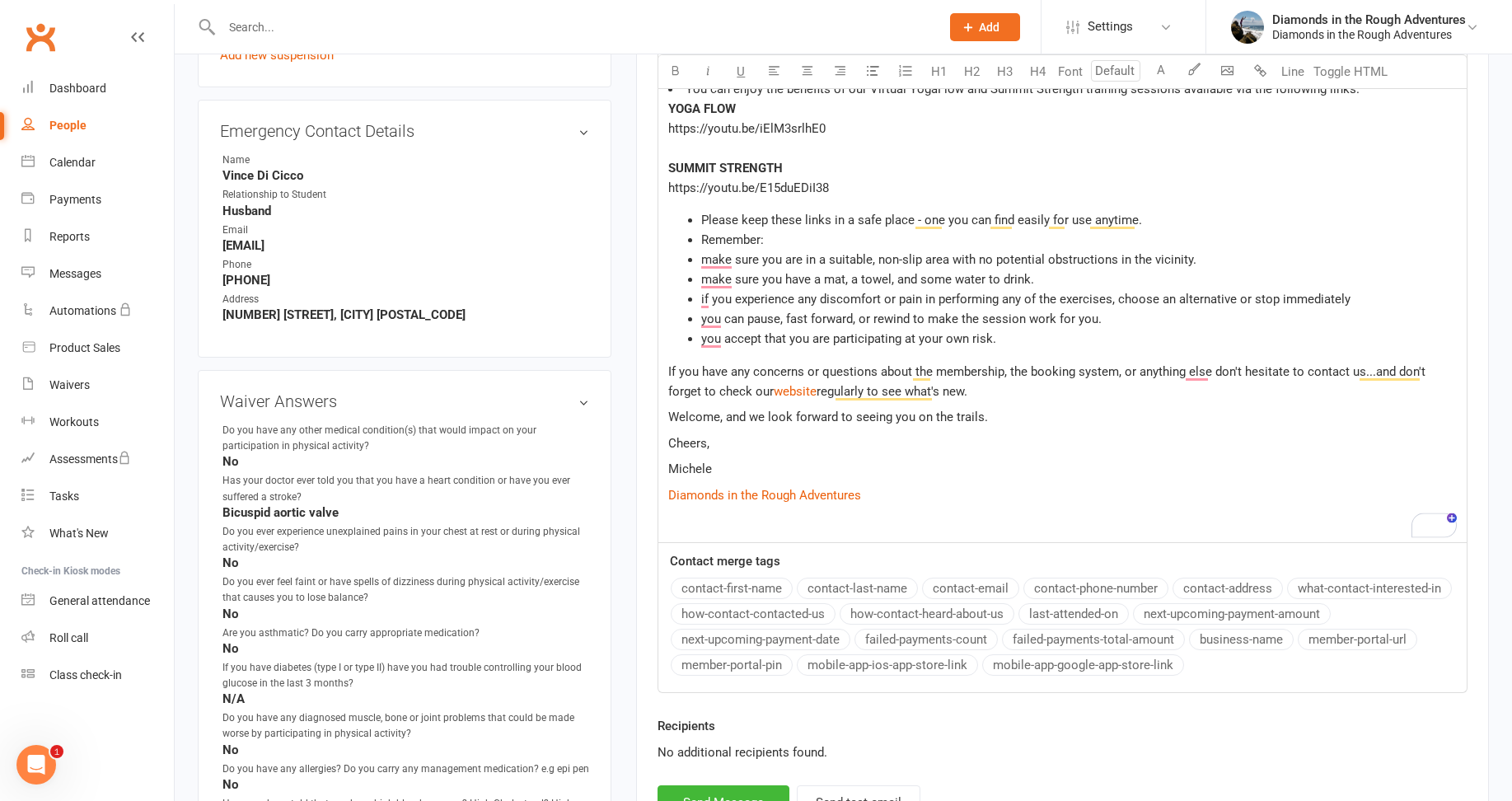 scroll, scrollTop: 1319, scrollLeft: 0, axis: vertical 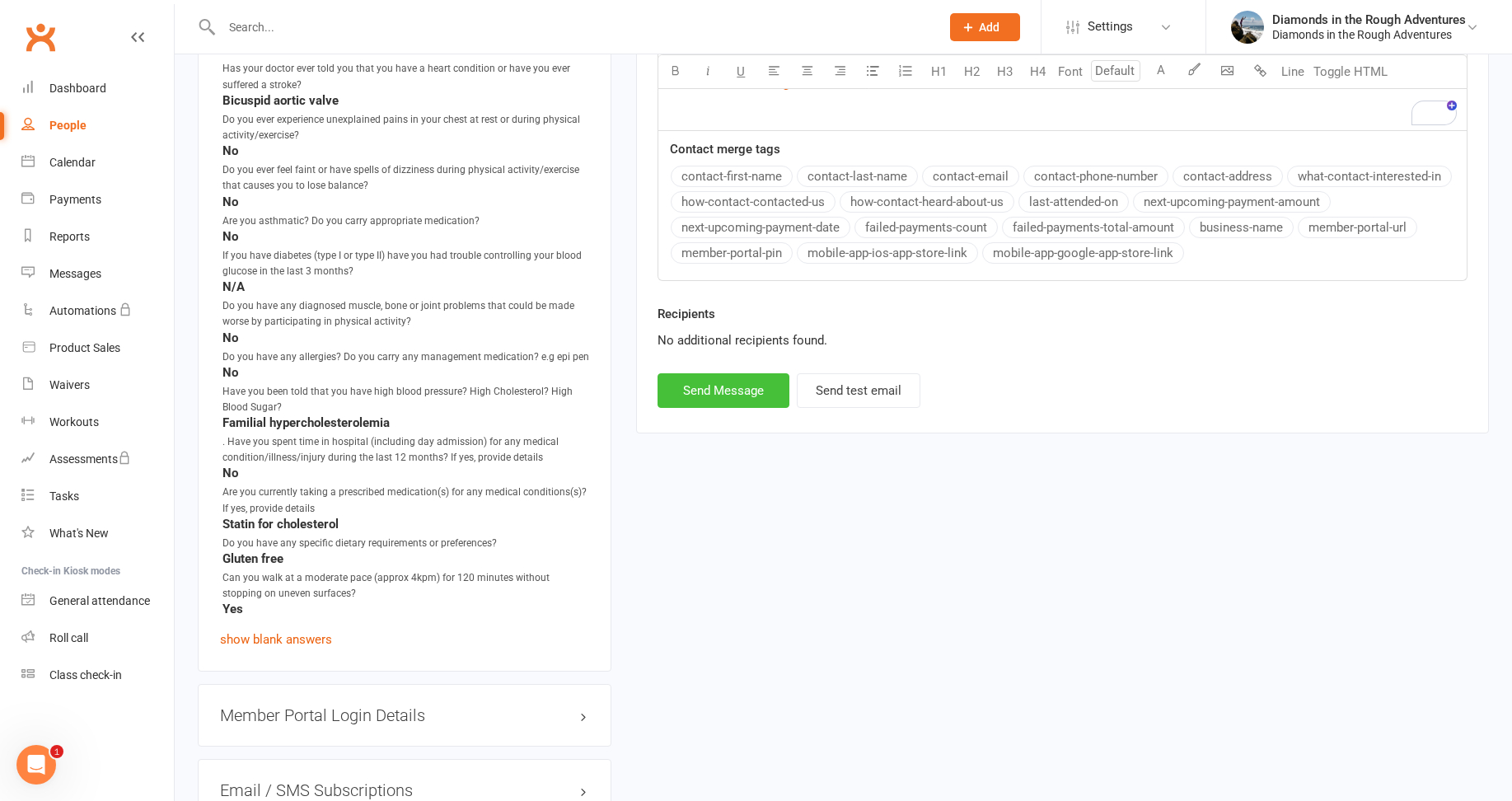 click on "Send Message" at bounding box center [723, 391] 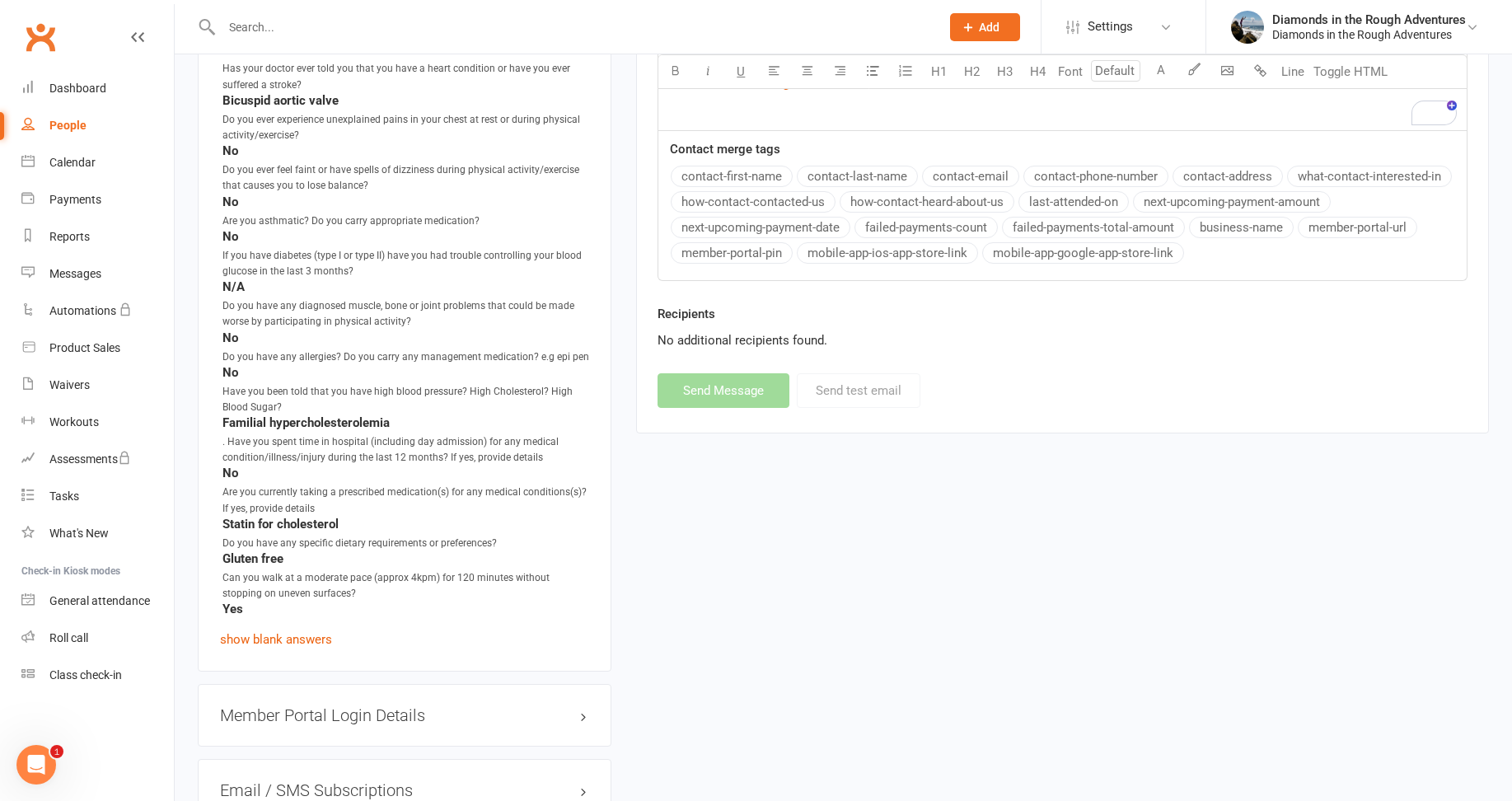 select 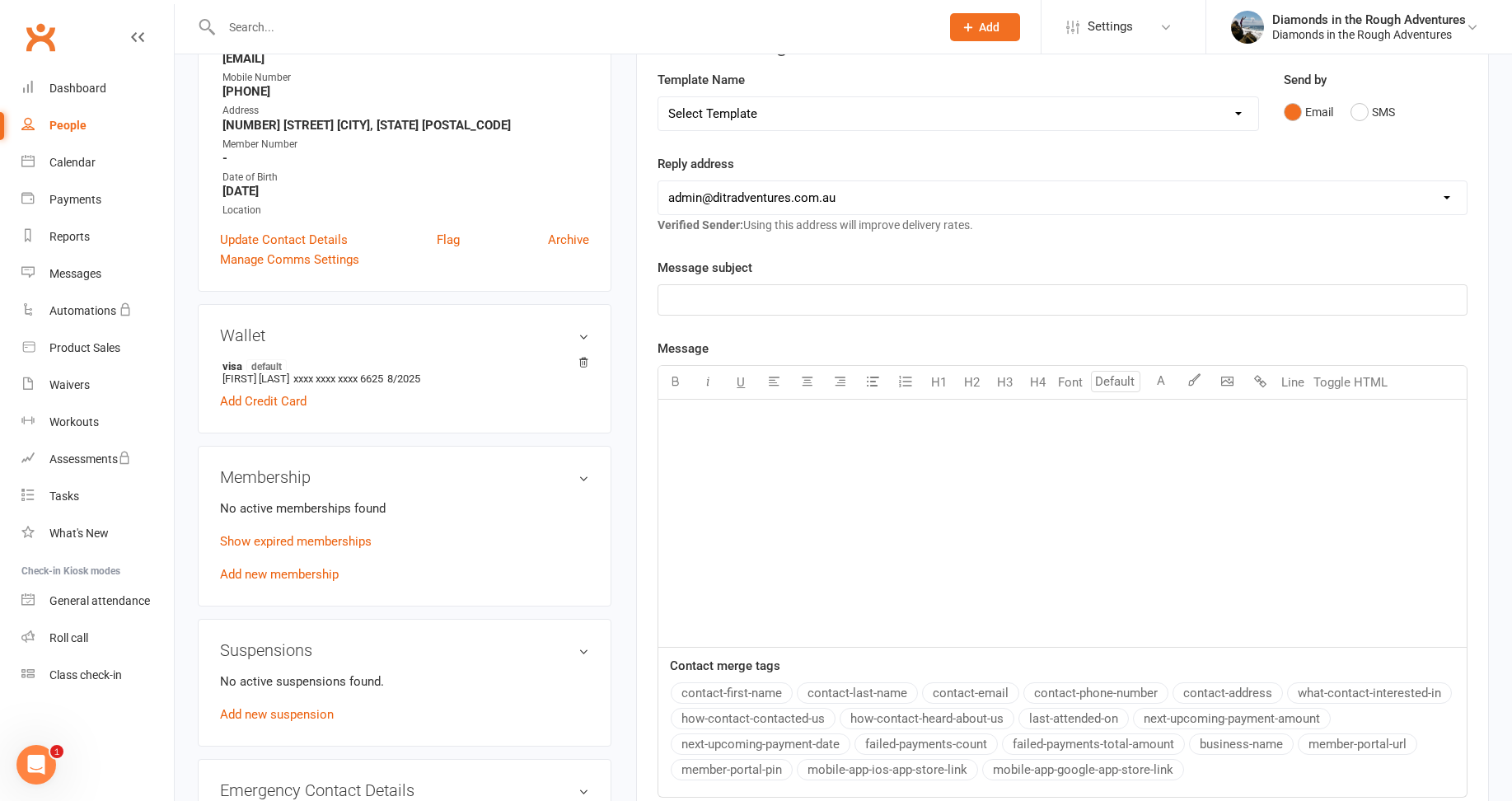 scroll, scrollTop: 0, scrollLeft: 0, axis: both 